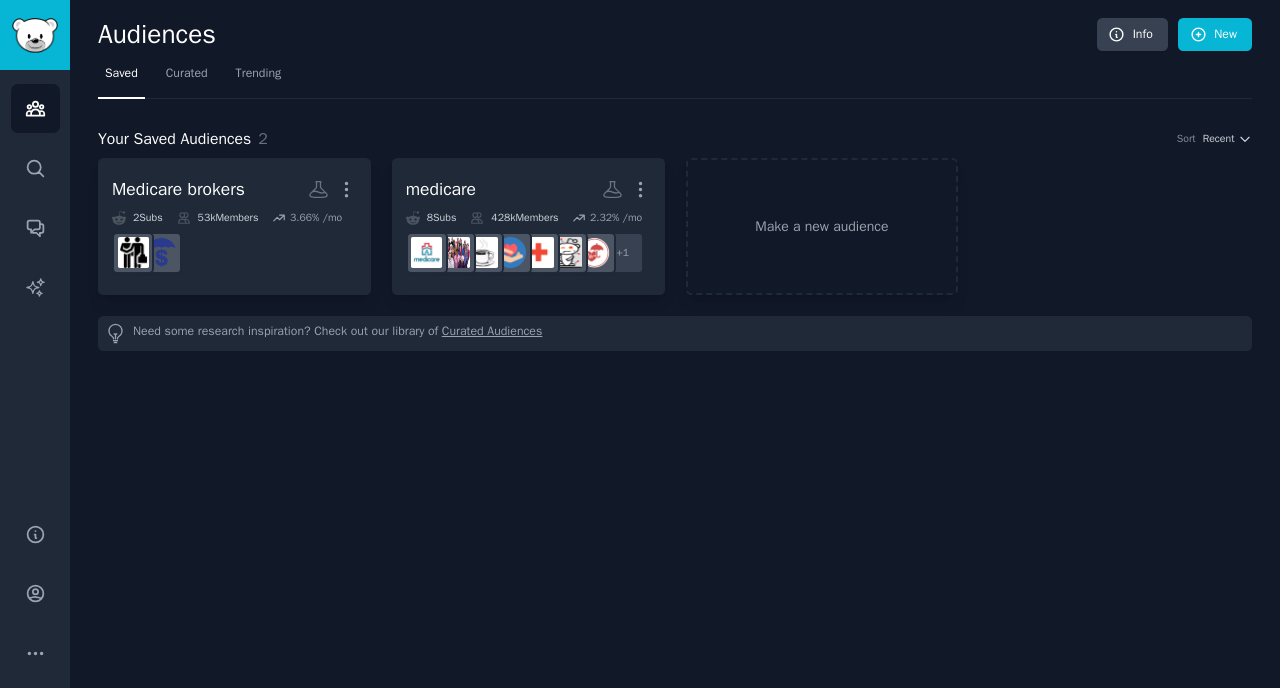 scroll, scrollTop: 0, scrollLeft: 0, axis: both 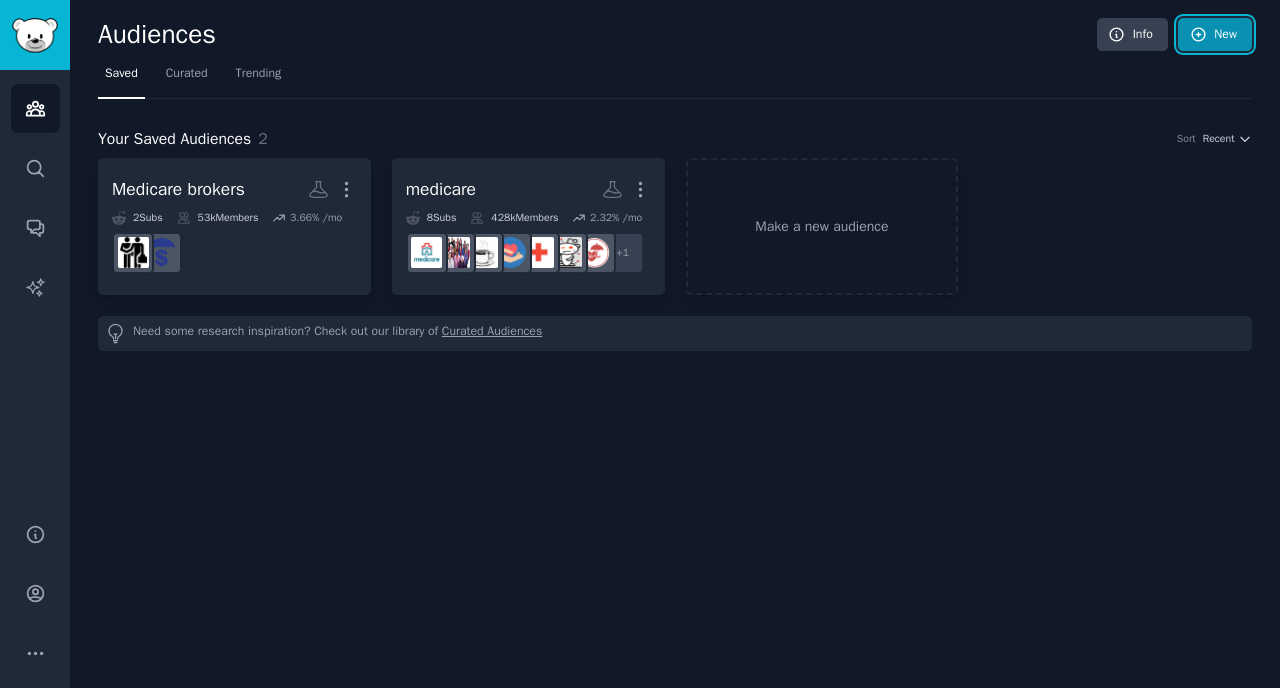 click on "New" at bounding box center (1215, 35) 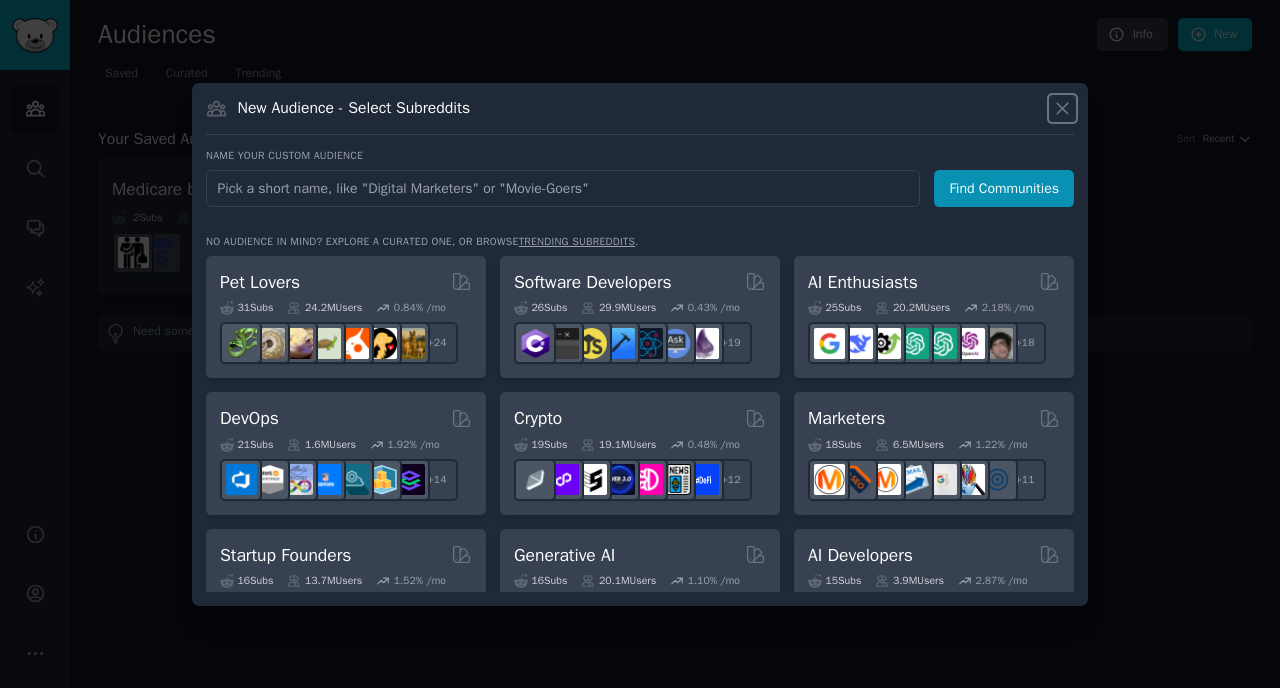 click 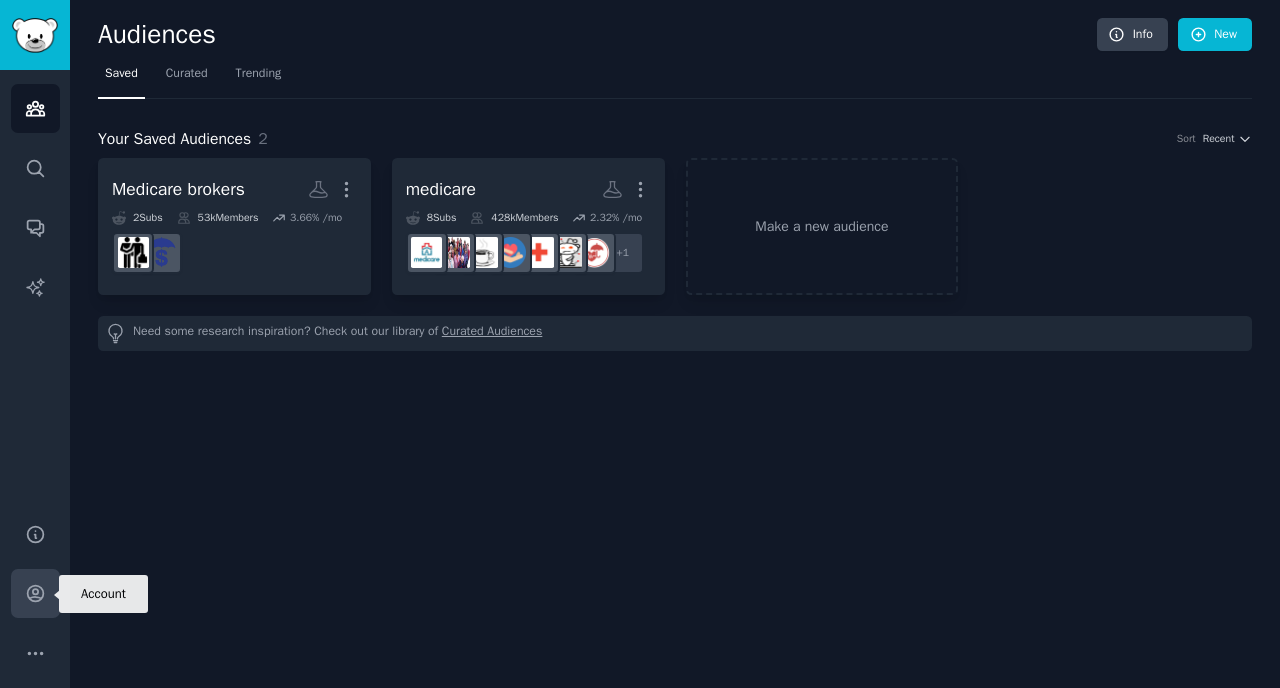 click 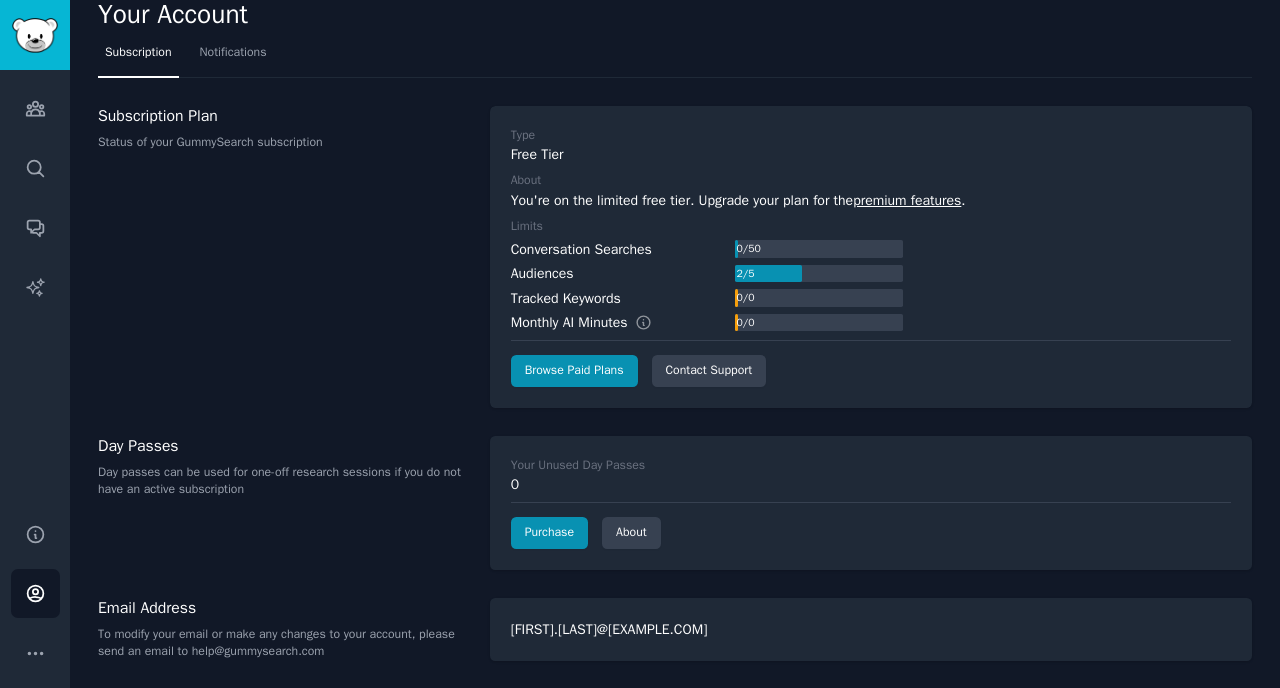 scroll, scrollTop: 0, scrollLeft: 0, axis: both 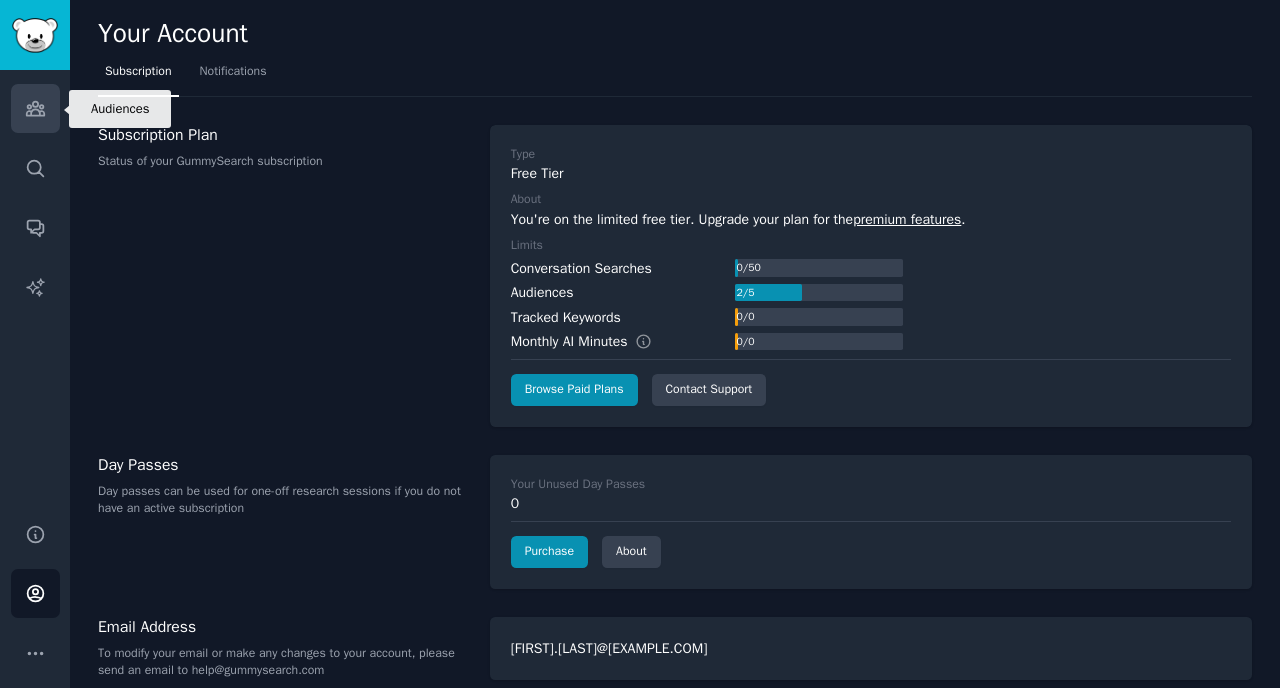 click 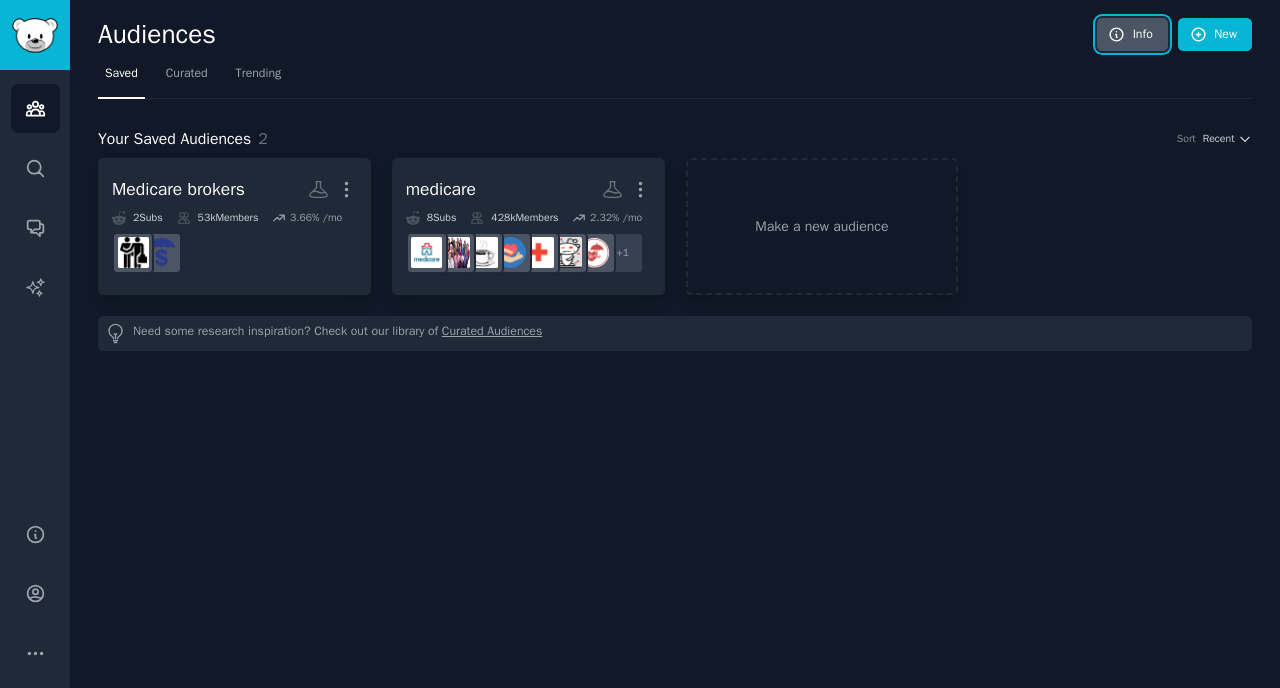 click 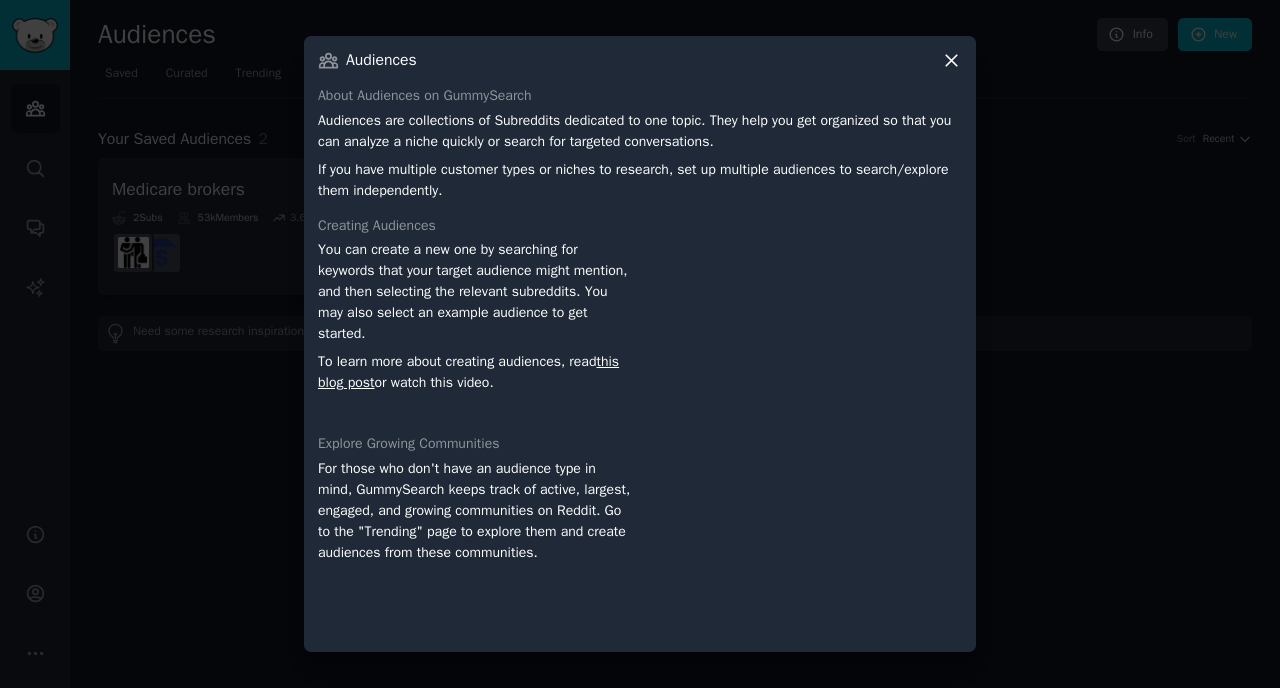 click 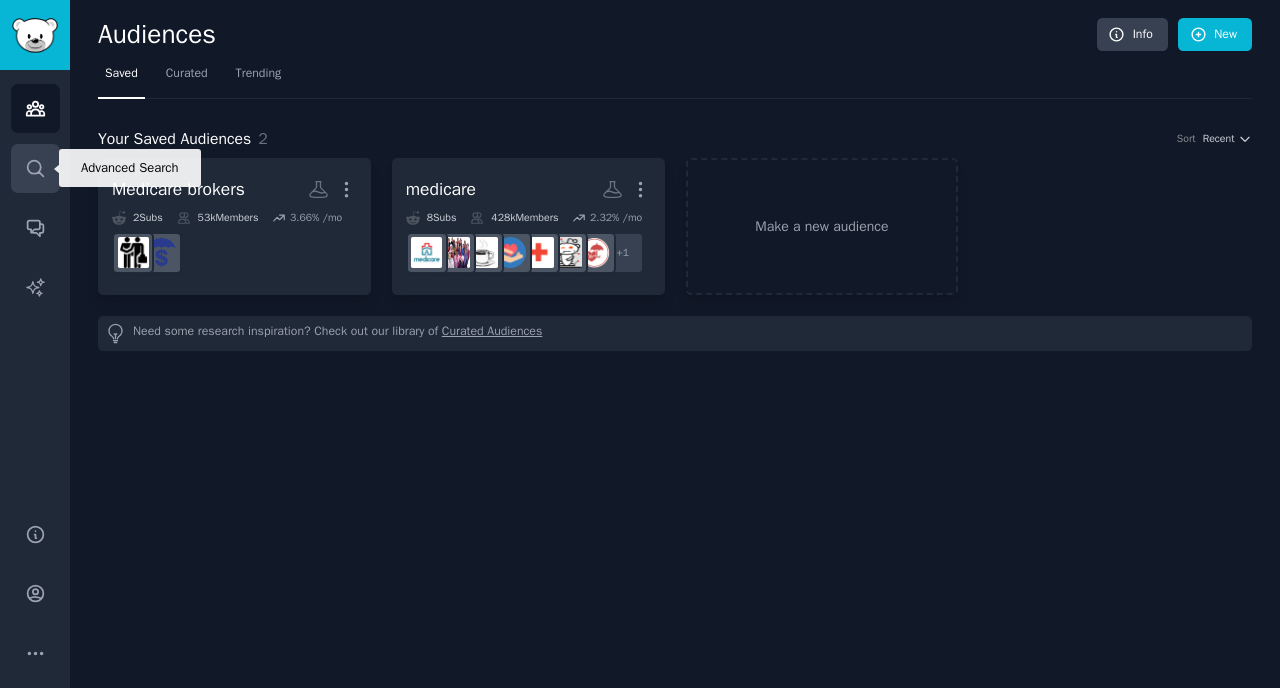 click 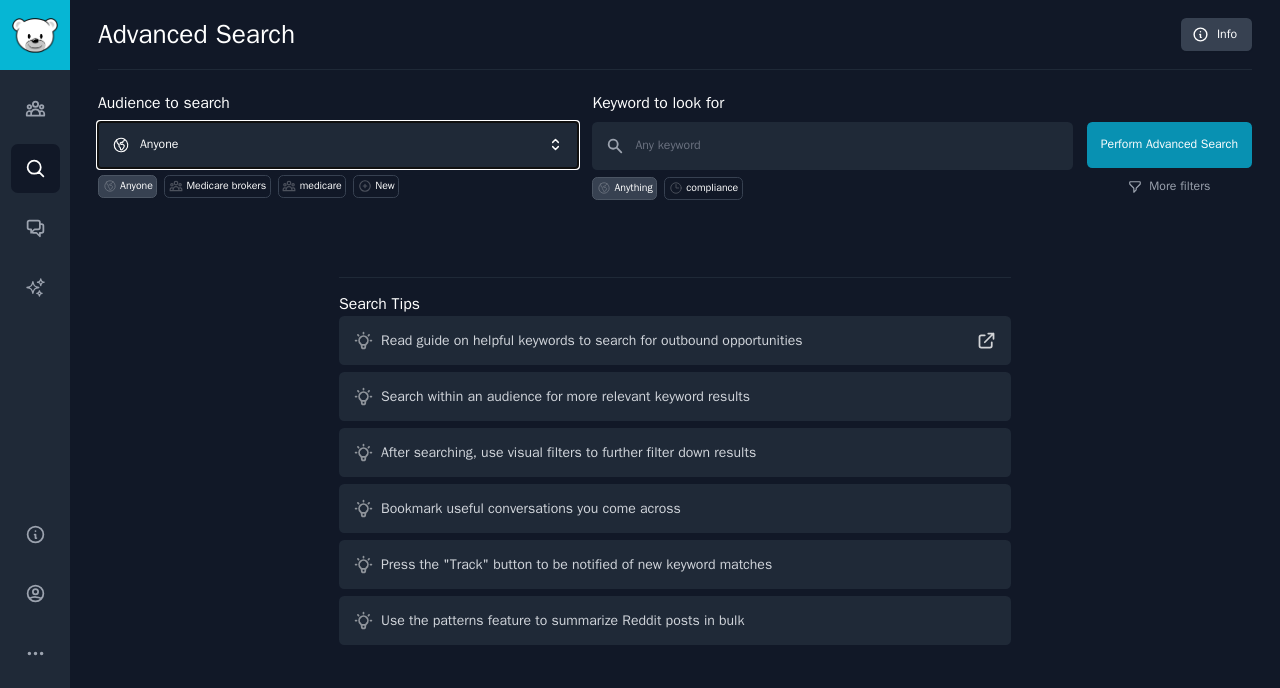 click on "Anyone" at bounding box center (338, 145) 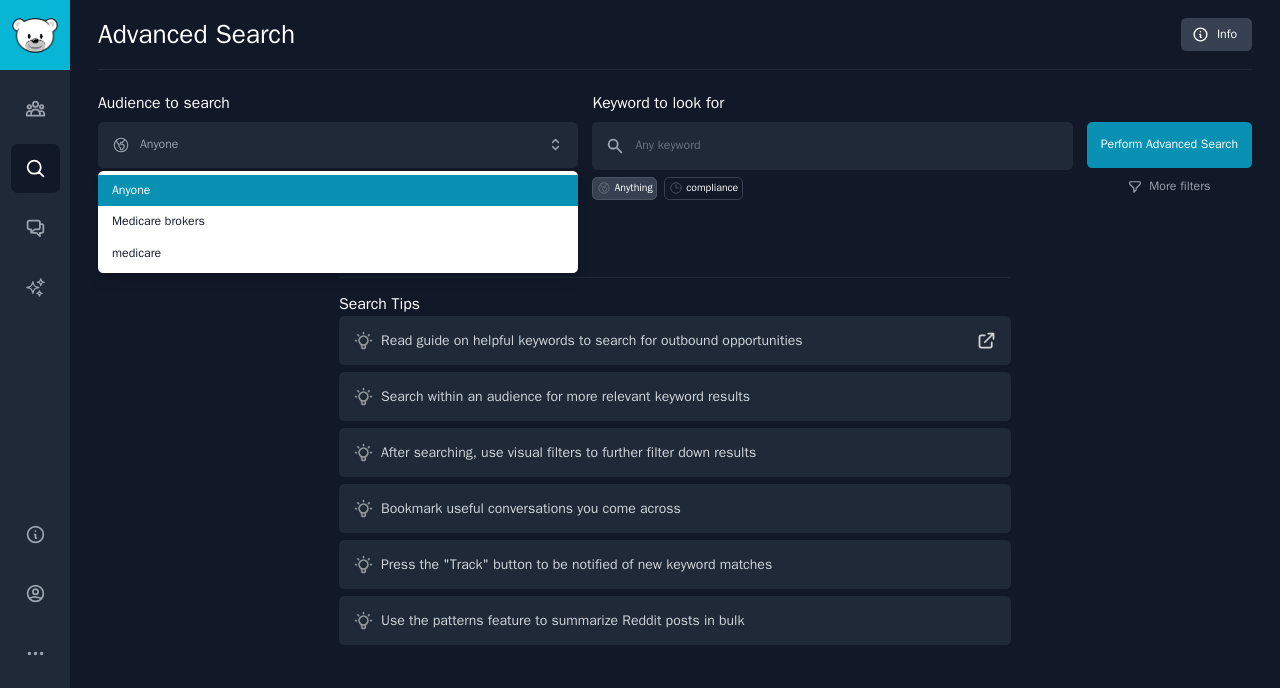 click on "Anyone" at bounding box center [338, 191] 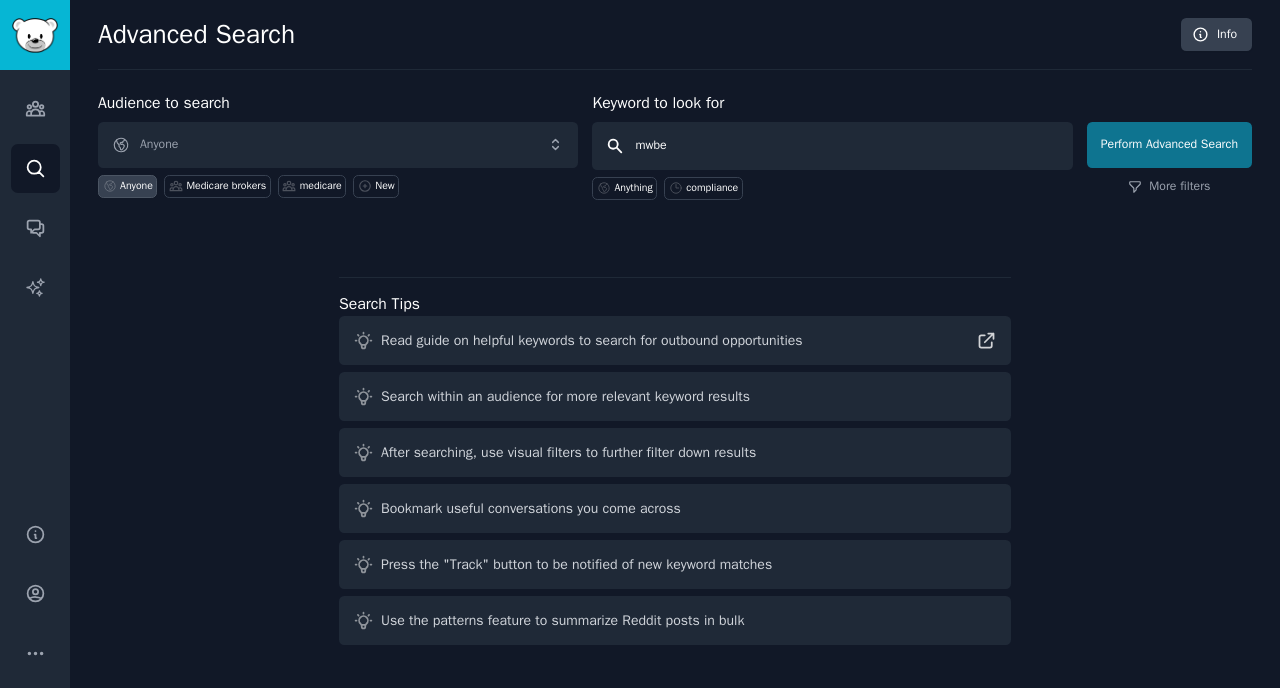 type on "mwbe" 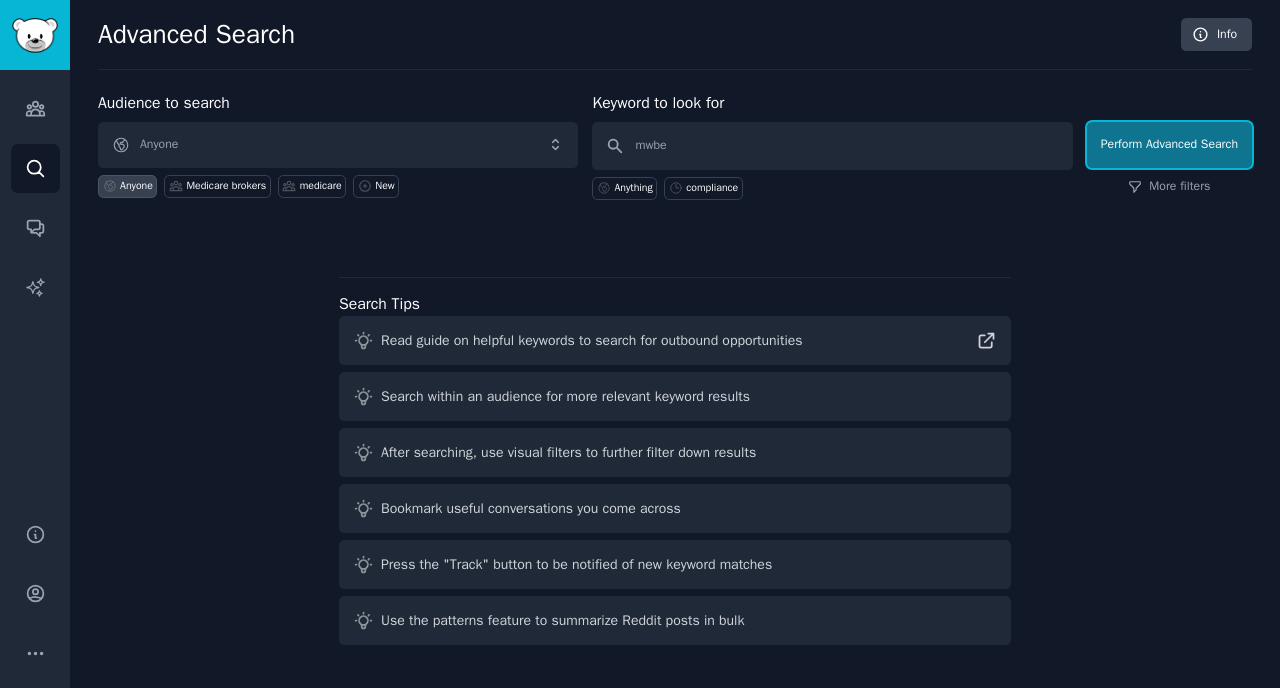click on "Perform Advanced Search" at bounding box center (1169, 145) 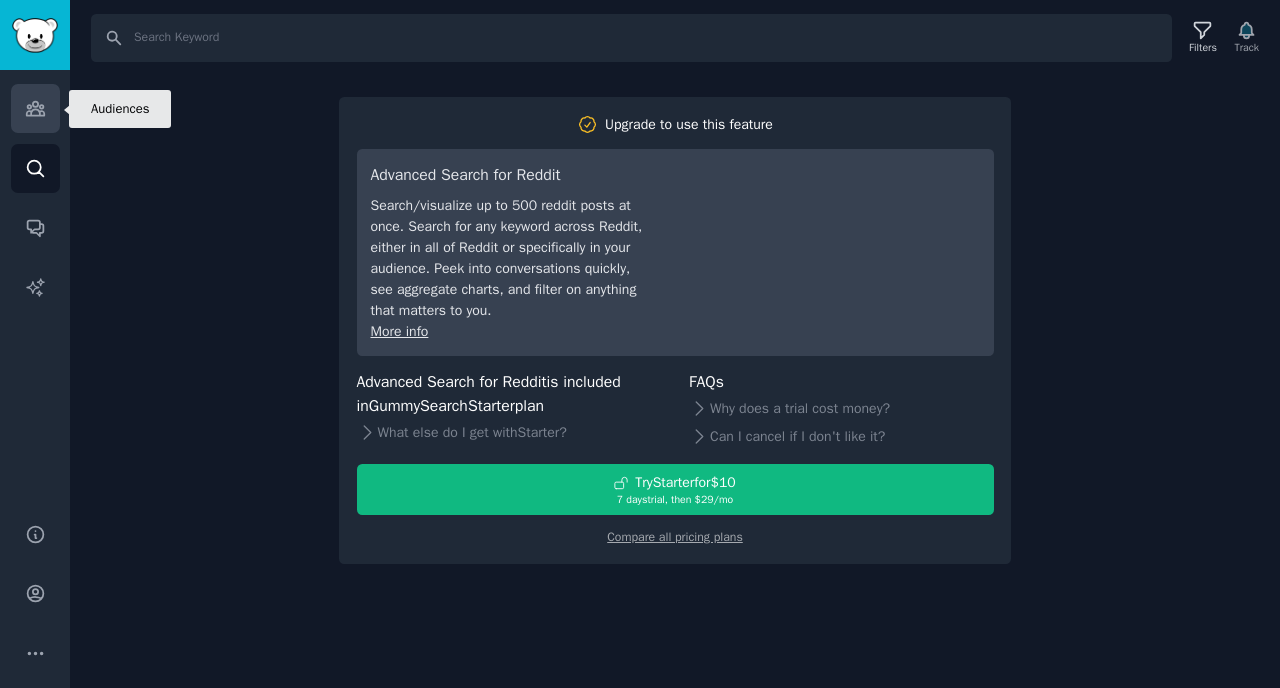 click 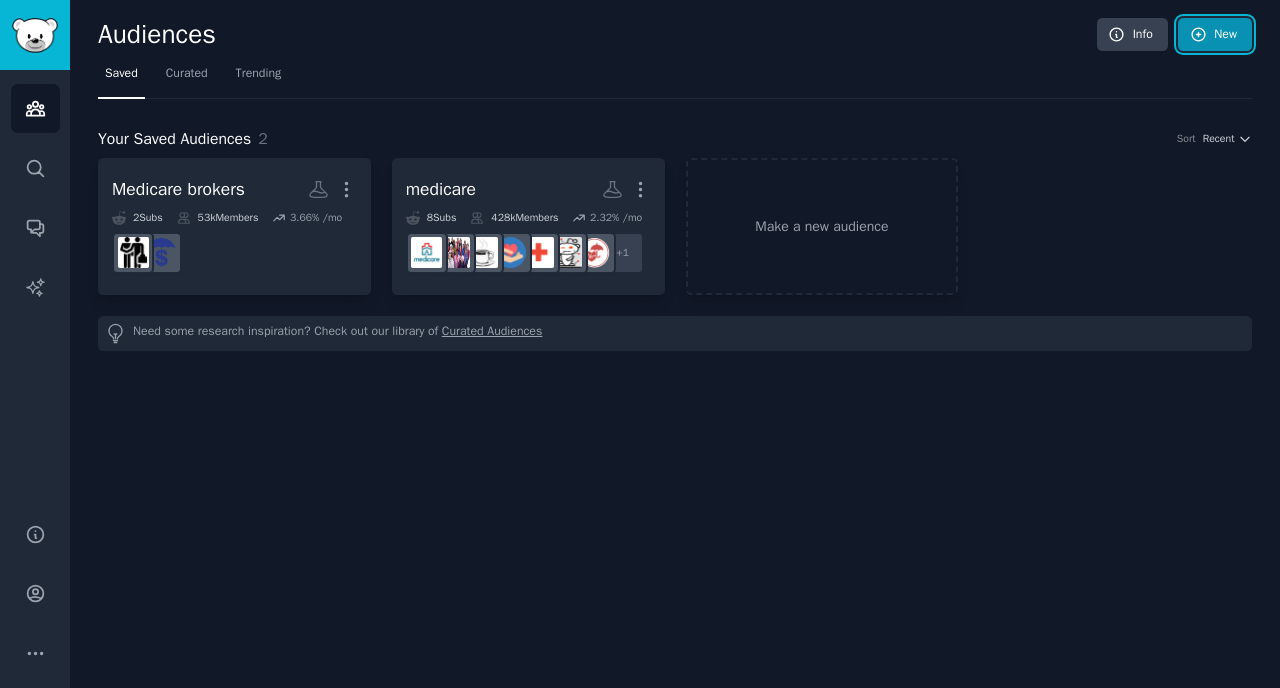 click on "New" at bounding box center [1215, 35] 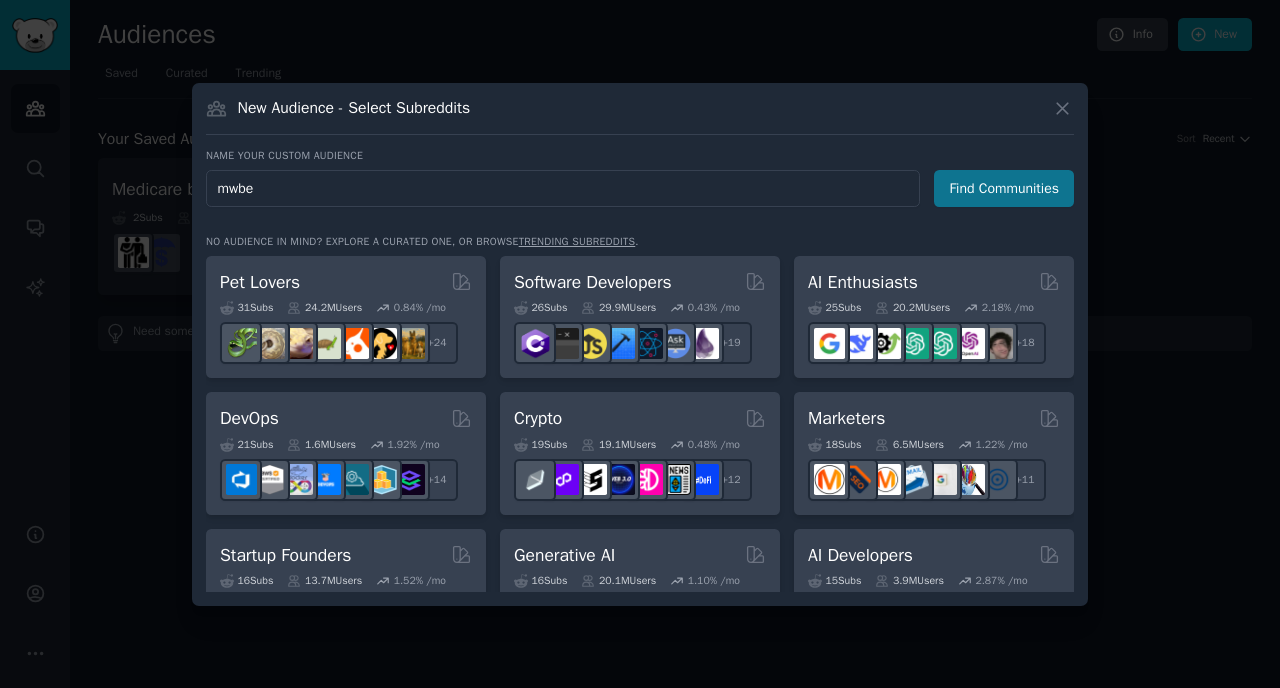 type on "mwbe" 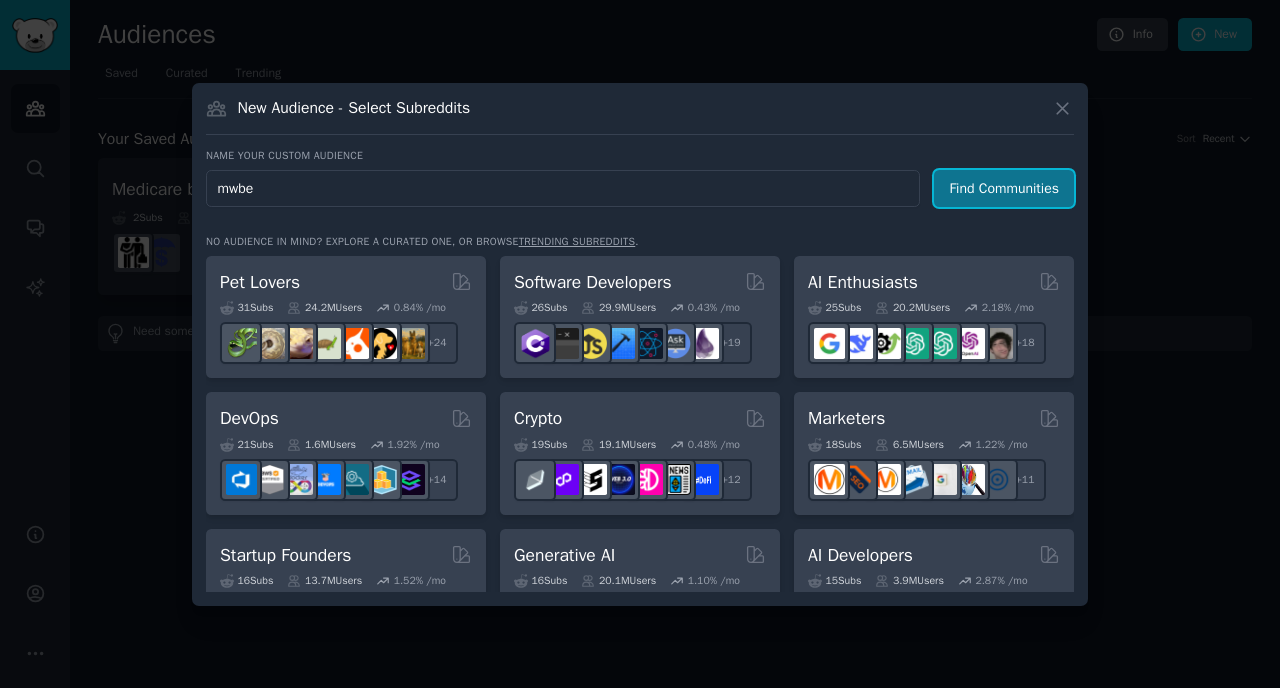 click on "Find Communities" at bounding box center (1004, 188) 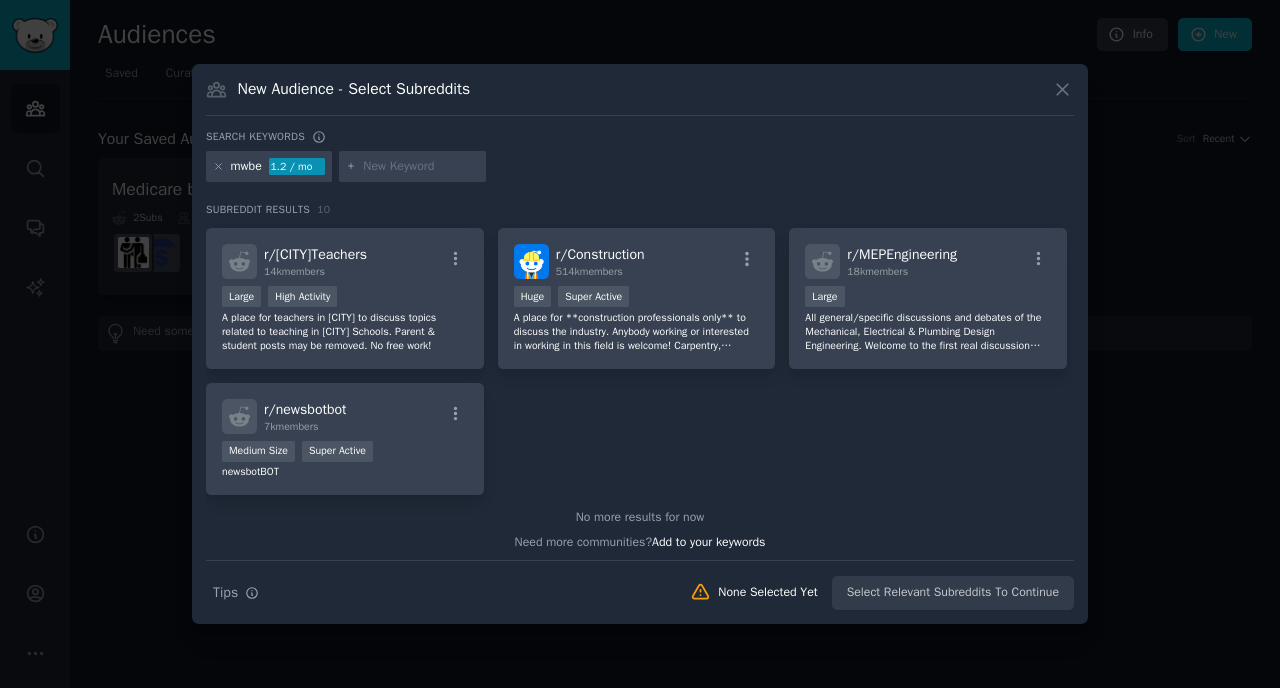 scroll, scrollTop: 307, scrollLeft: 0, axis: vertical 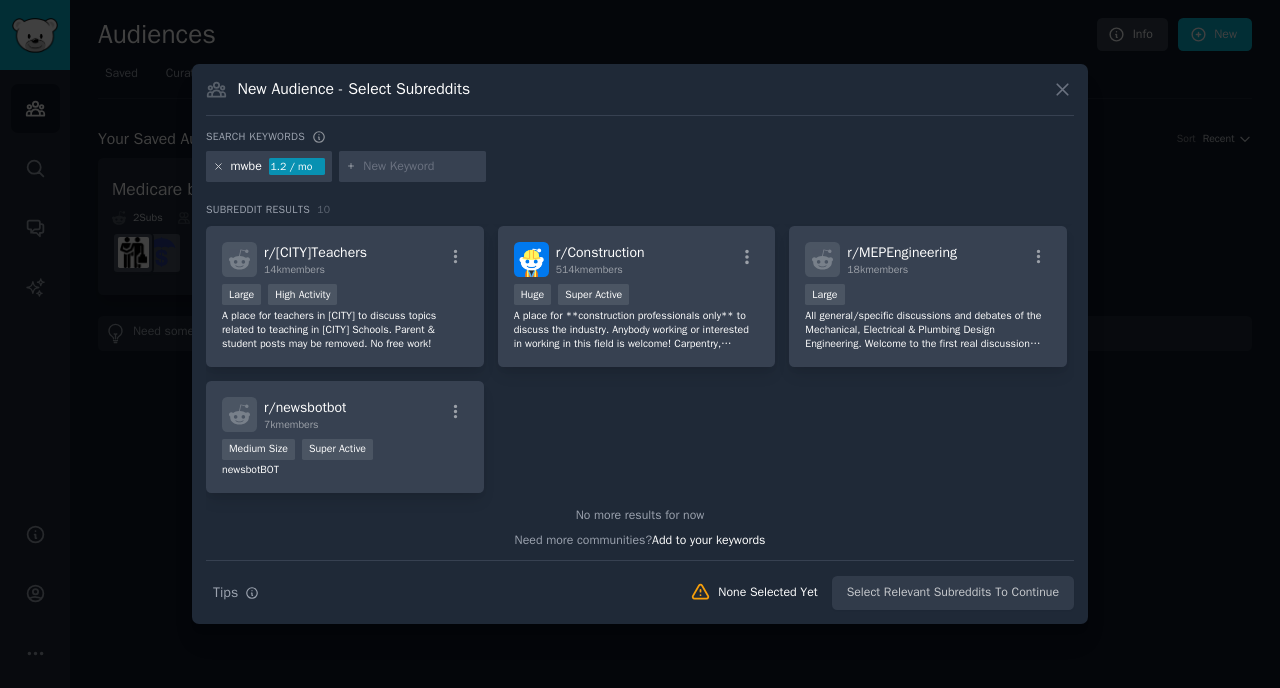click 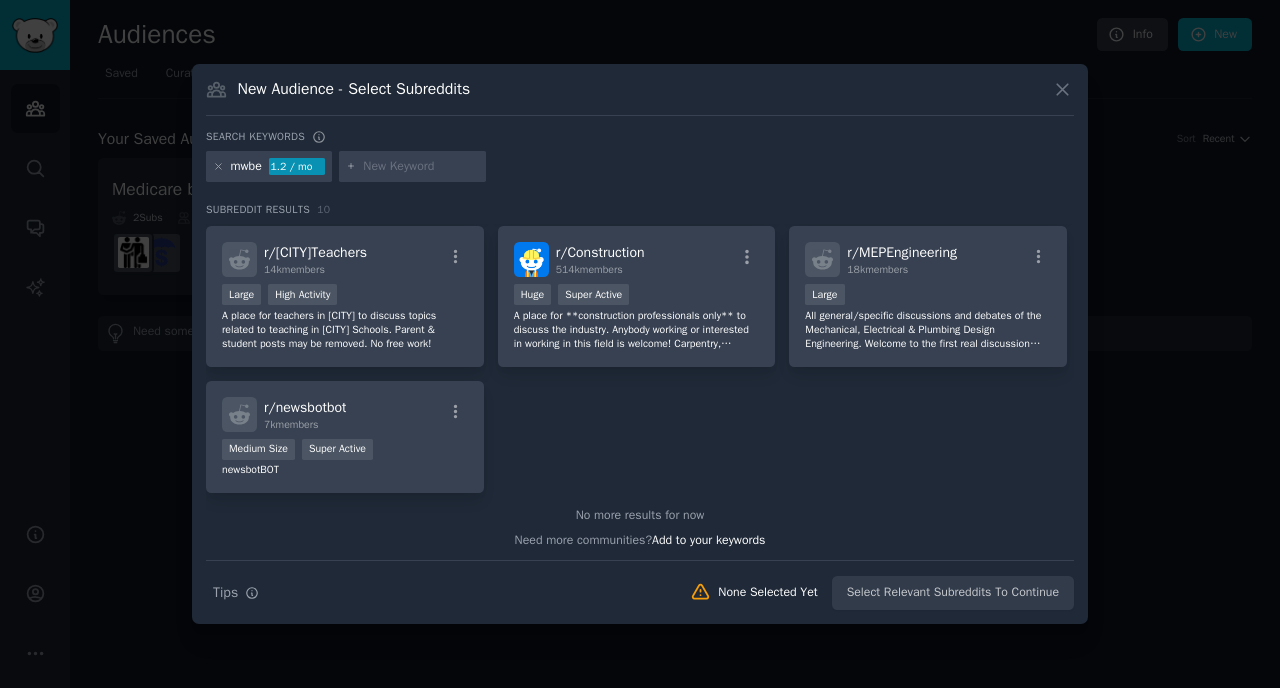 scroll, scrollTop: 0, scrollLeft: 0, axis: both 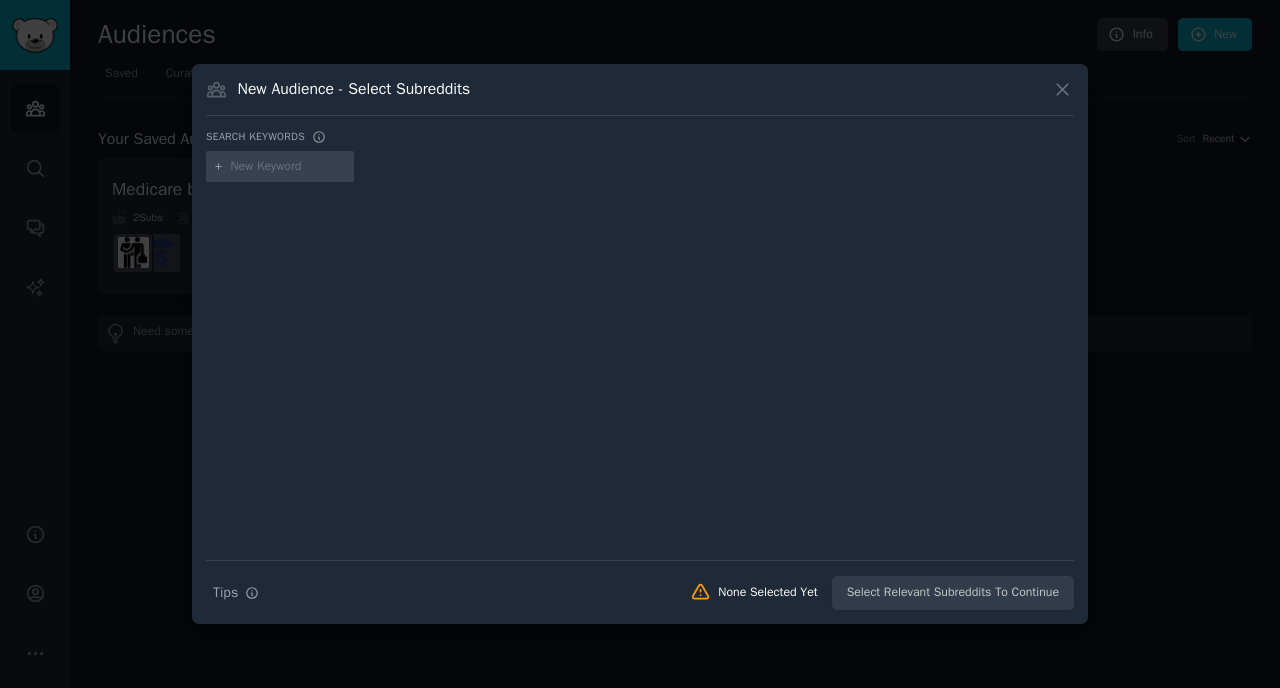 click at bounding box center (289, 167) 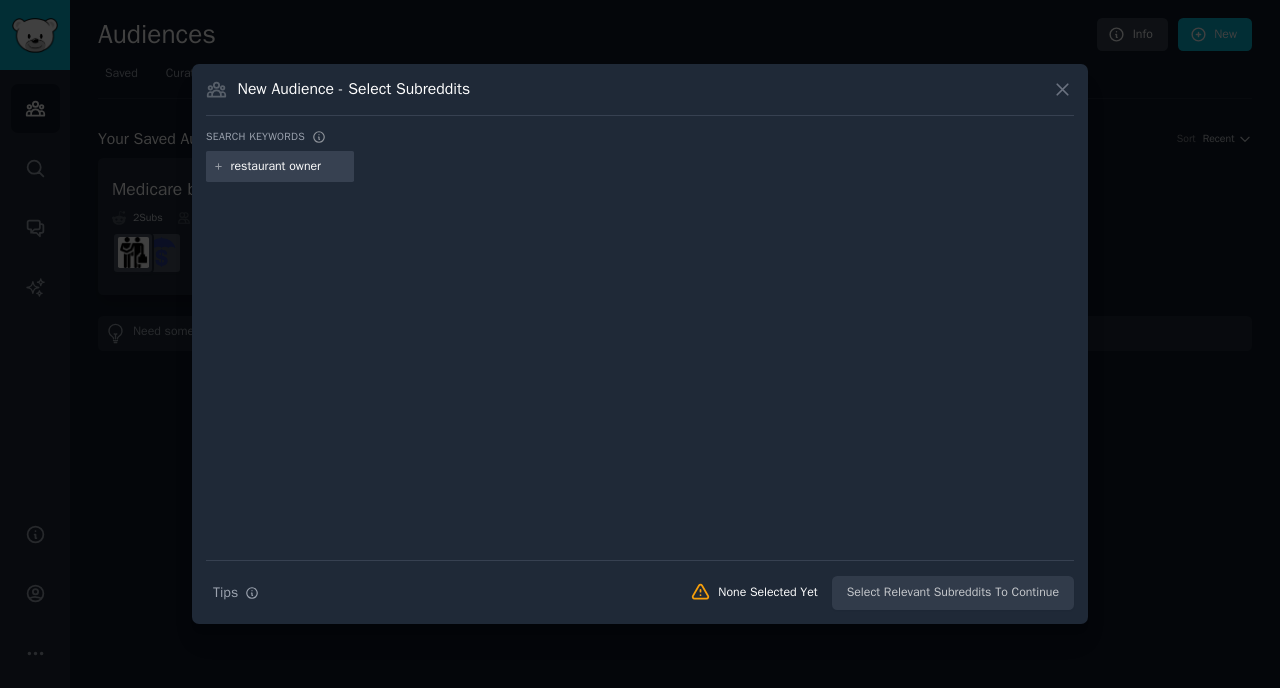 type on "restaurant owners" 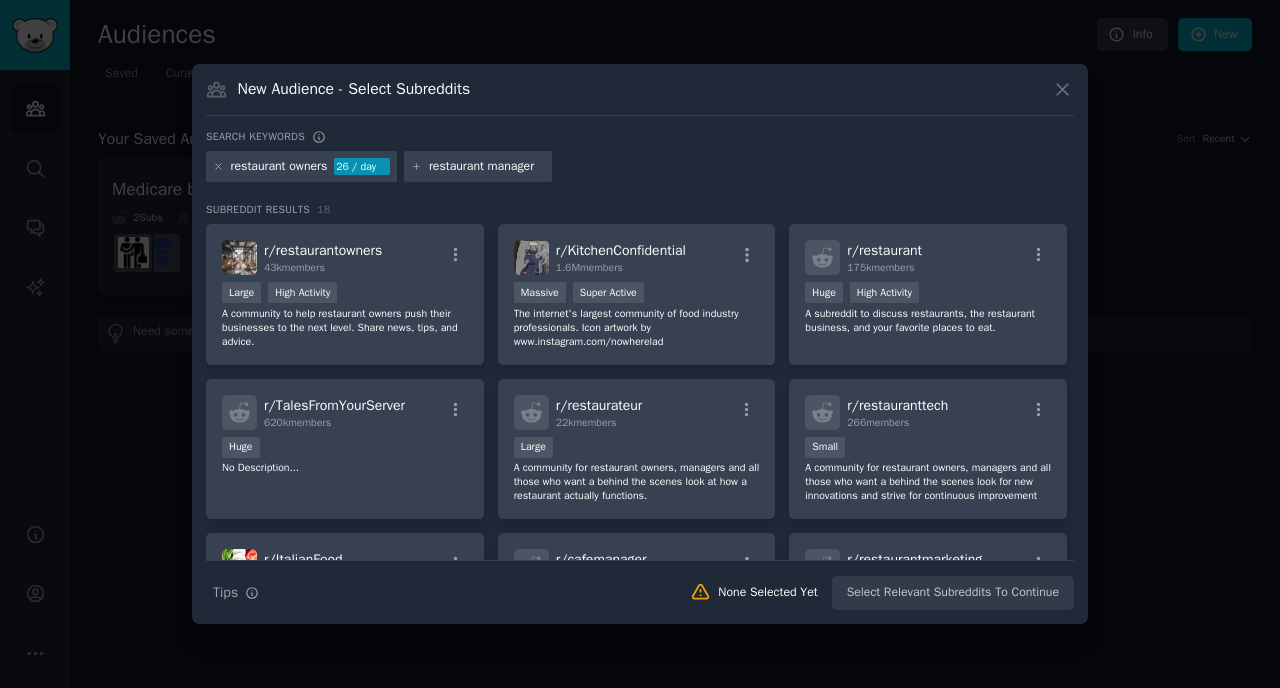type on "restaurant managers" 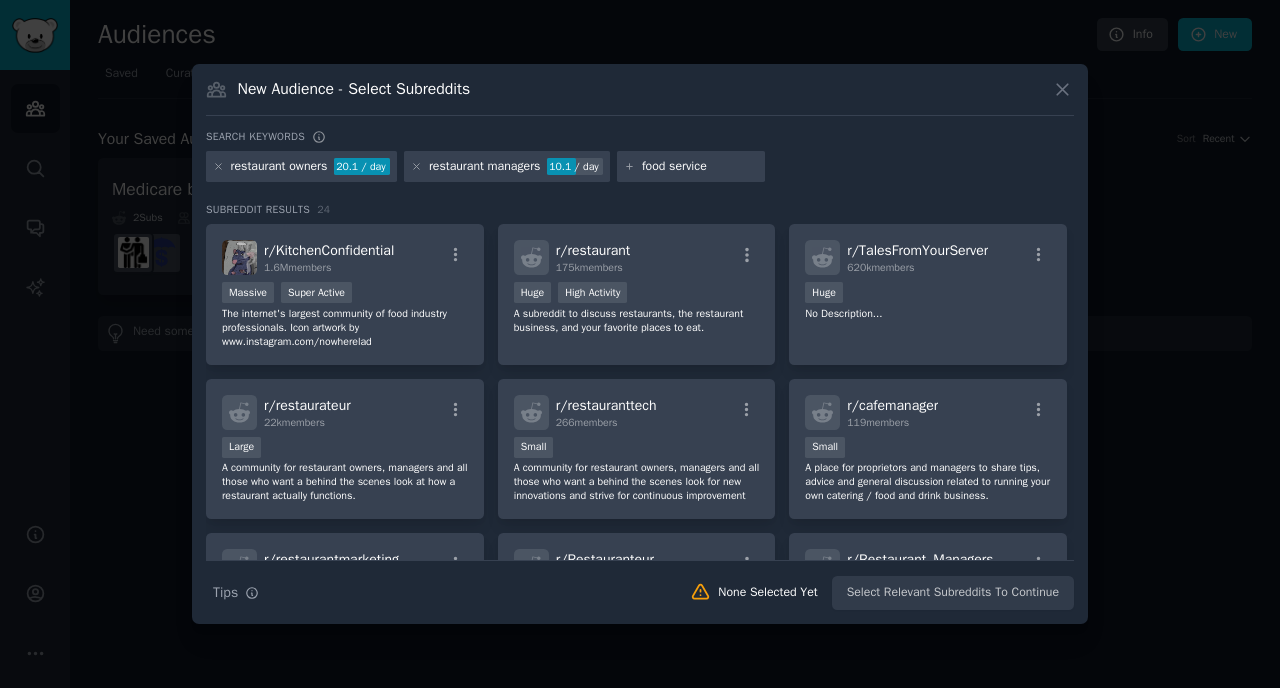 click on "restaurant managers" at bounding box center [485, 167] 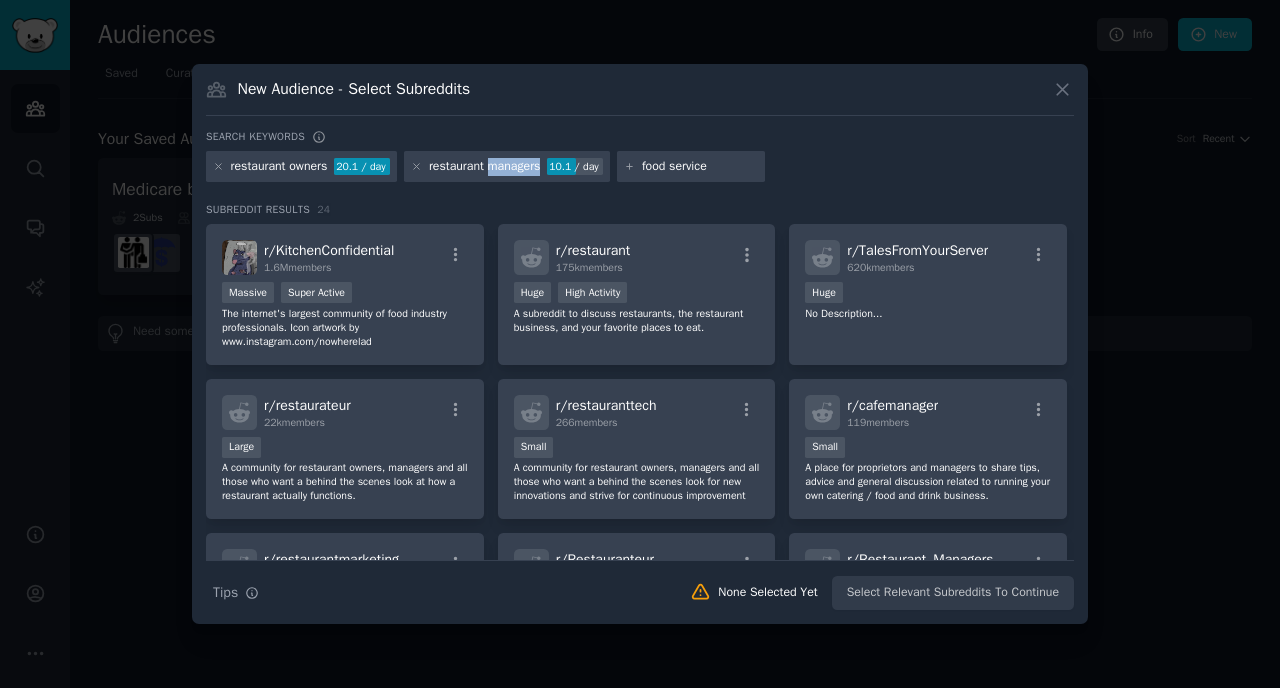 click on "restaurant managers" at bounding box center [485, 167] 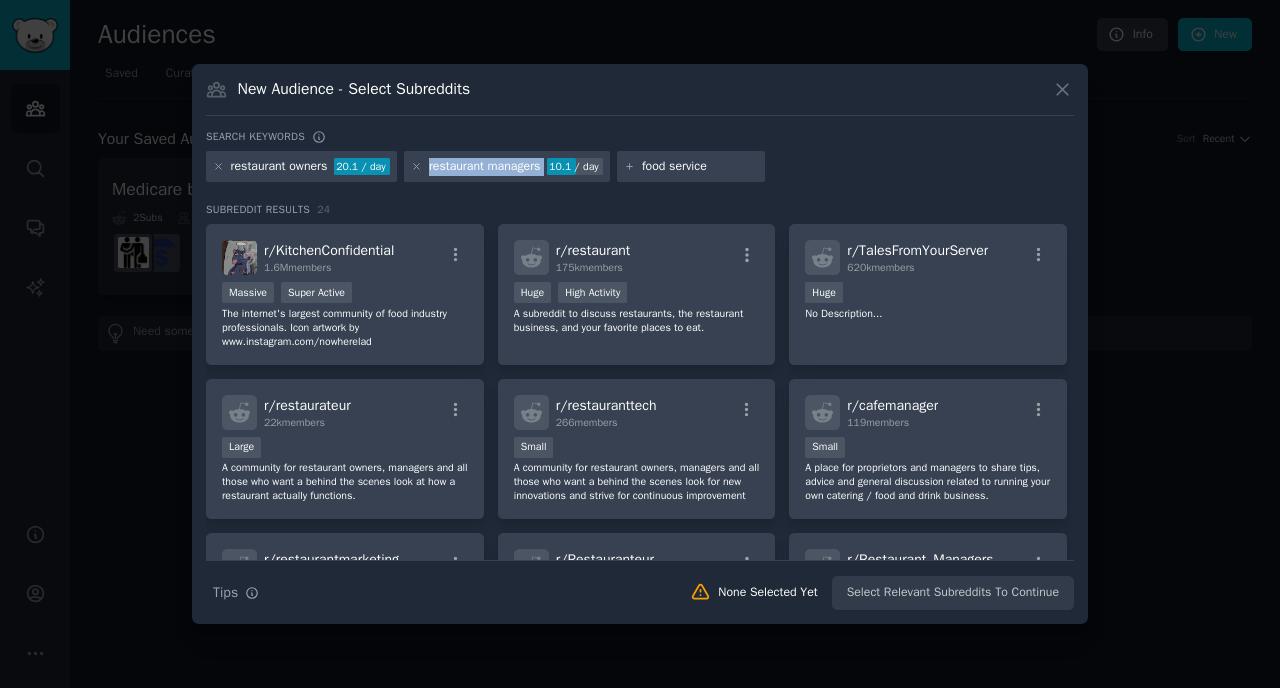 click on "restaurant managers" at bounding box center (485, 167) 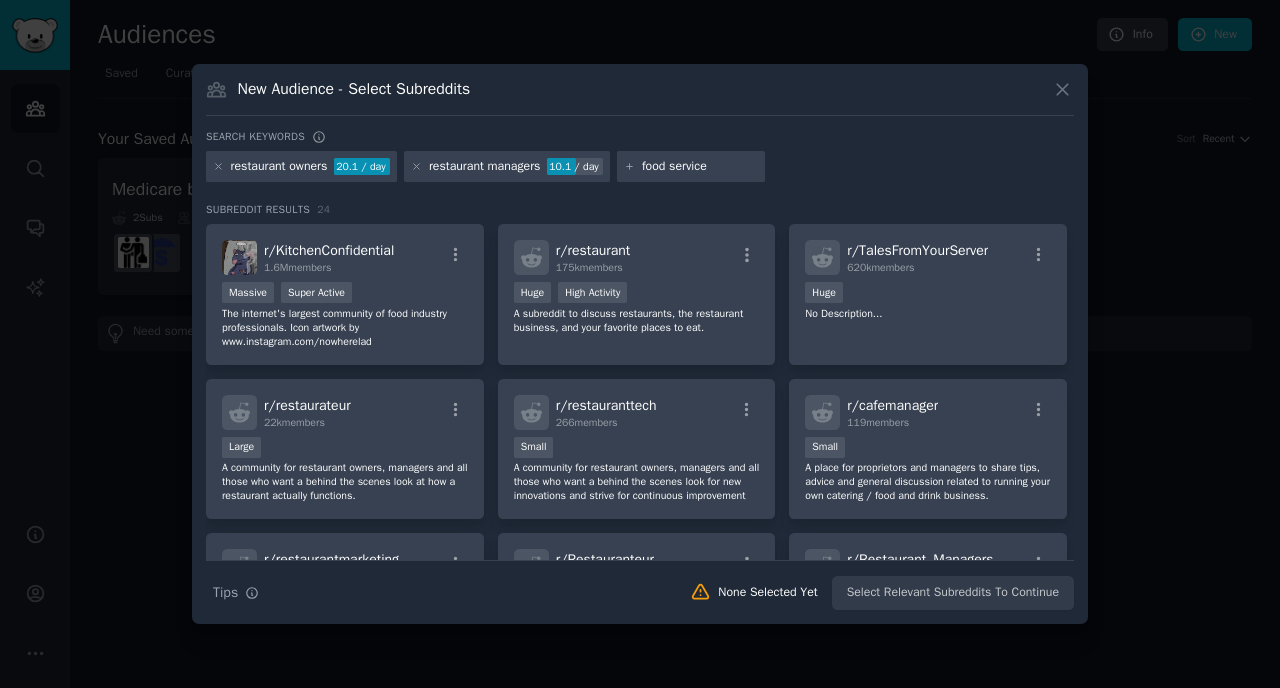 click on "food service" at bounding box center (691, 167) 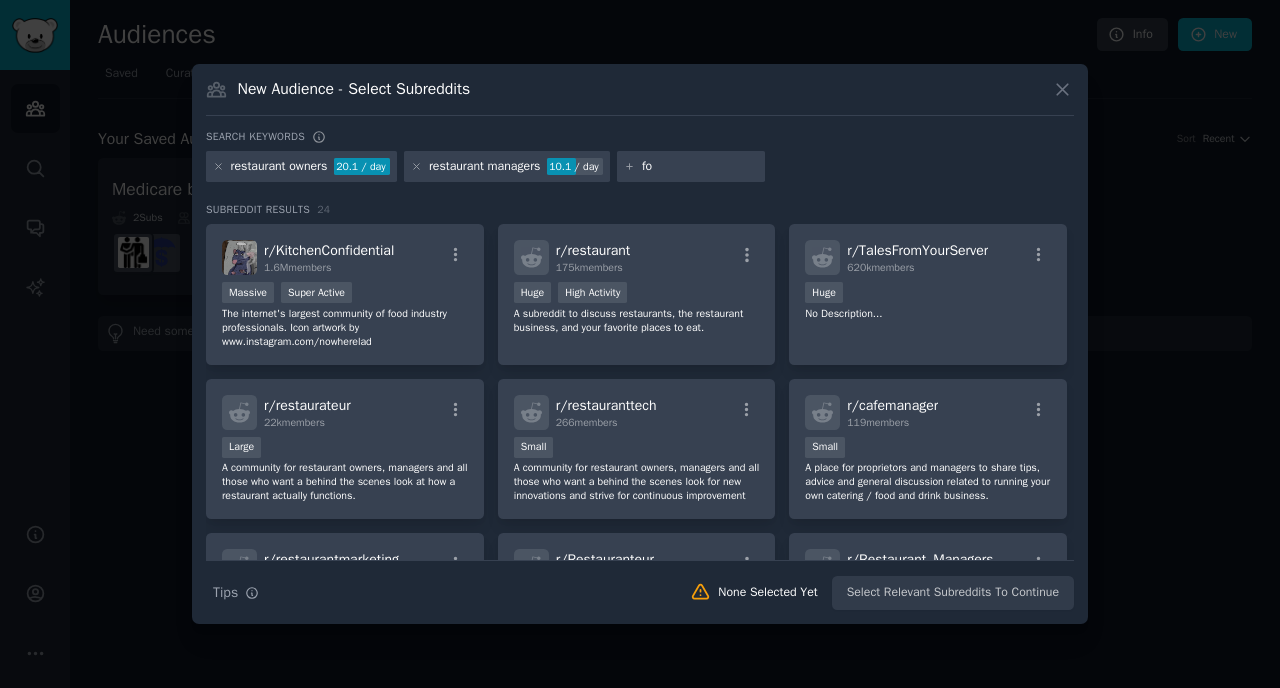 type on "f" 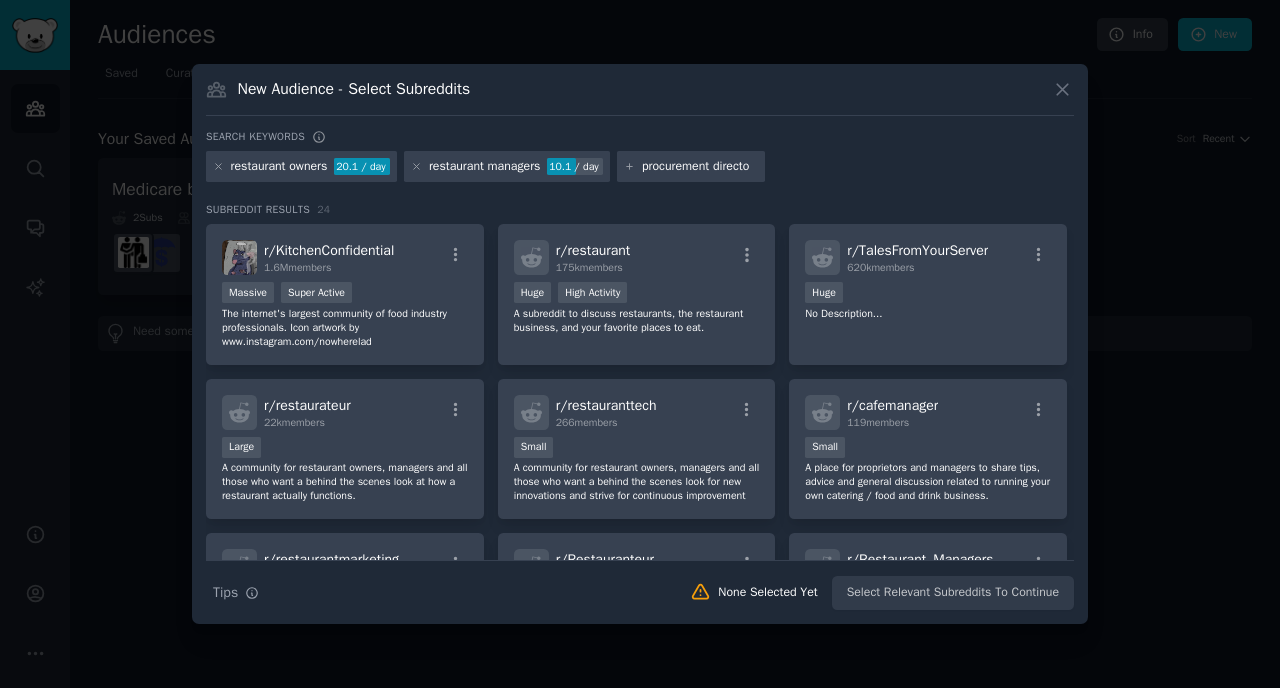 type on "procurement director" 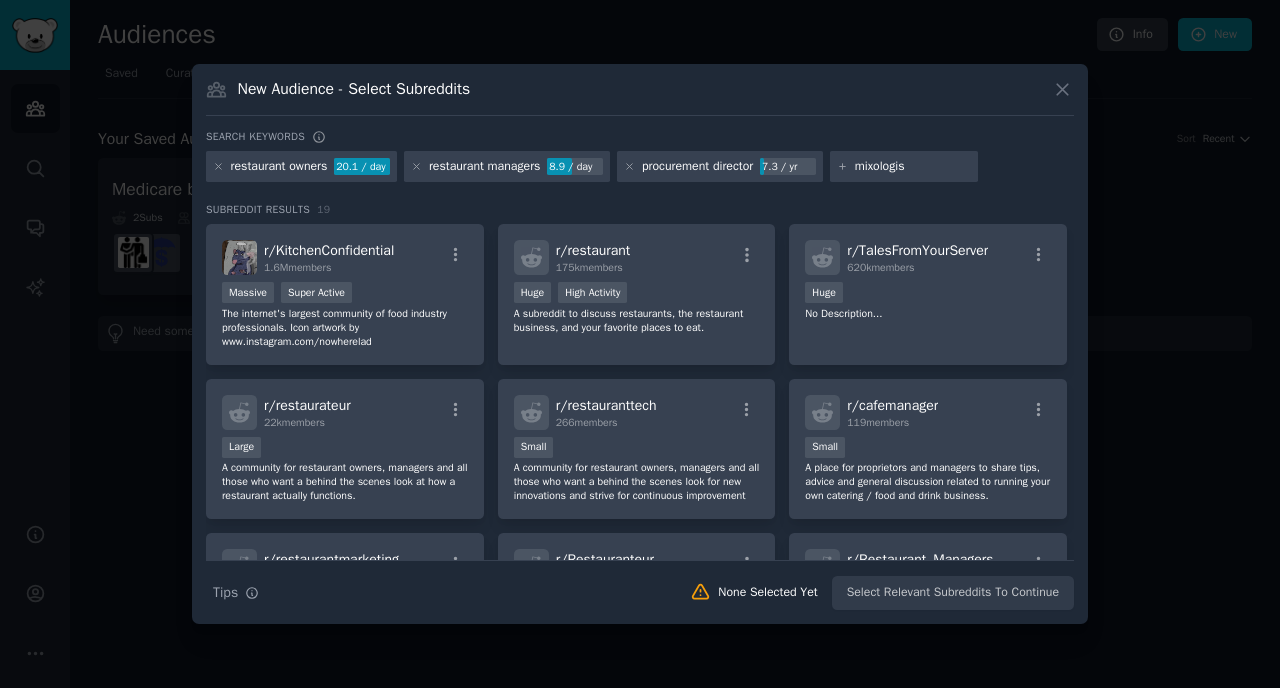 type on "mixologist" 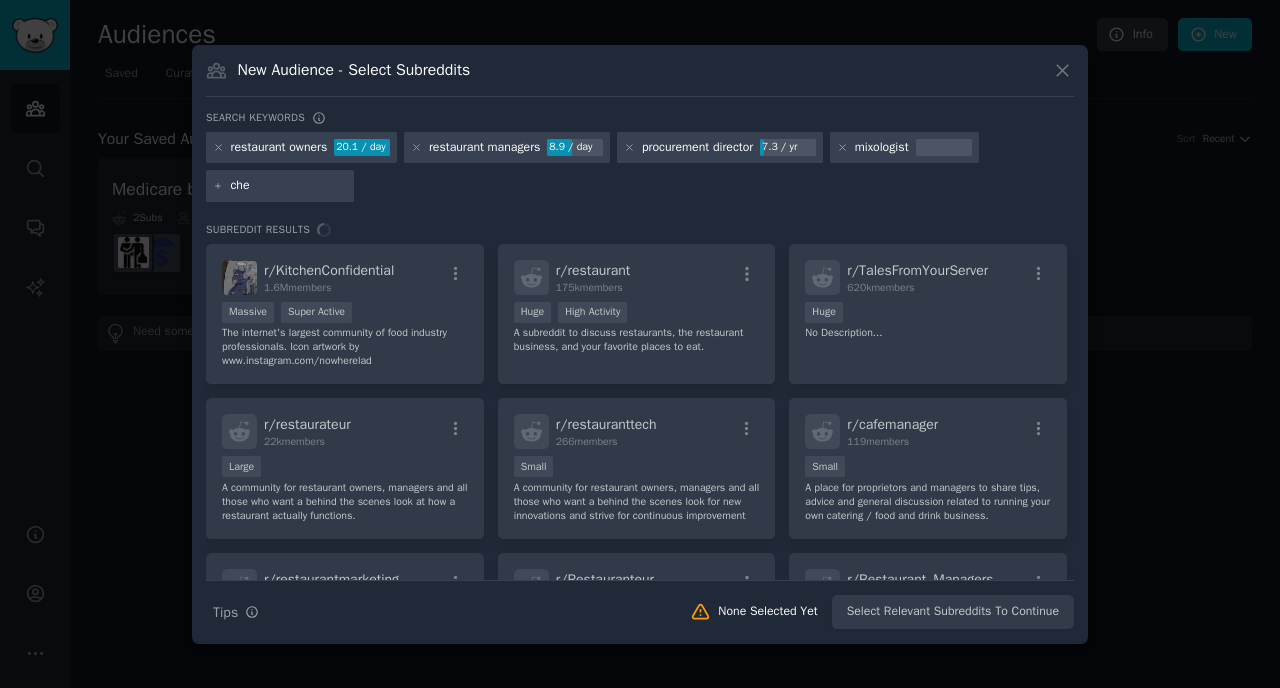 type on "chef" 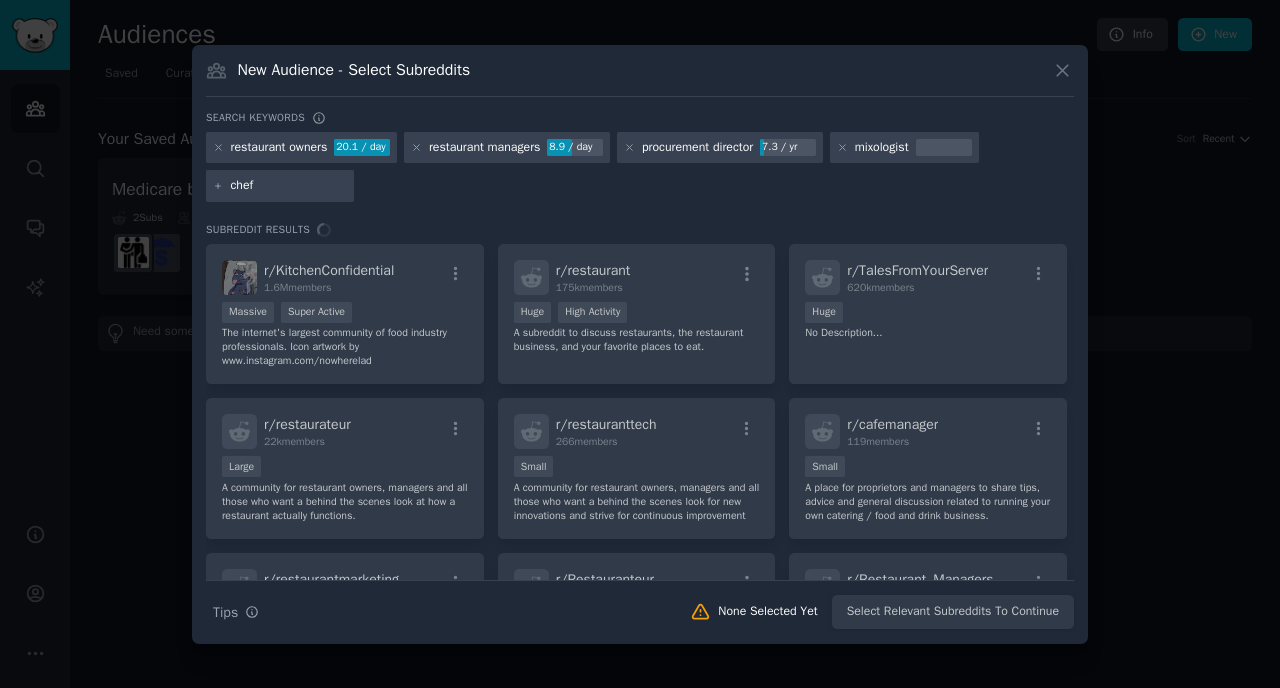 type 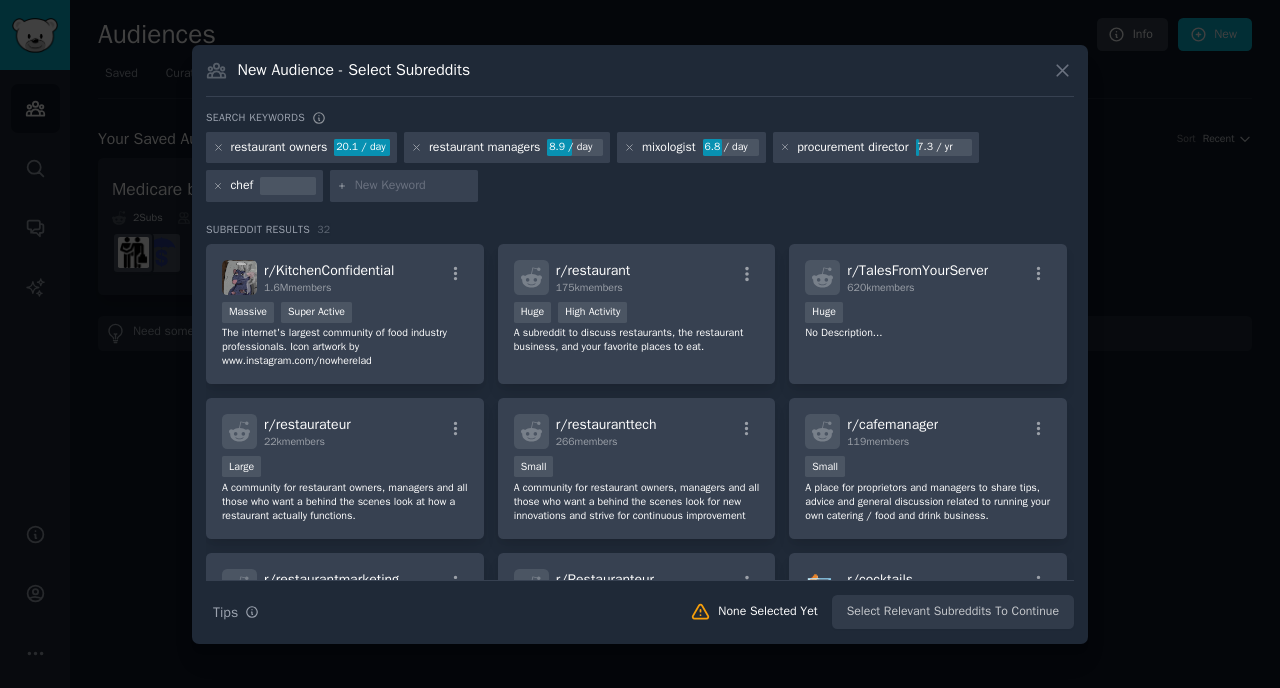 click on "New Audience - Select Subreddits" at bounding box center [354, 70] 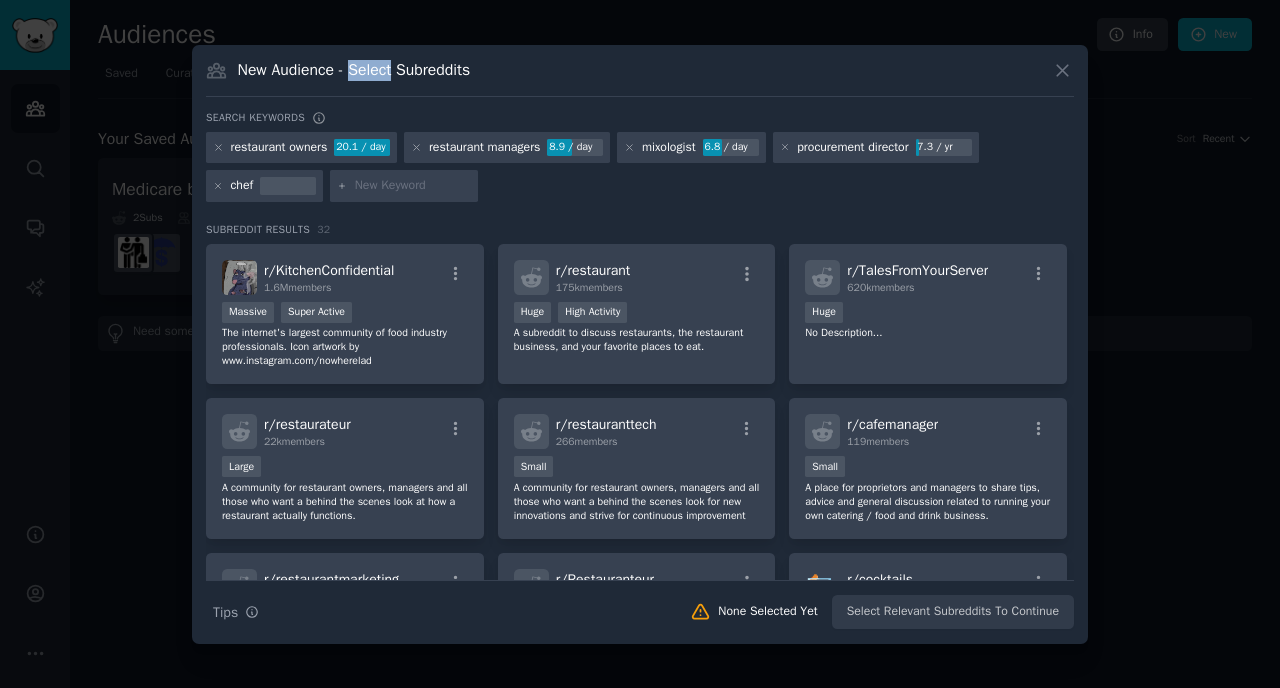 click on "New Audience - Select Subreddits" at bounding box center [354, 70] 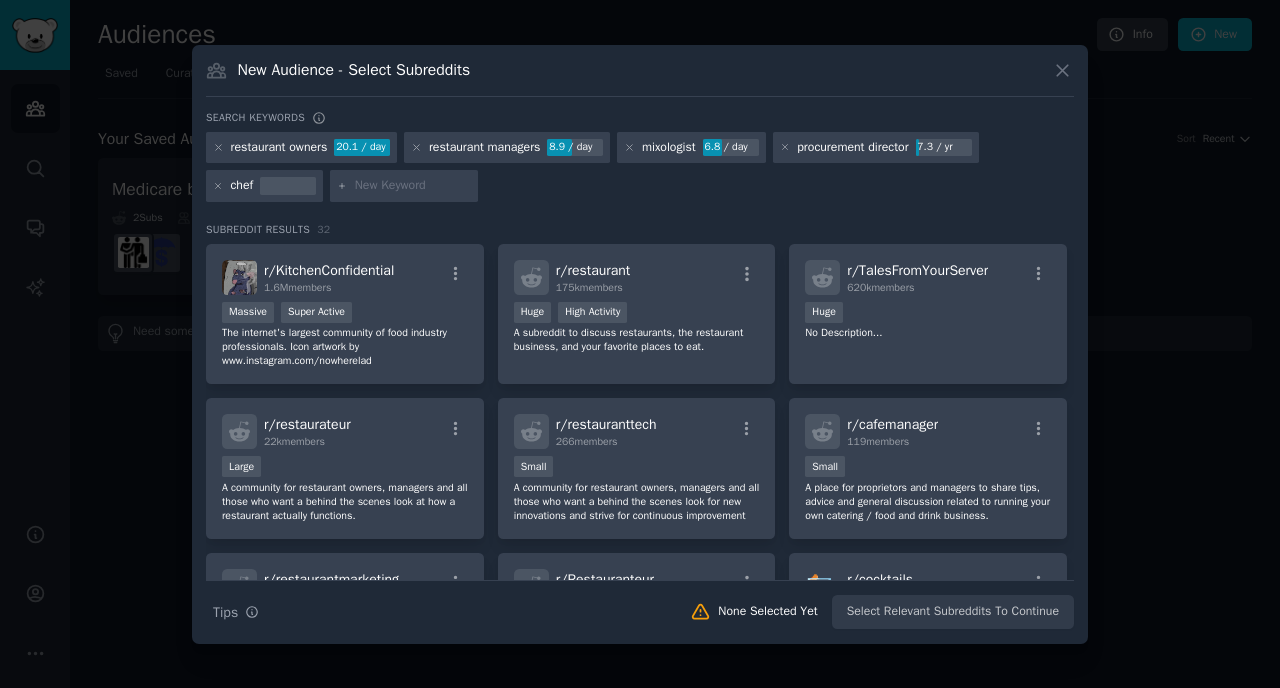 click on "New Audience - Select Subreddits" at bounding box center (354, 70) 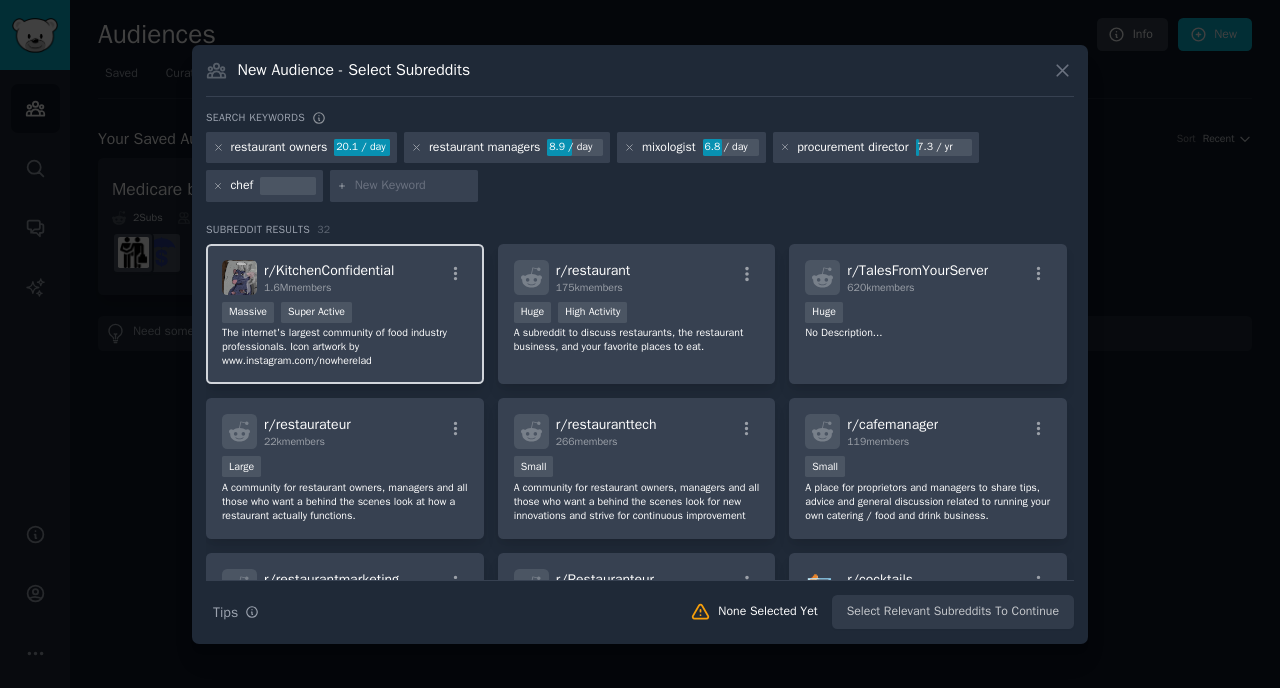 click on ">= 95th percentile for submissions / day Massive Super Active" at bounding box center [345, 314] 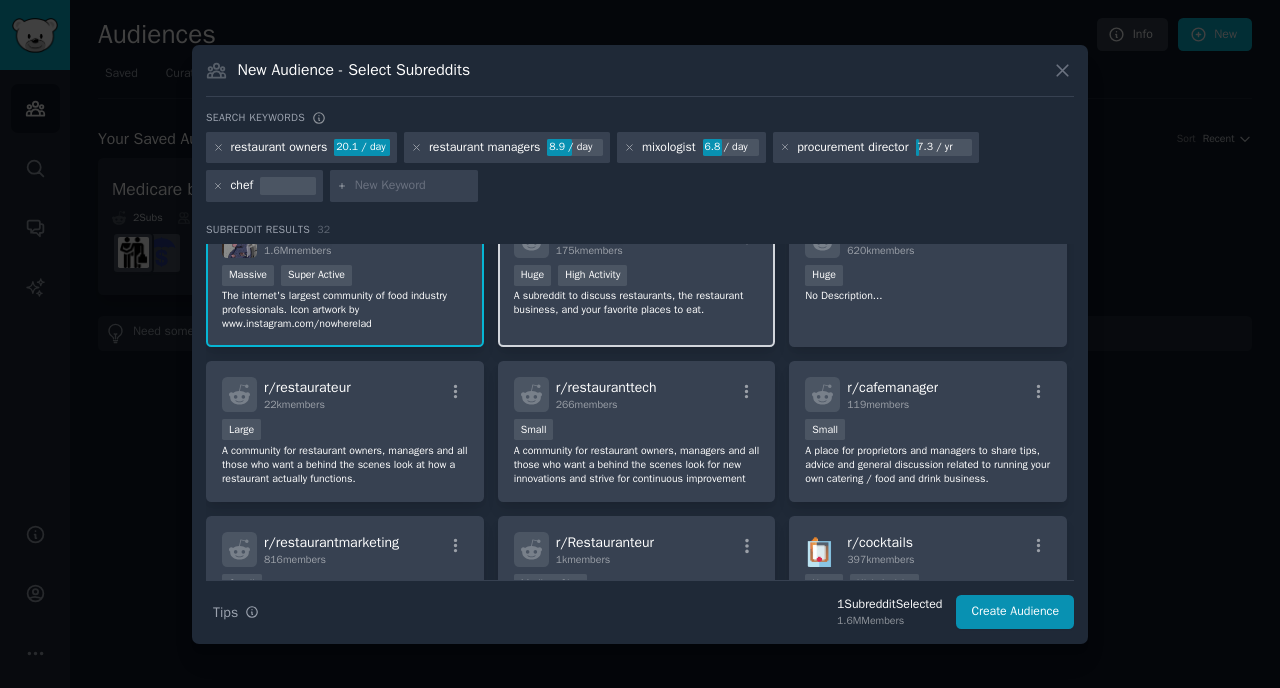 scroll, scrollTop: 48, scrollLeft: 0, axis: vertical 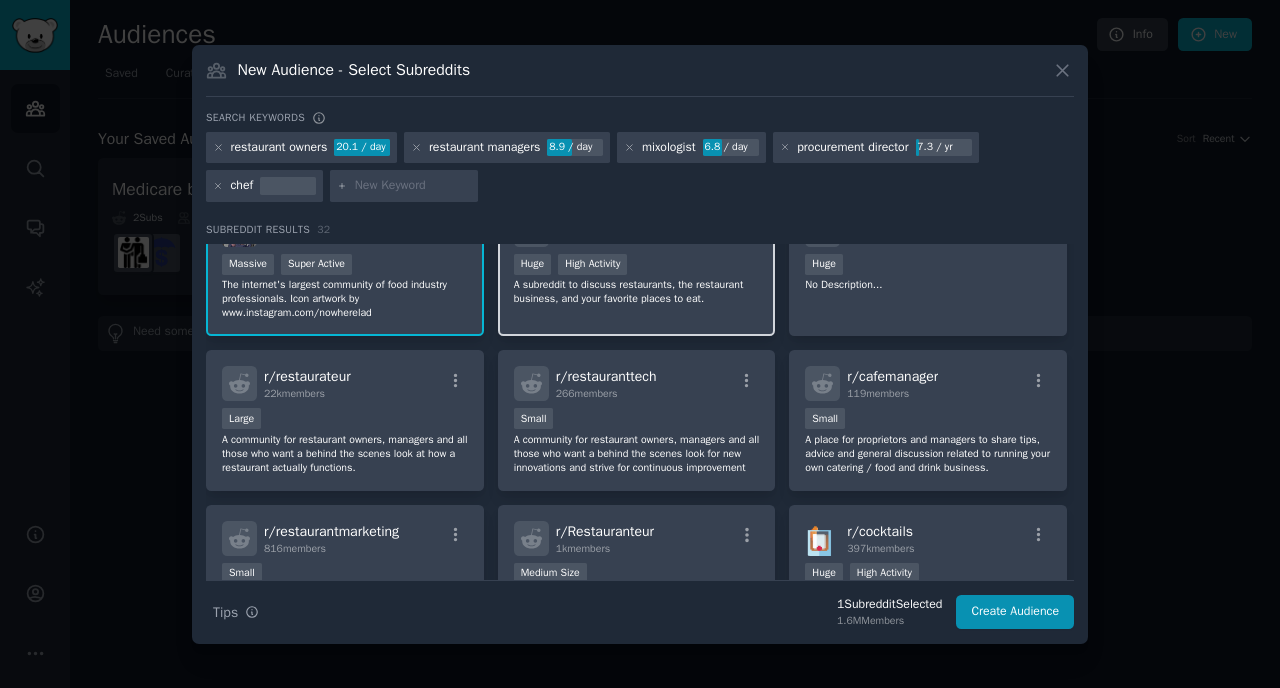 click on "A subreddit to discuss restaurants, the restaurant business, and your favorite places to eat." at bounding box center [637, 292] 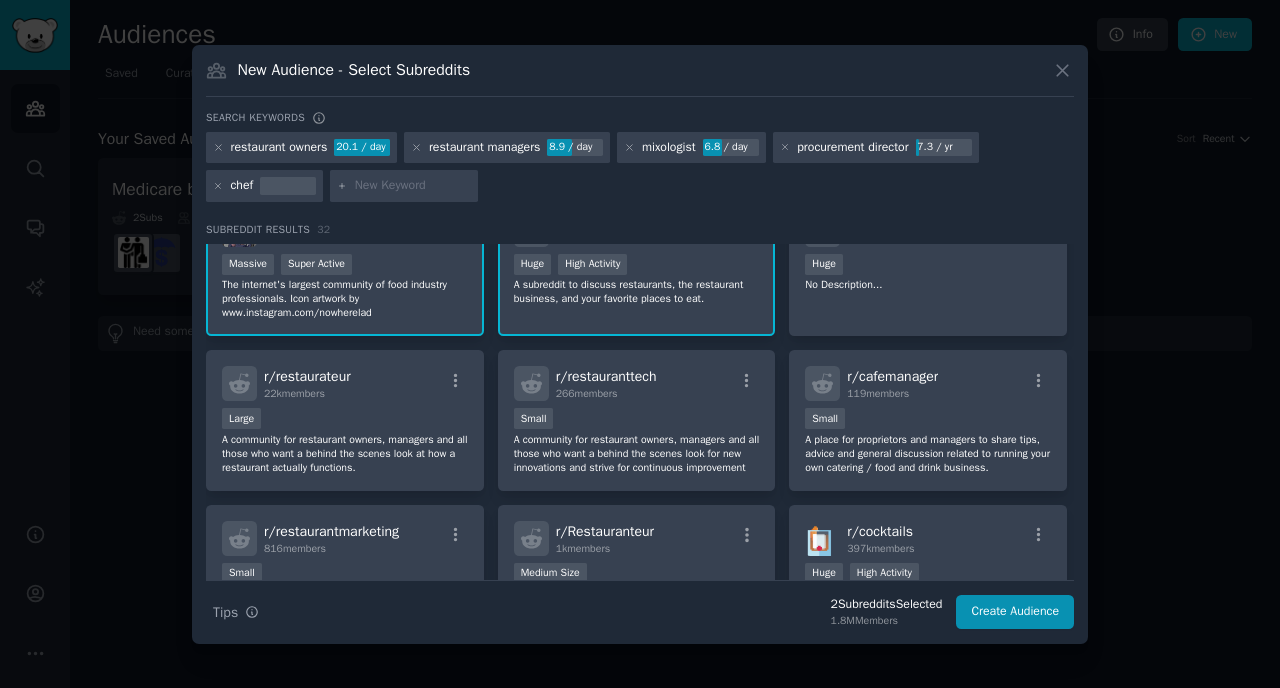 scroll, scrollTop: 0, scrollLeft: 0, axis: both 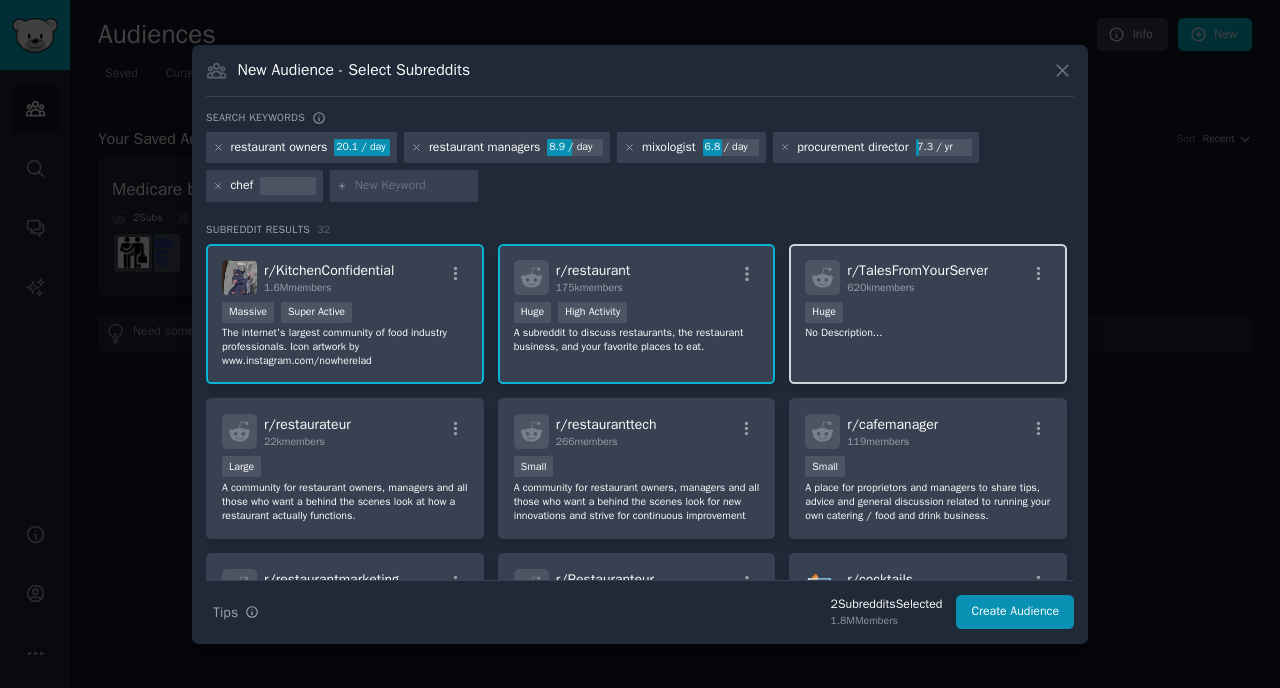 click on "No Description..." at bounding box center [928, 333] 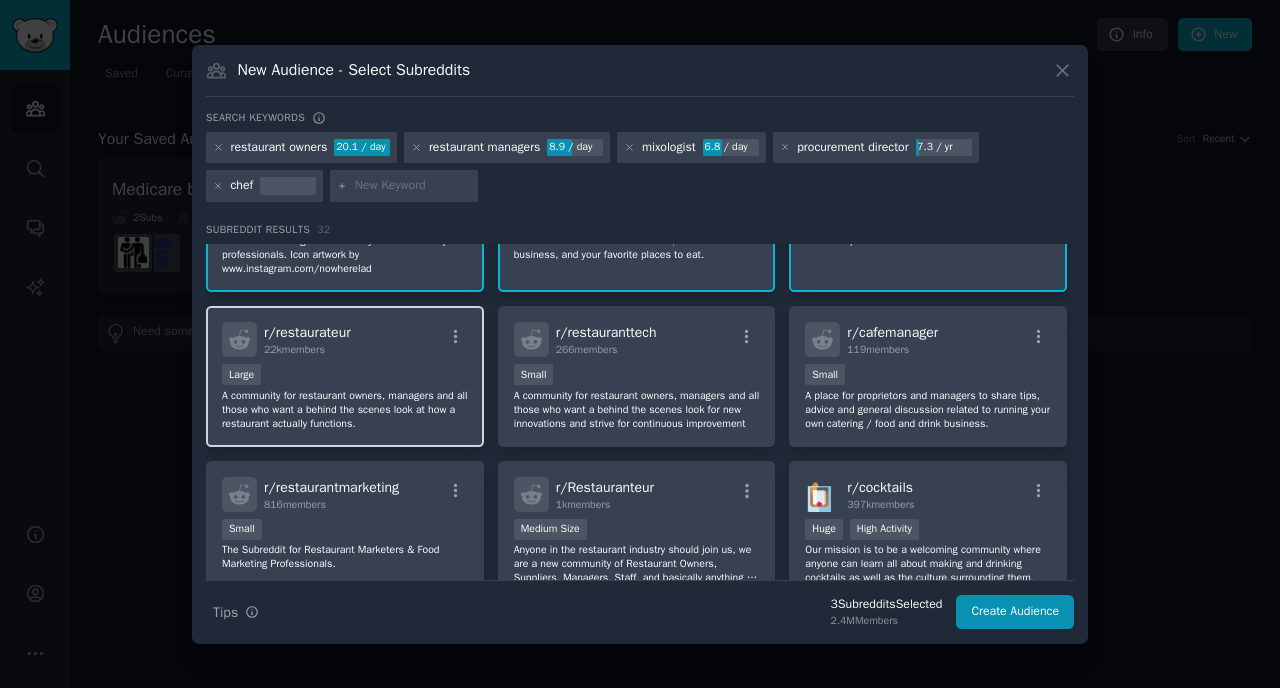 scroll, scrollTop: 114, scrollLeft: 0, axis: vertical 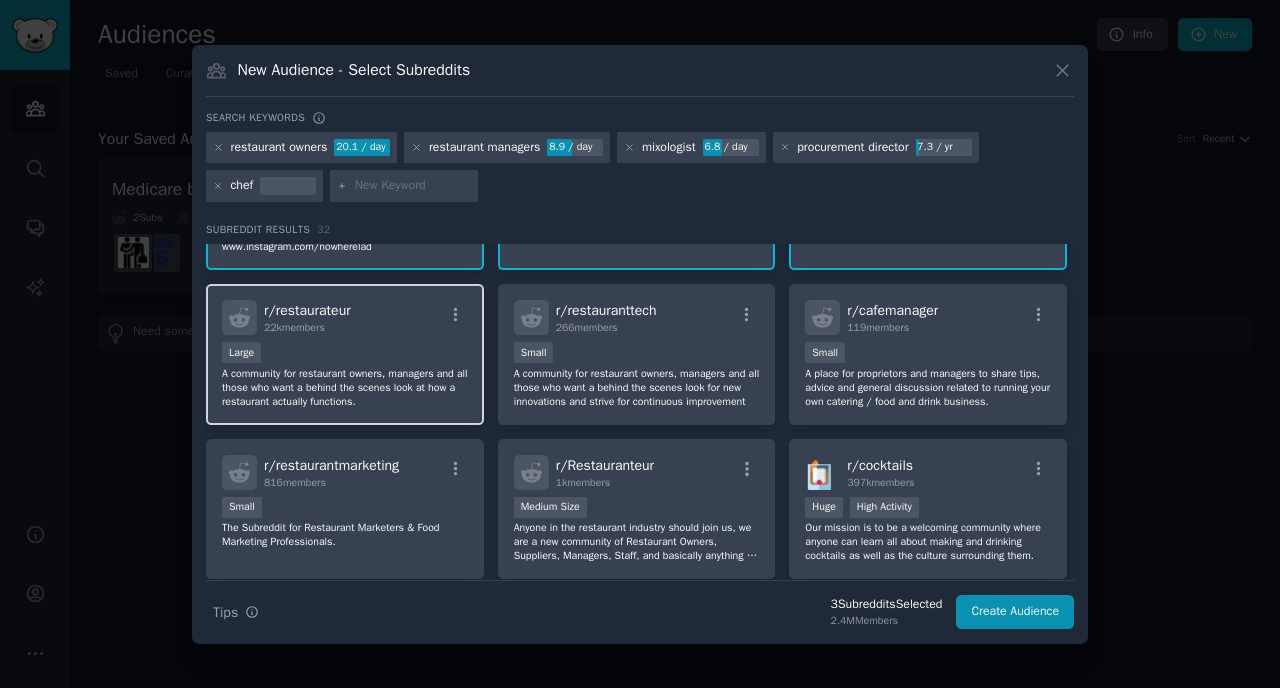 click on "A community for restaurant owners, managers and all those who want a behind the scenes look at how a restaurant actually functions." at bounding box center [345, 388] 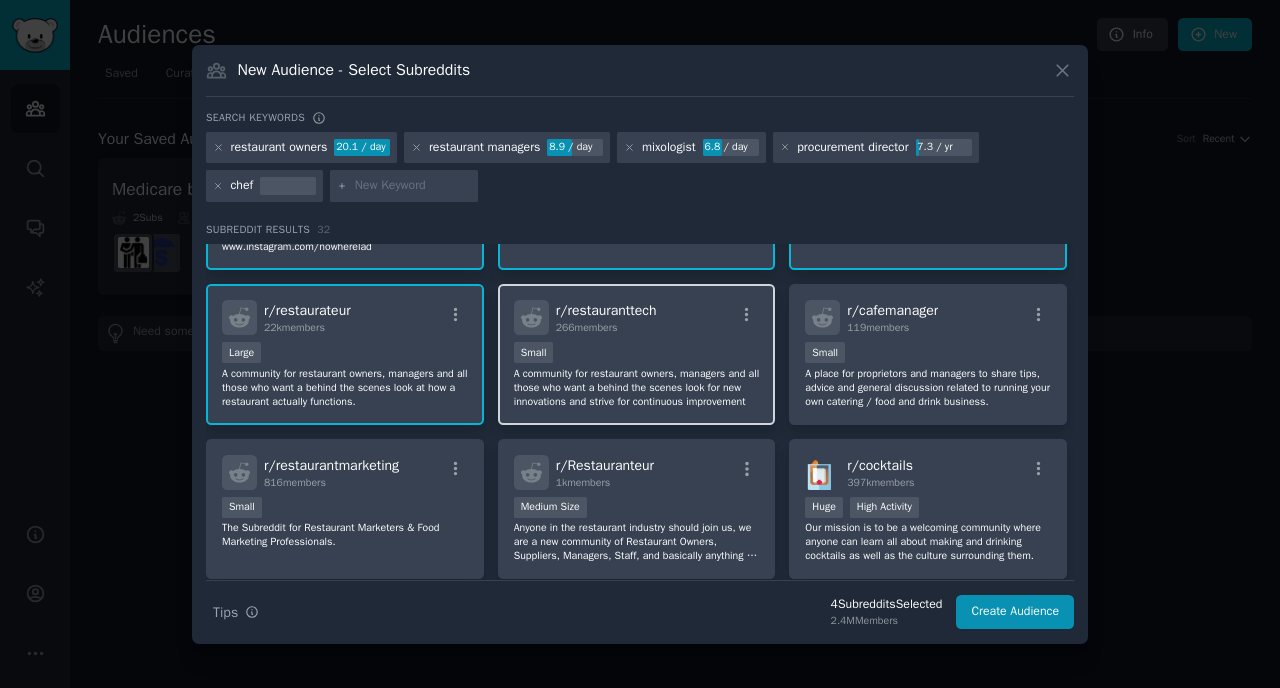 click on "A community for restaurant owners, managers and all those who want a behind the scenes look for new innovations and strive for continuous improvement" at bounding box center [637, 388] 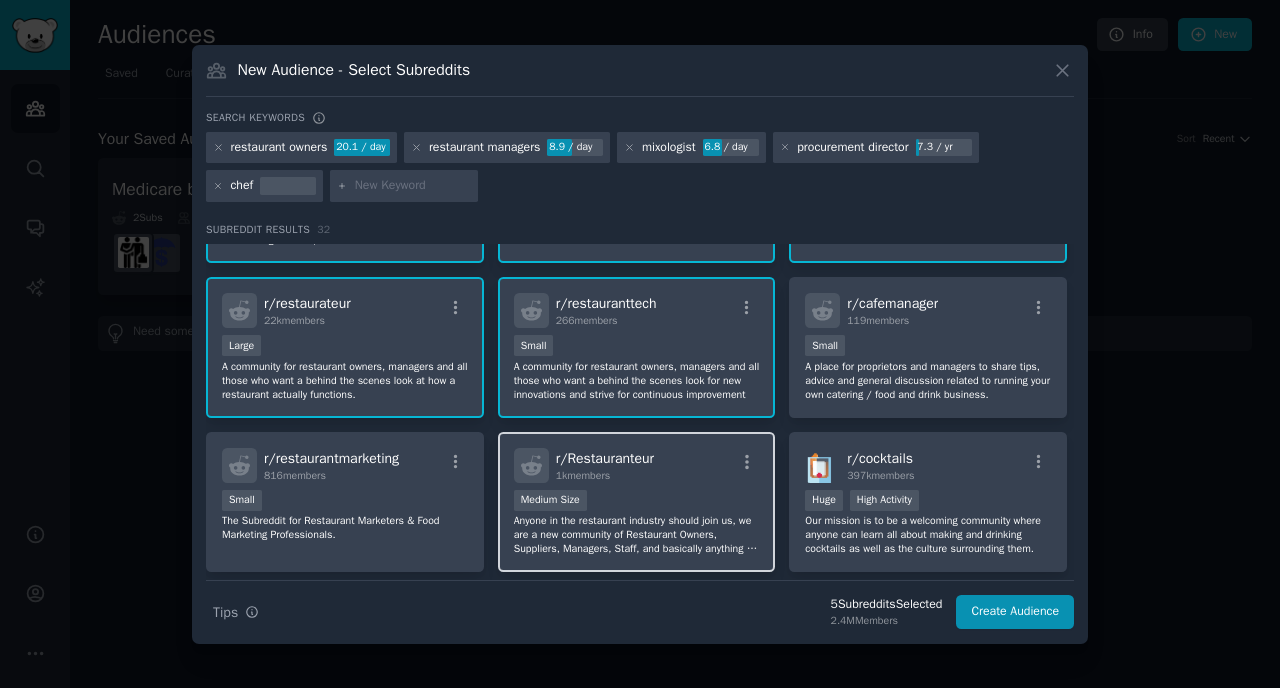 scroll, scrollTop: 118, scrollLeft: 0, axis: vertical 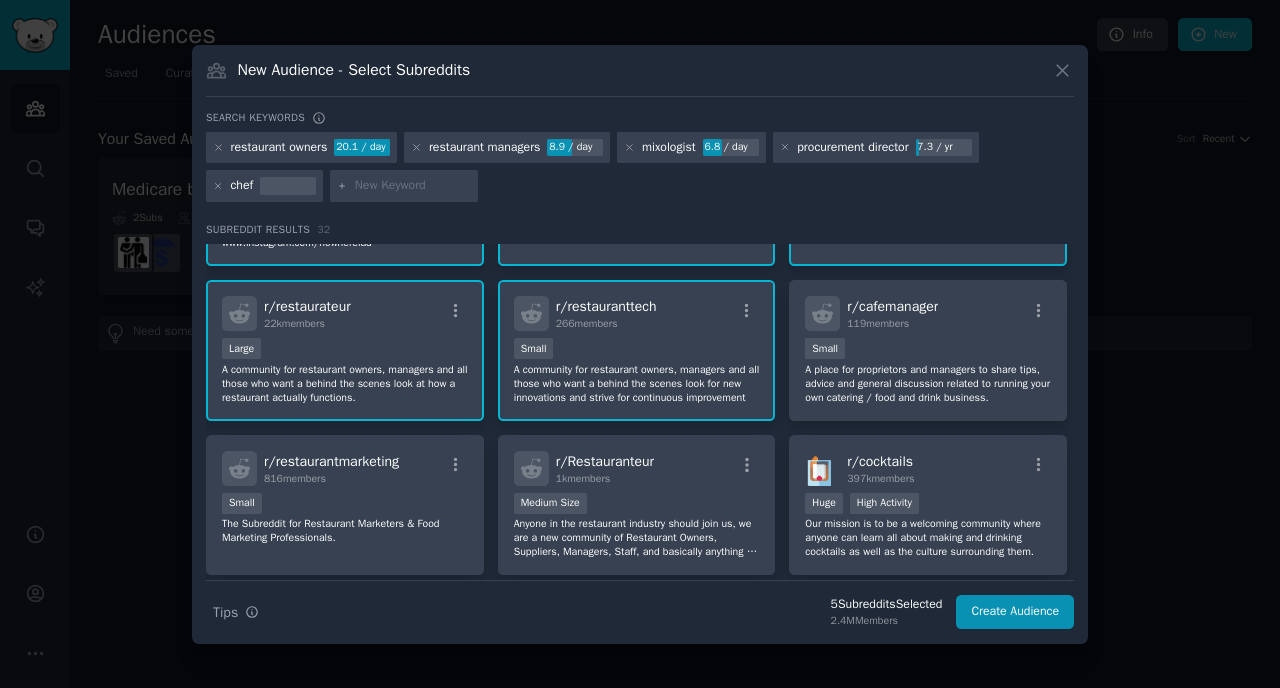 click on "A community for restaurant owners, managers and all those who want a behind the scenes look for new innovations and strive for continuous improvement" at bounding box center (637, 384) 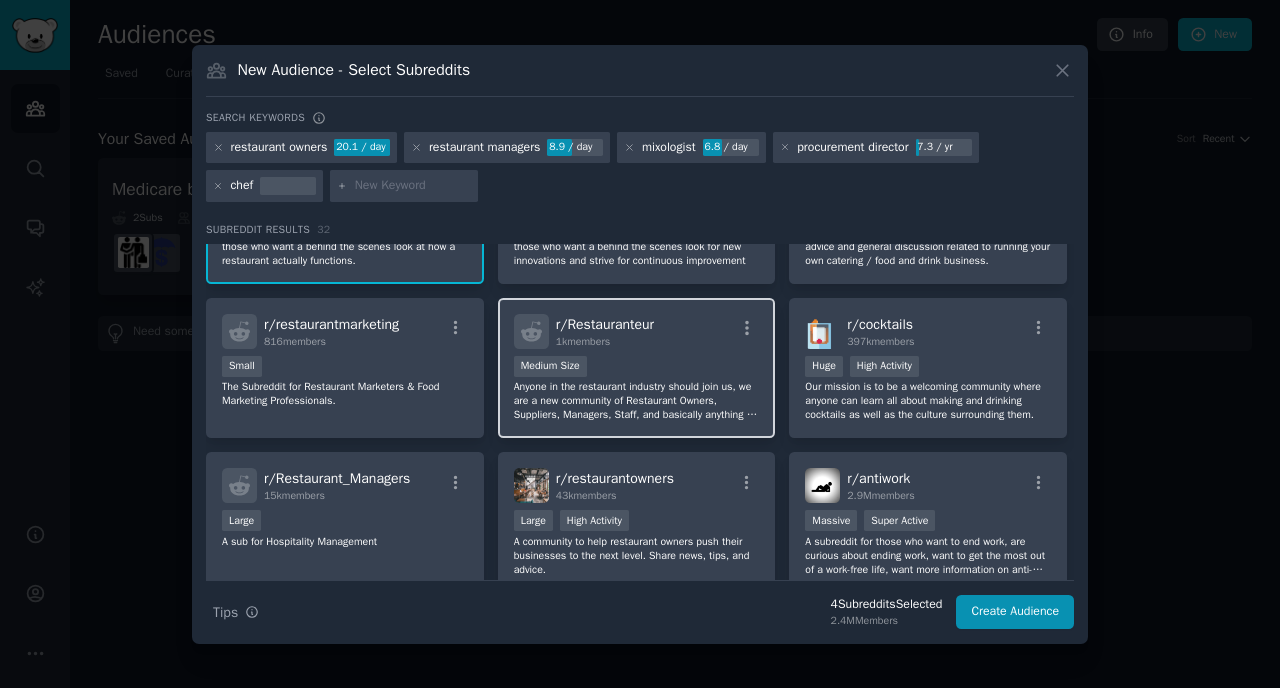 scroll, scrollTop: 273, scrollLeft: 0, axis: vertical 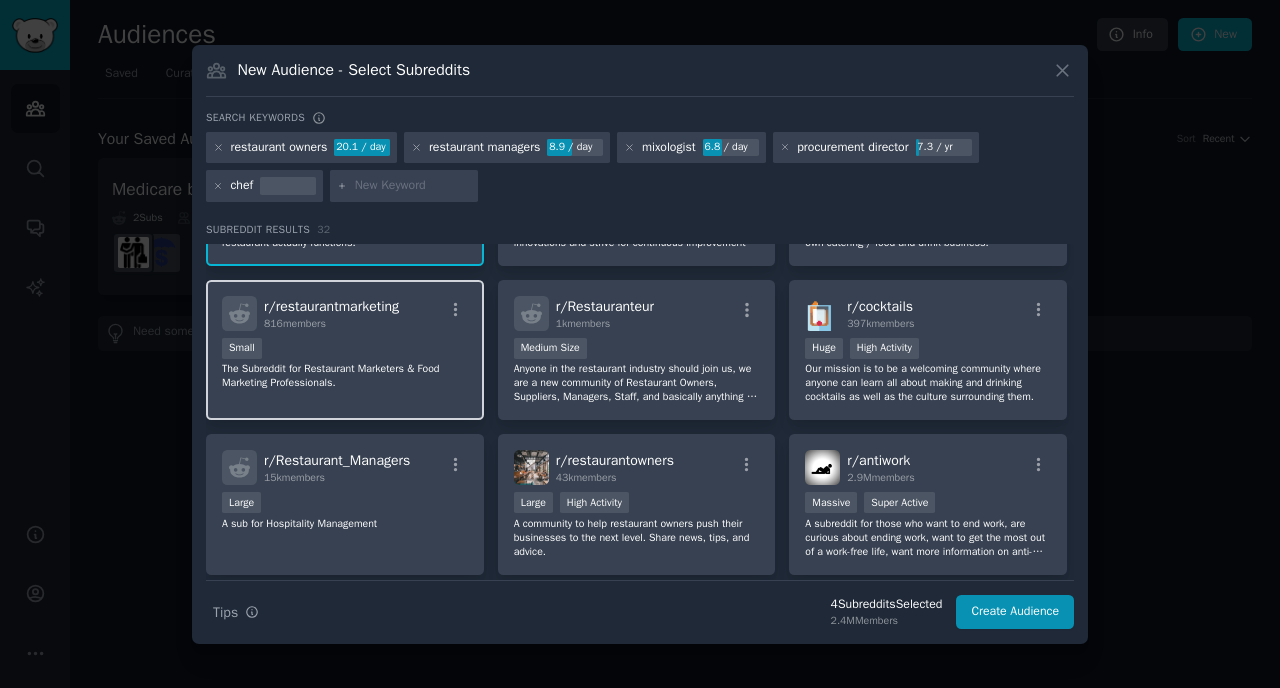 click on "The Subreddit for Restaurant Marketers & Food Marketing Professionals." at bounding box center (345, 376) 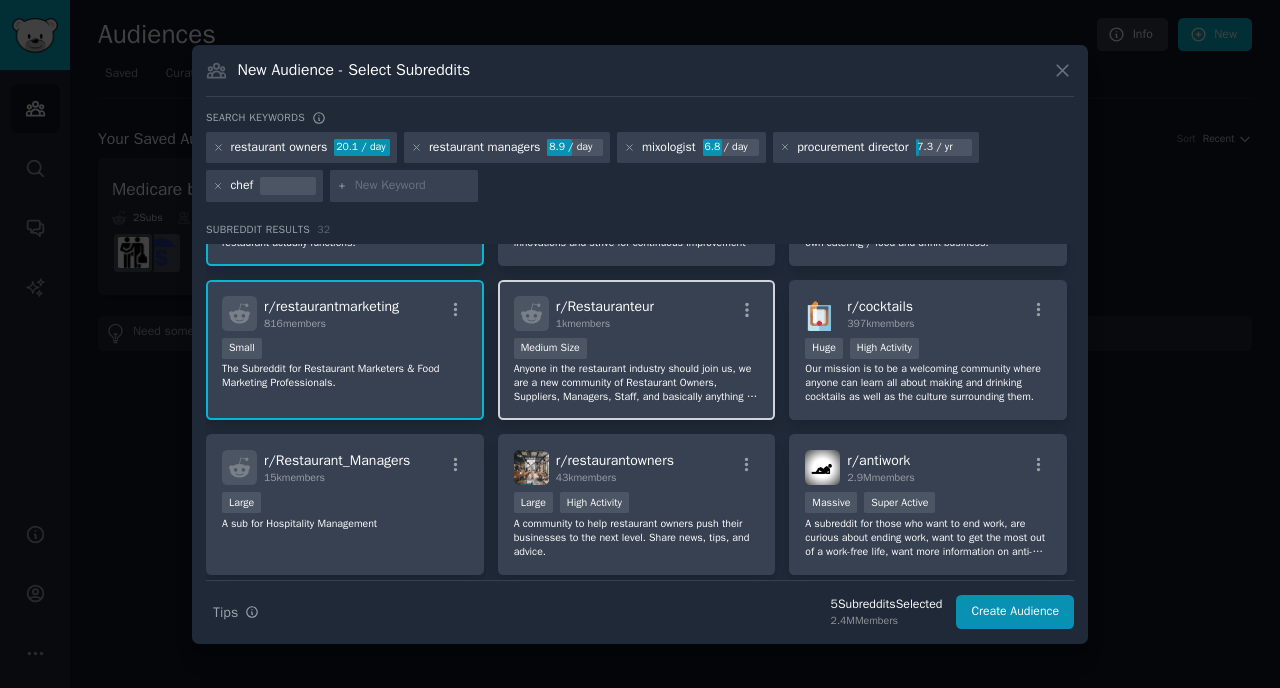 click on "Anyone in the restaurant industry should join us, we are a new community of Restaurant Owners, Suppliers, Managers, Staff, and basically anything to do with the Food and Beverage Industry." at bounding box center (637, 383) 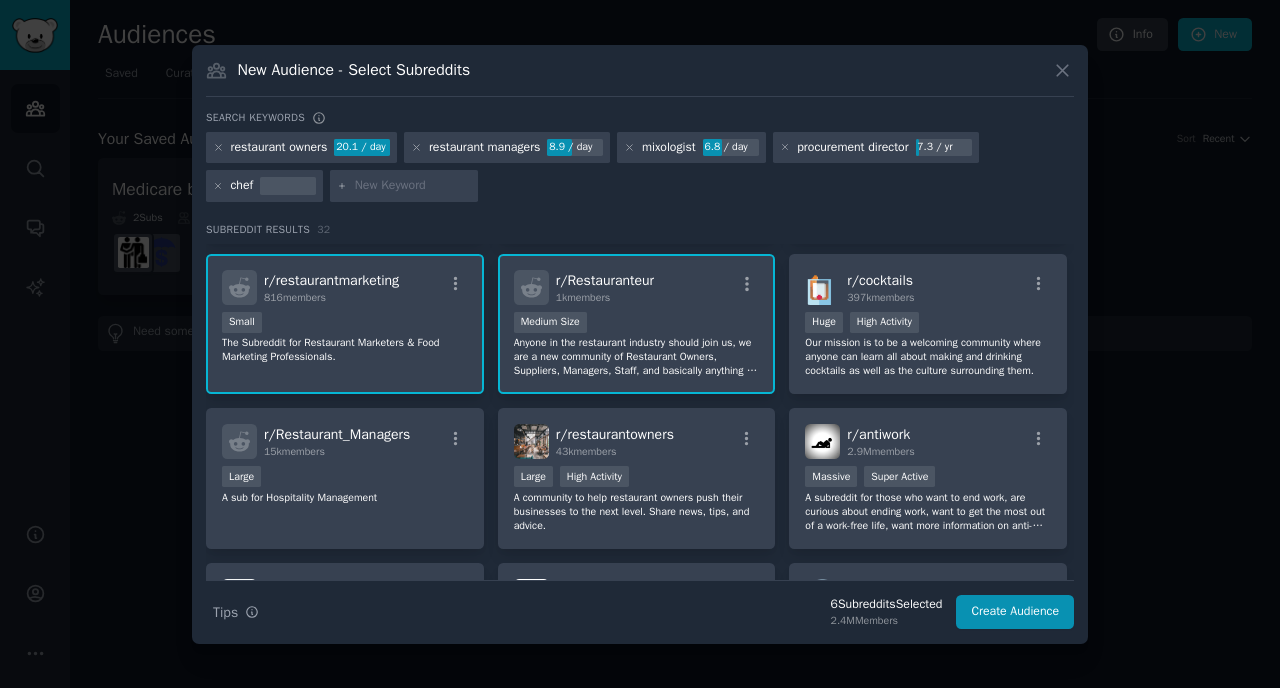 scroll, scrollTop: 308, scrollLeft: 0, axis: vertical 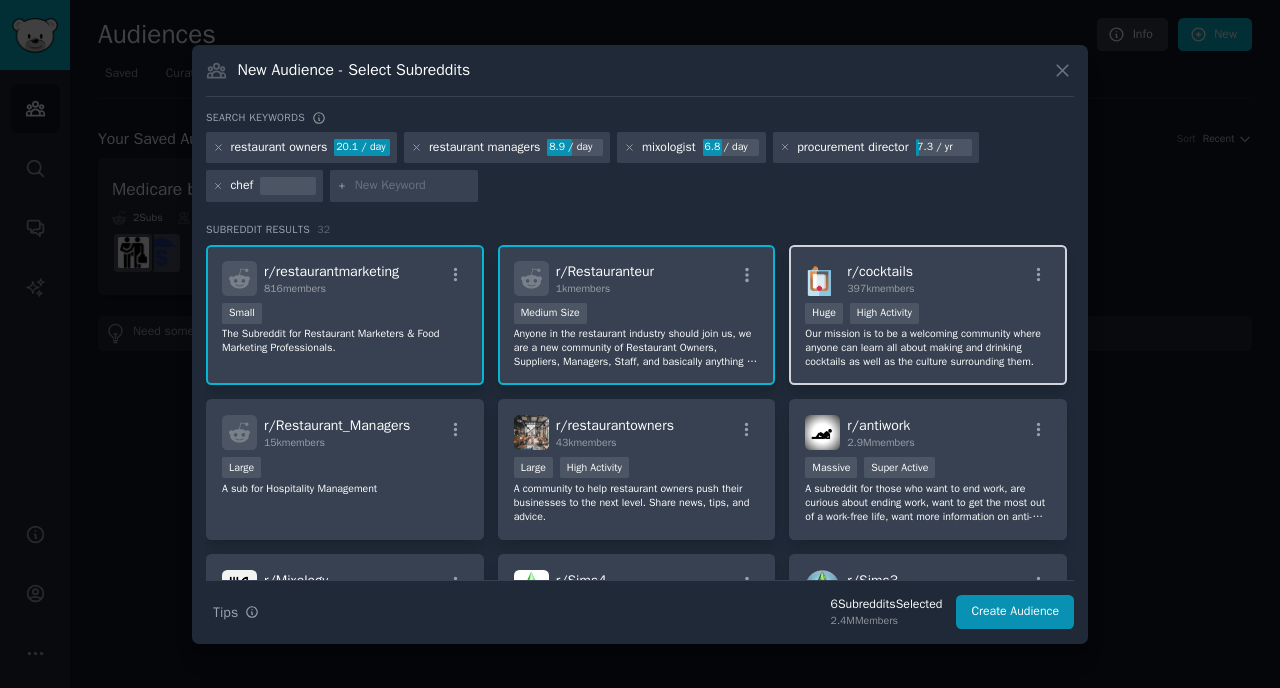 click on "Our mission is to be a welcoming community where anyone can learn all about making and drinking cocktails as well as the culture surrounding them." at bounding box center (928, 348) 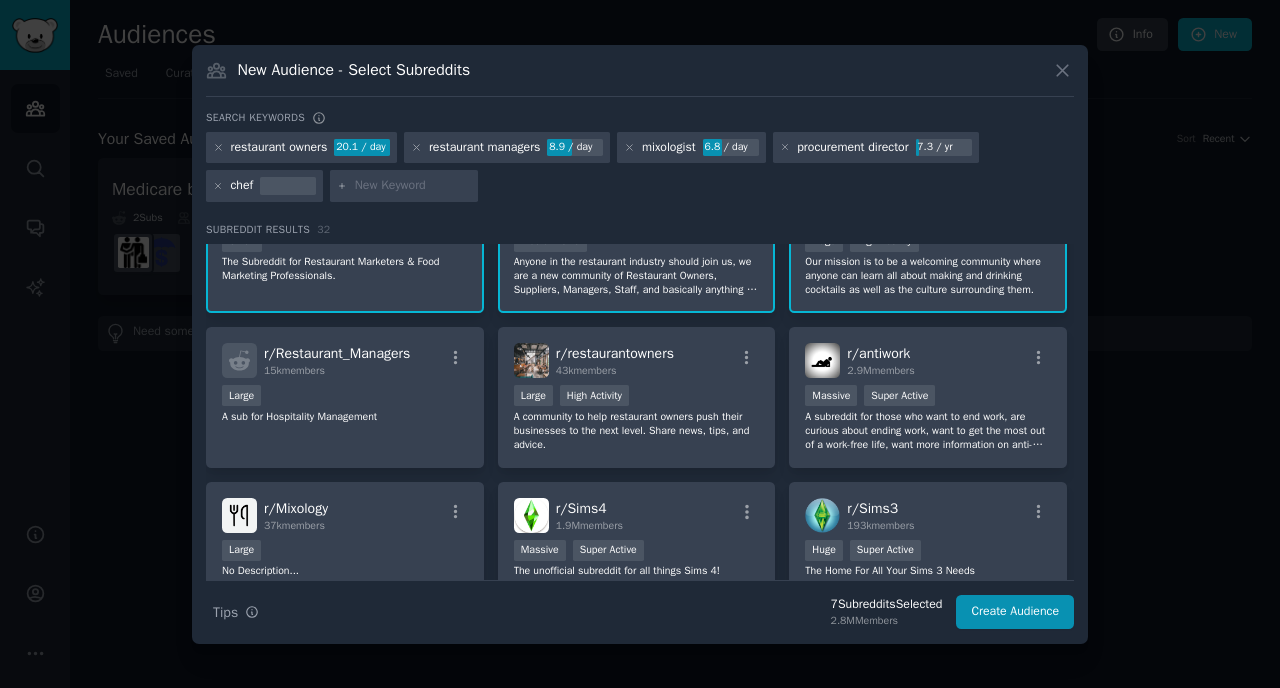 scroll, scrollTop: 381, scrollLeft: 0, axis: vertical 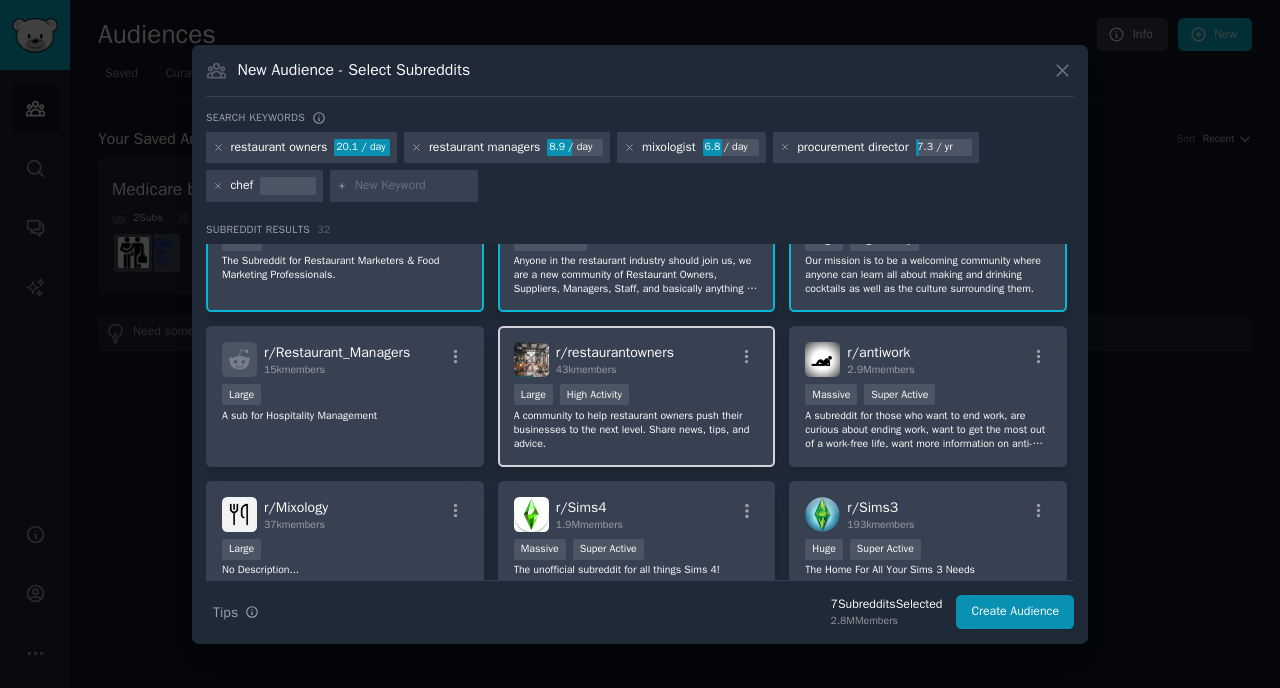 click on "r/ Restaurant_Managers 15k  members Large A sub for Hospitality Management" at bounding box center [345, 396] 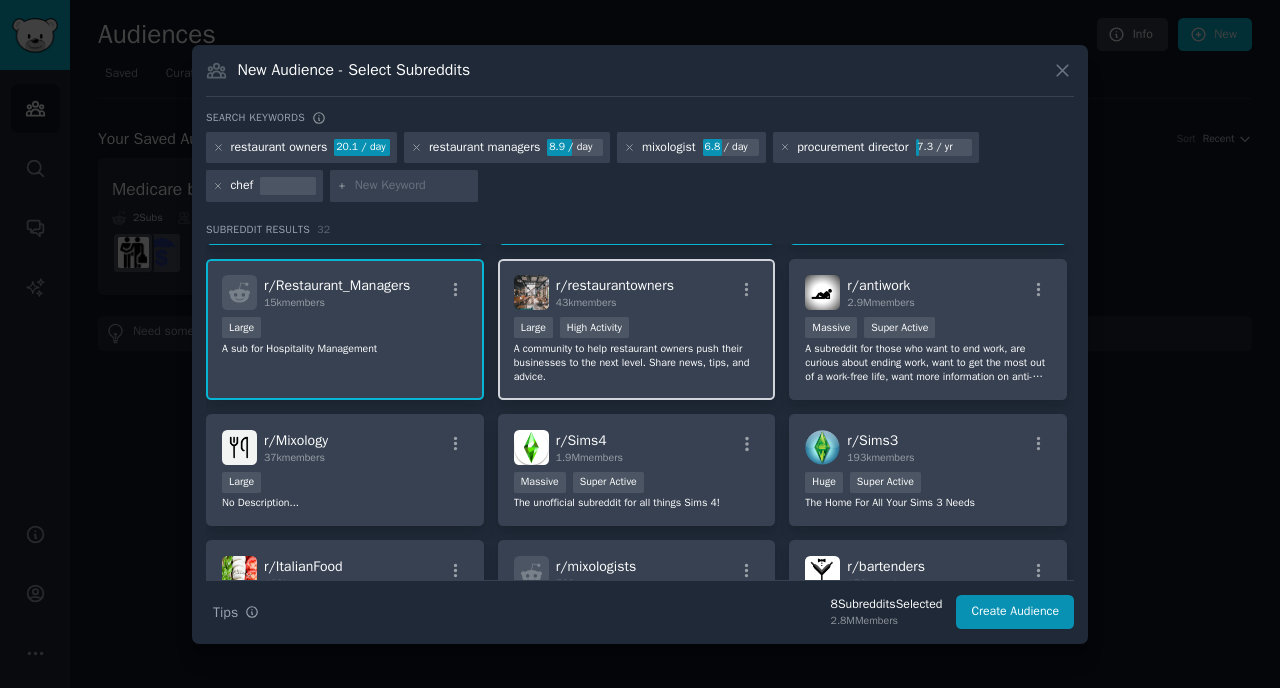 click on "A community to help restaurant owners push their businesses to the next level. Share news, tips, and advice." at bounding box center [637, 363] 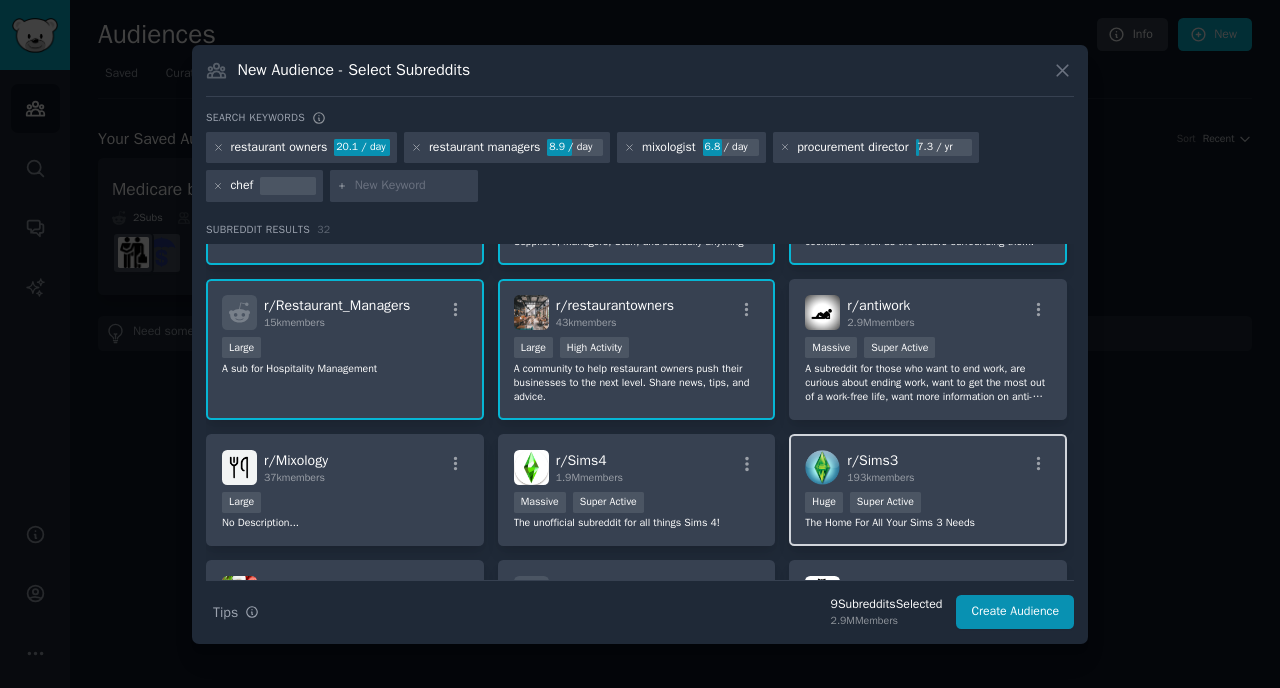 scroll, scrollTop: 425, scrollLeft: 0, axis: vertical 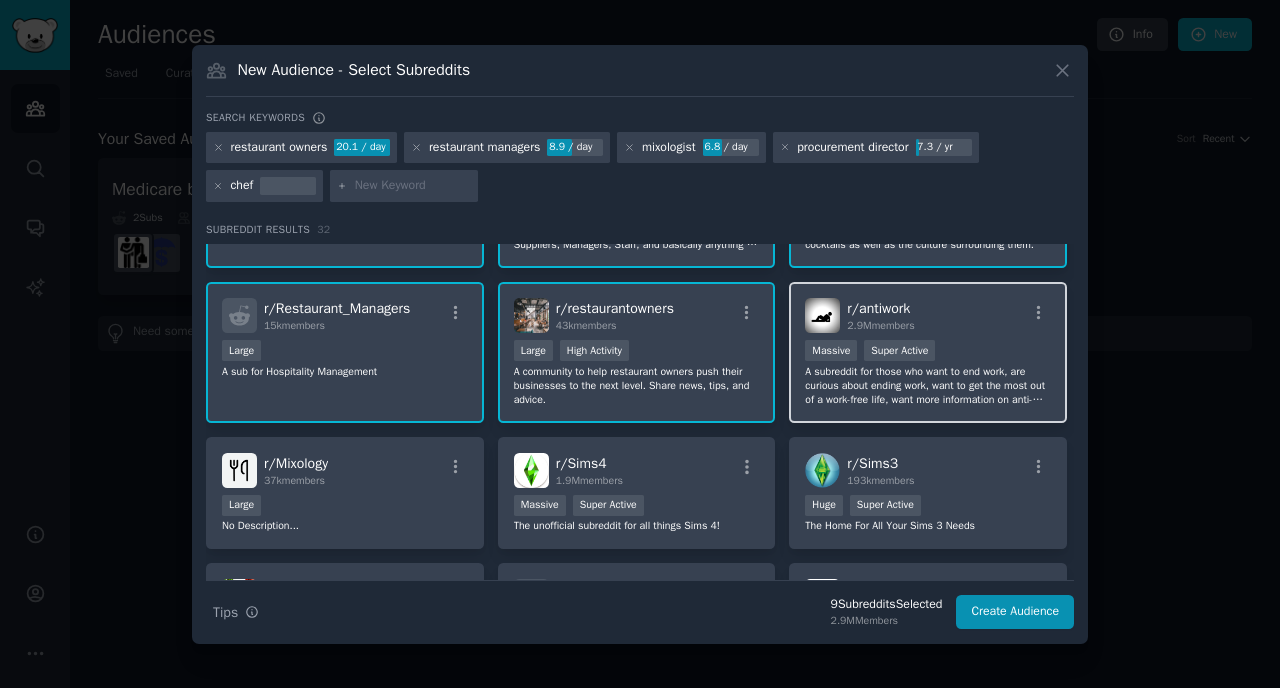 click on "A subreddit for those who want to end work, are curious about ending work, want to get the most out of a work-free life, want more information on anti-work ideas and want personal help with their own jobs/work-related struggles." at bounding box center (928, 386) 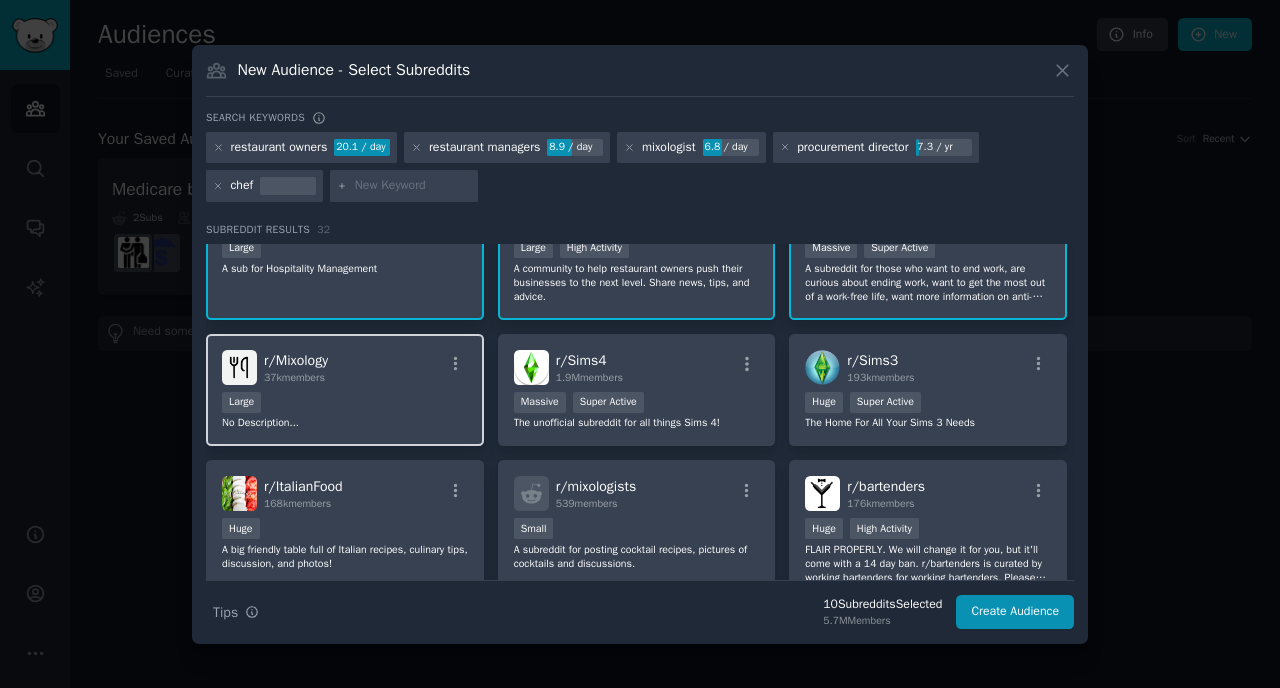 scroll, scrollTop: 533, scrollLeft: 0, axis: vertical 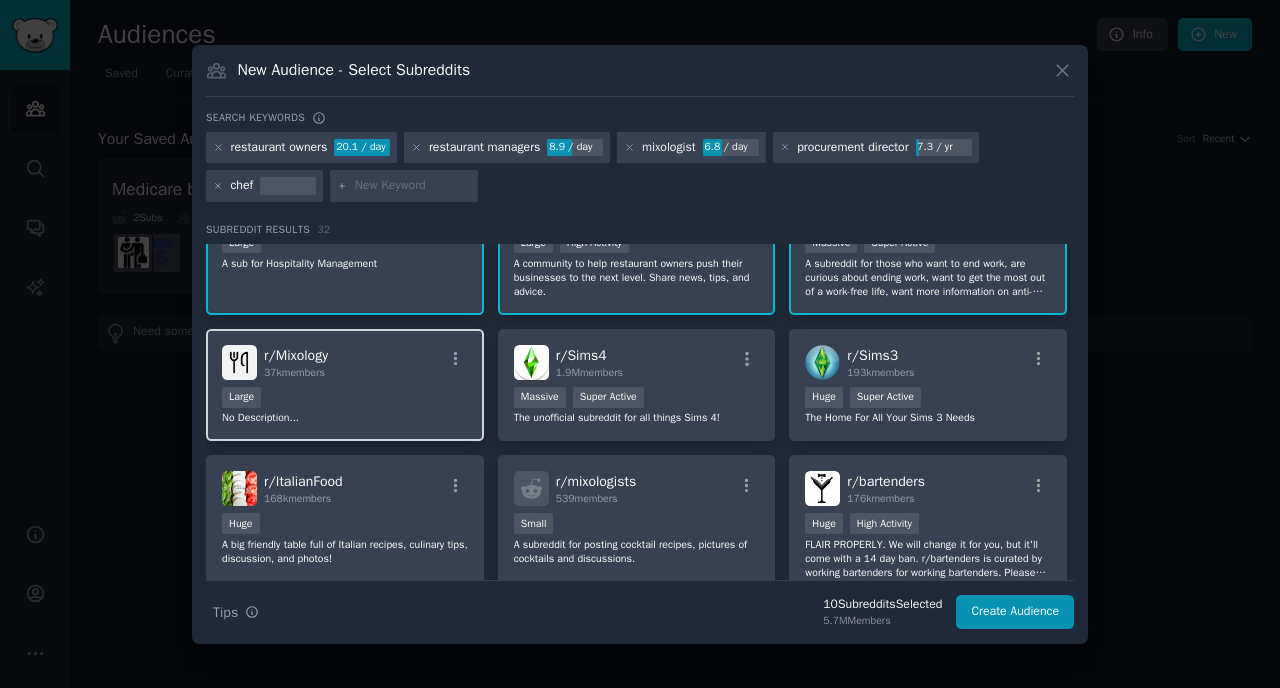 click on "No Description..." at bounding box center (345, 418) 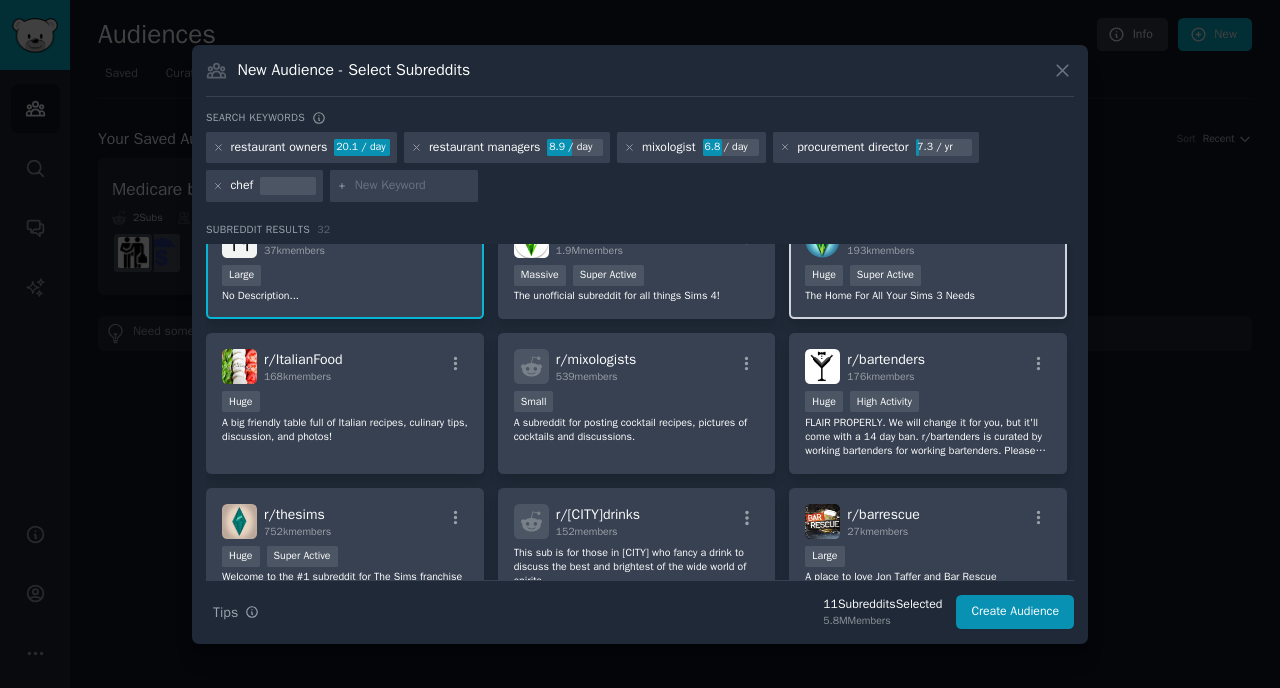 scroll, scrollTop: 656, scrollLeft: 0, axis: vertical 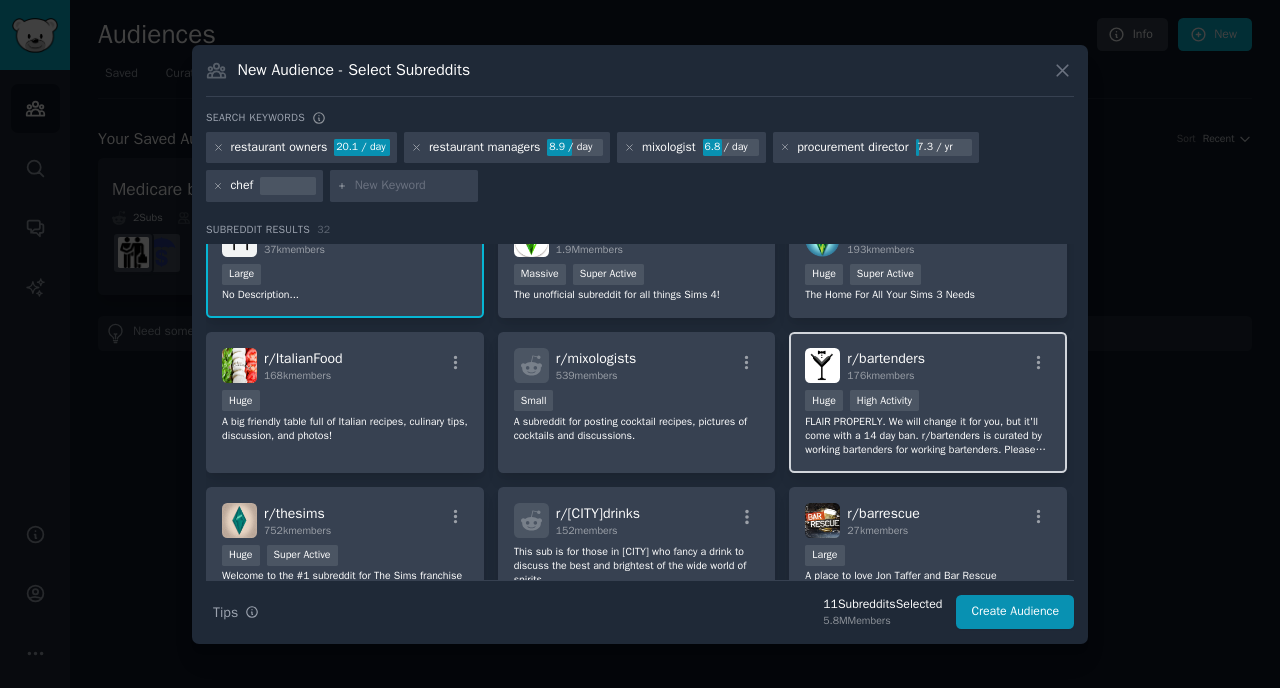 click on "FLAIR PROPERLY. We will change it for you, but it'll come with a 14 day ban. r/bartenders is curated by working bartenders for working bartenders. Please familiarize yourself with the sub rules before posting. They are enforced to keep this a welcoming and functional space for industry professionals." at bounding box center (928, 436) 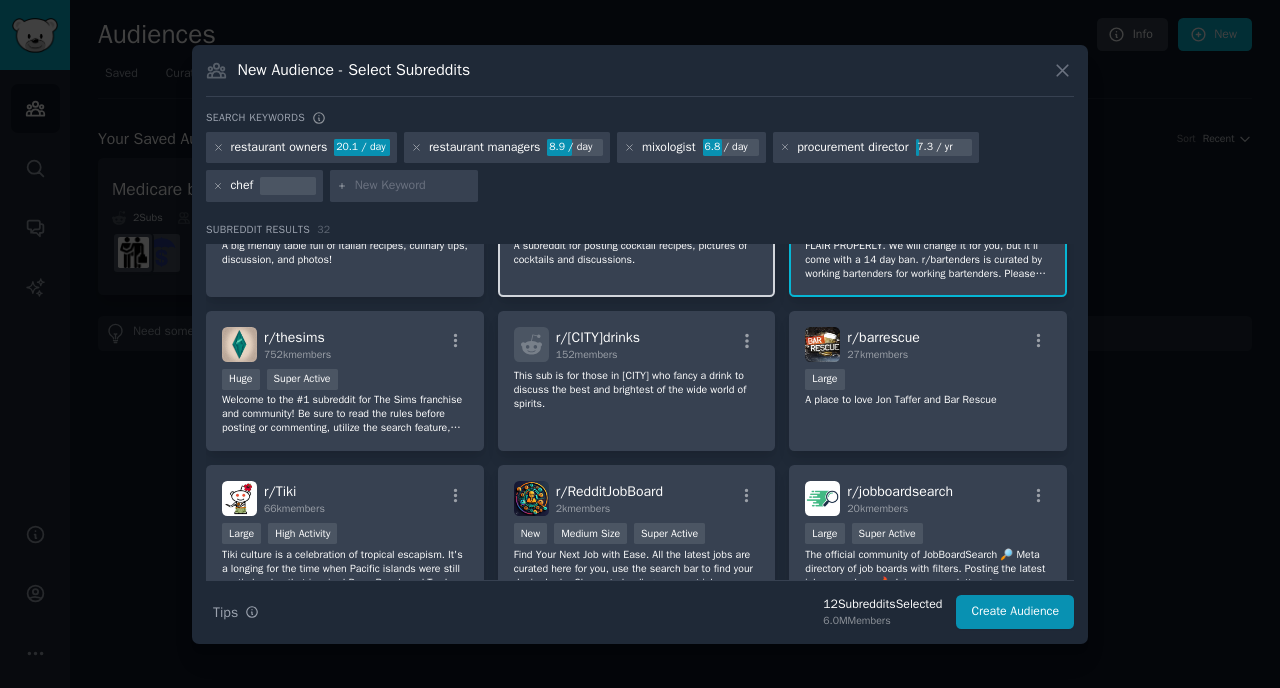 scroll, scrollTop: 889, scrollLeft: 0, axis: vertical 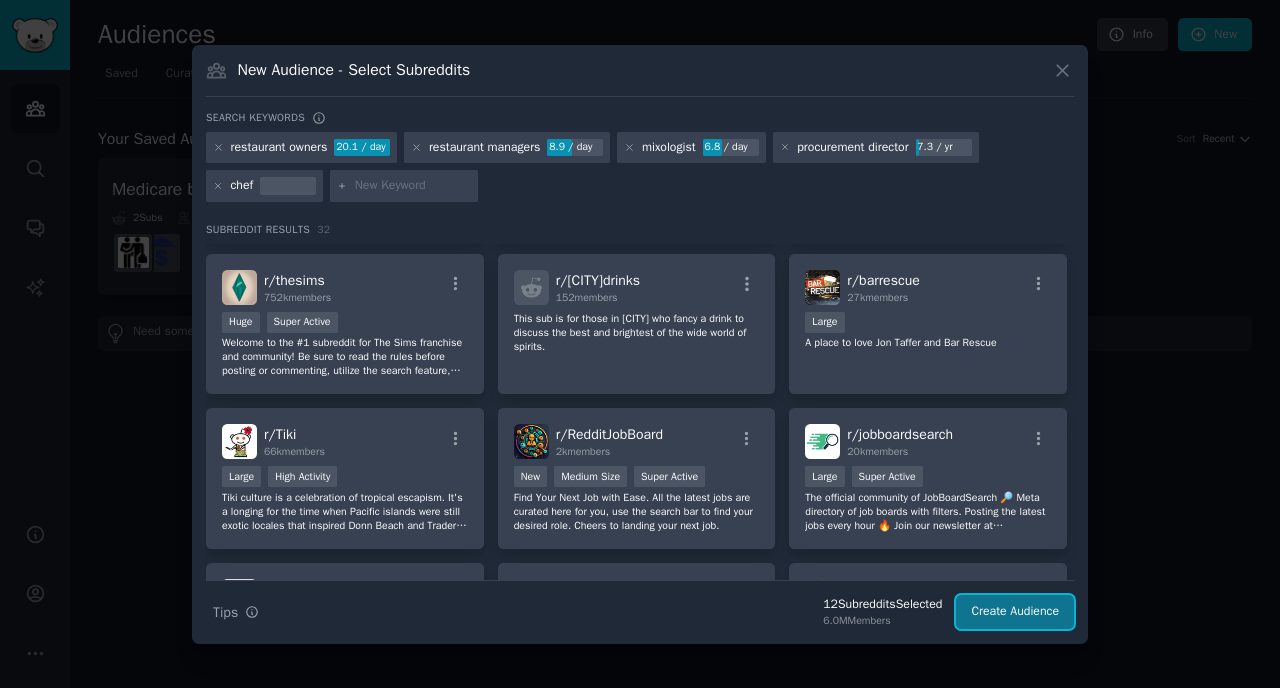 click on "Create Audience" at bounding box center [1015, 612] 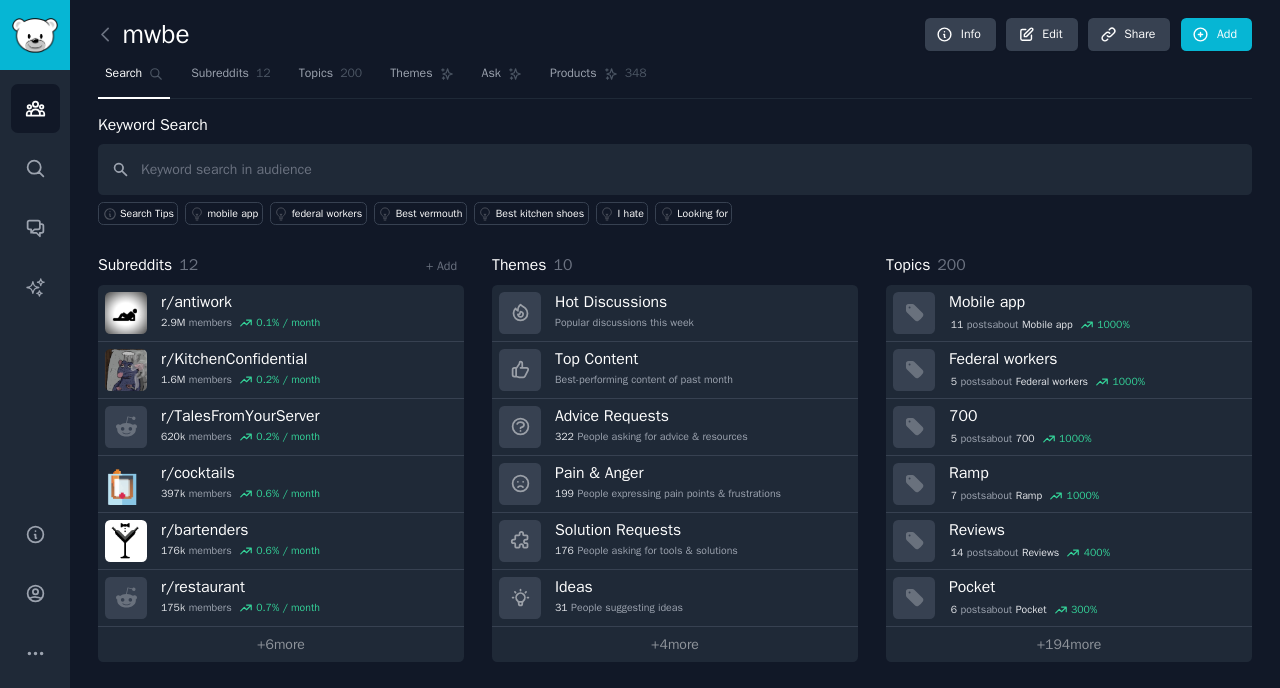 click on "mwbe" at bounding box center (144, 35) 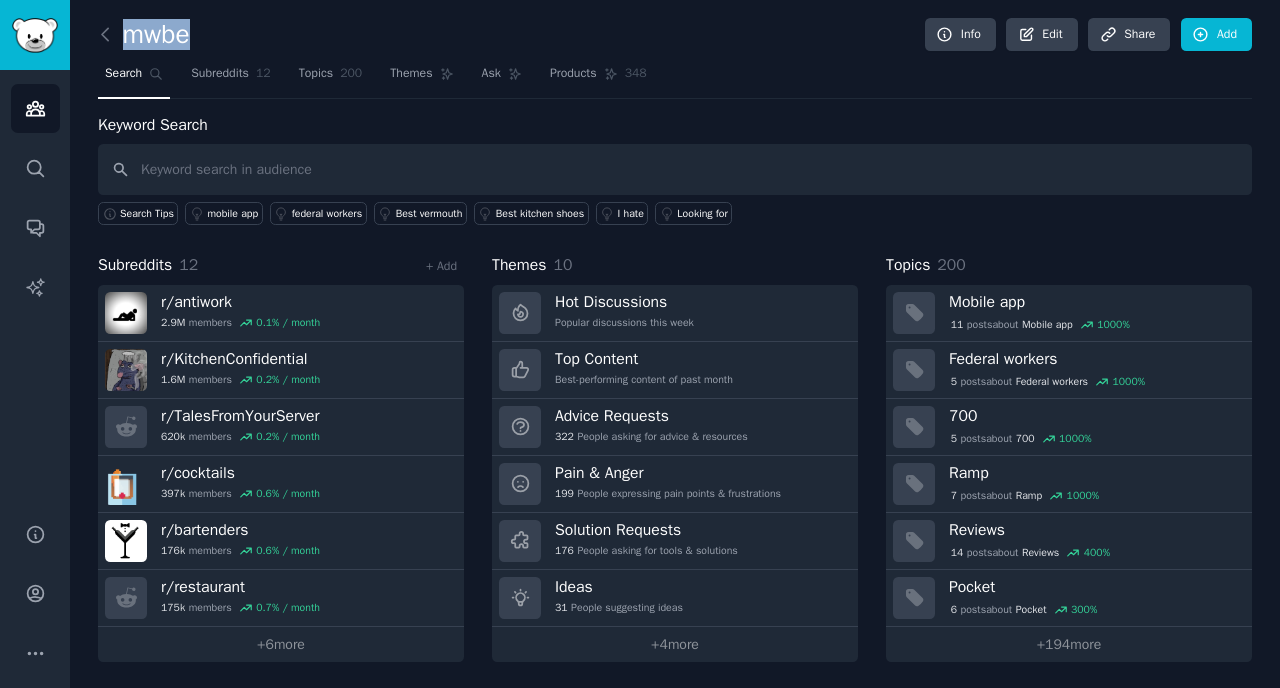 click on "mwbe" at bounding box center [144, 35] 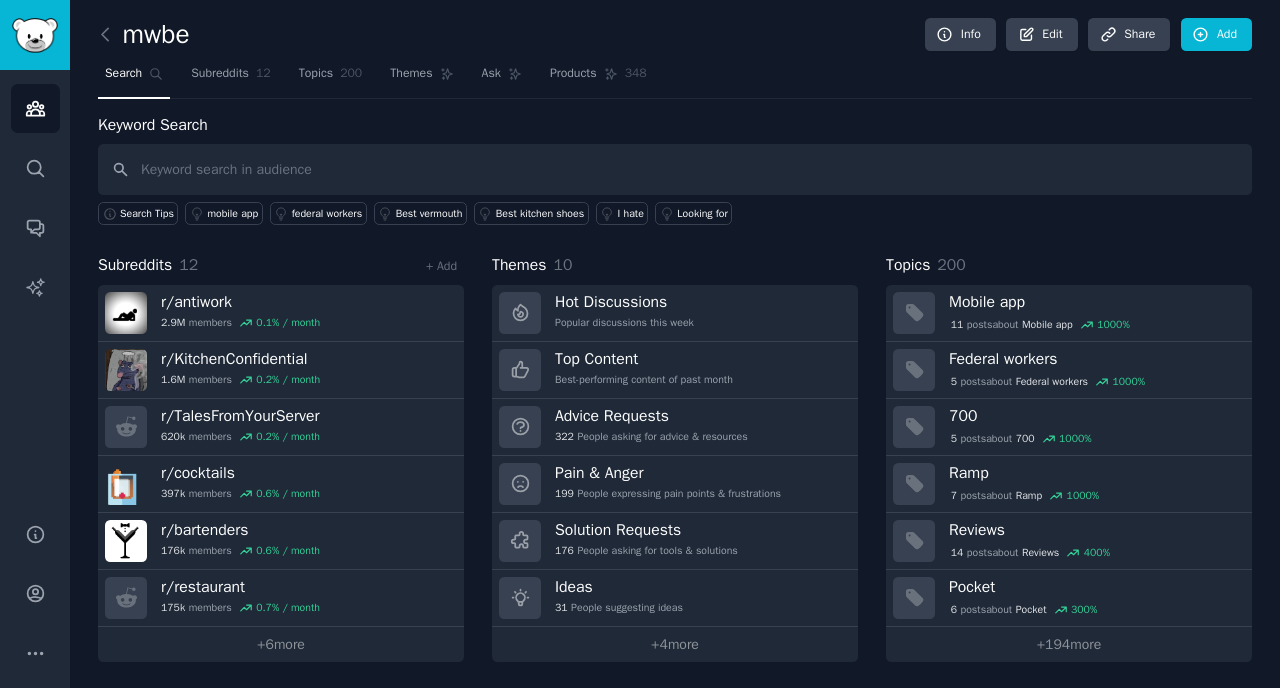 click on "mwbe Info Edit Share Add" at bounding box center [675, 38] 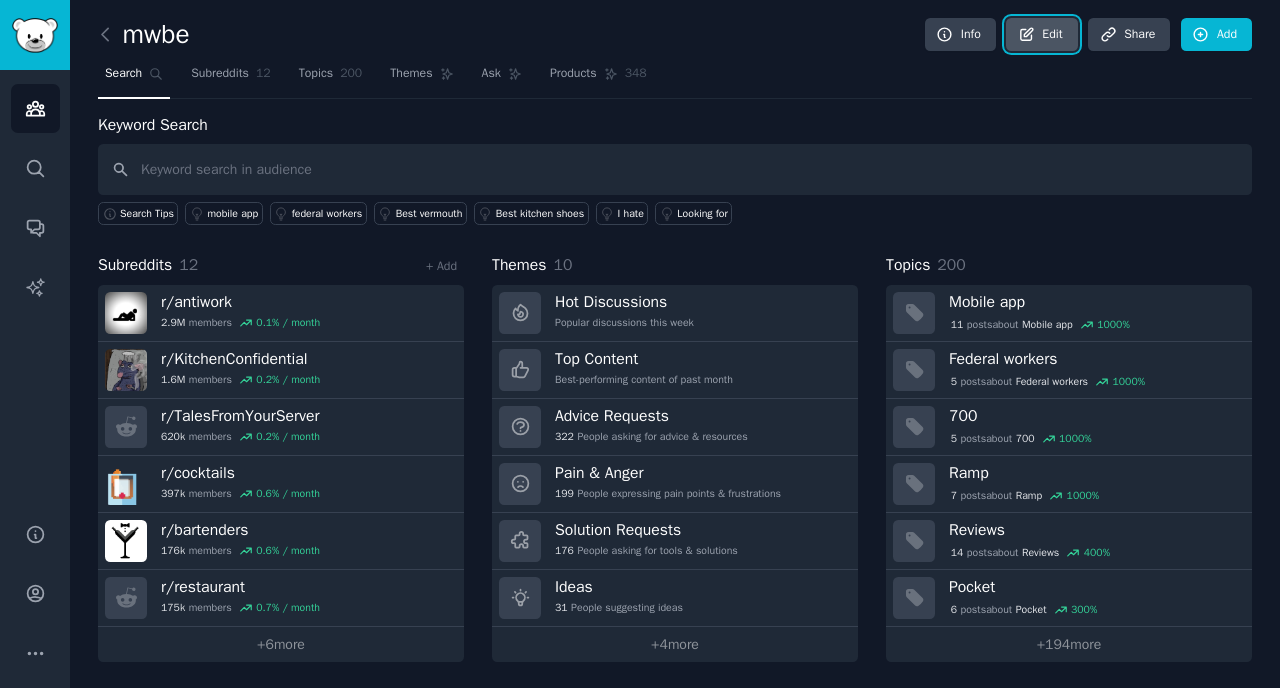 click 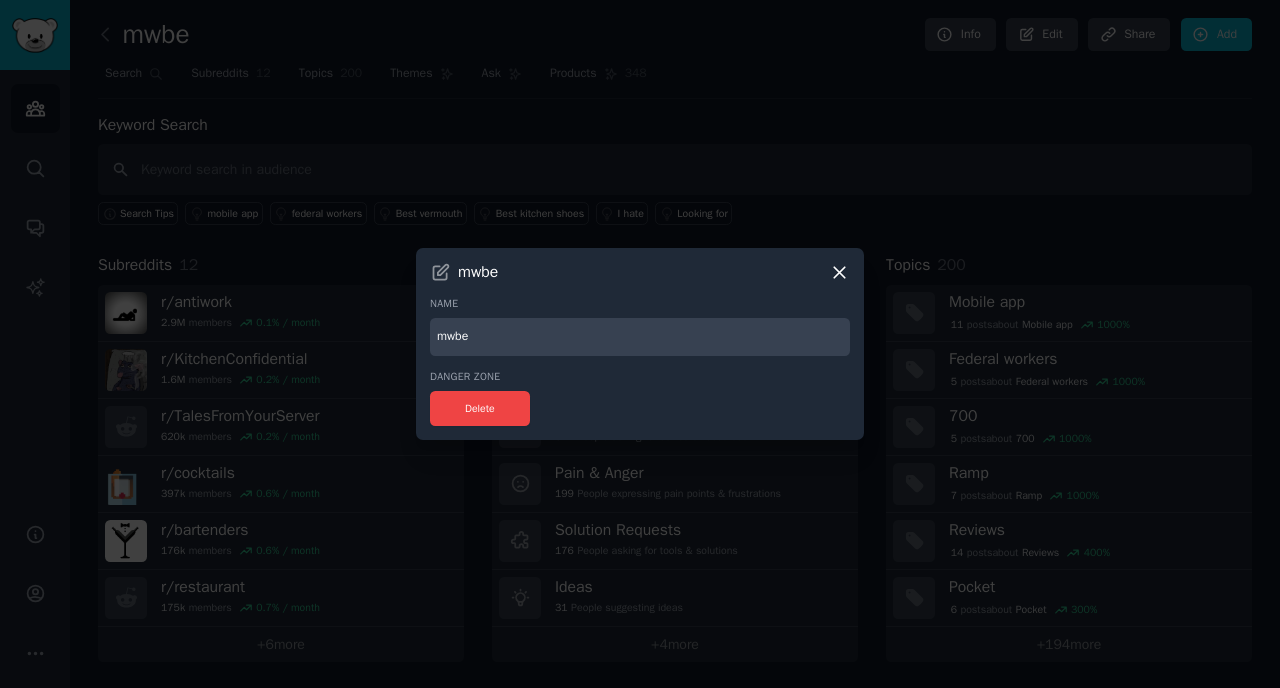 click on "mwbe" at bounding box center (640, 337) 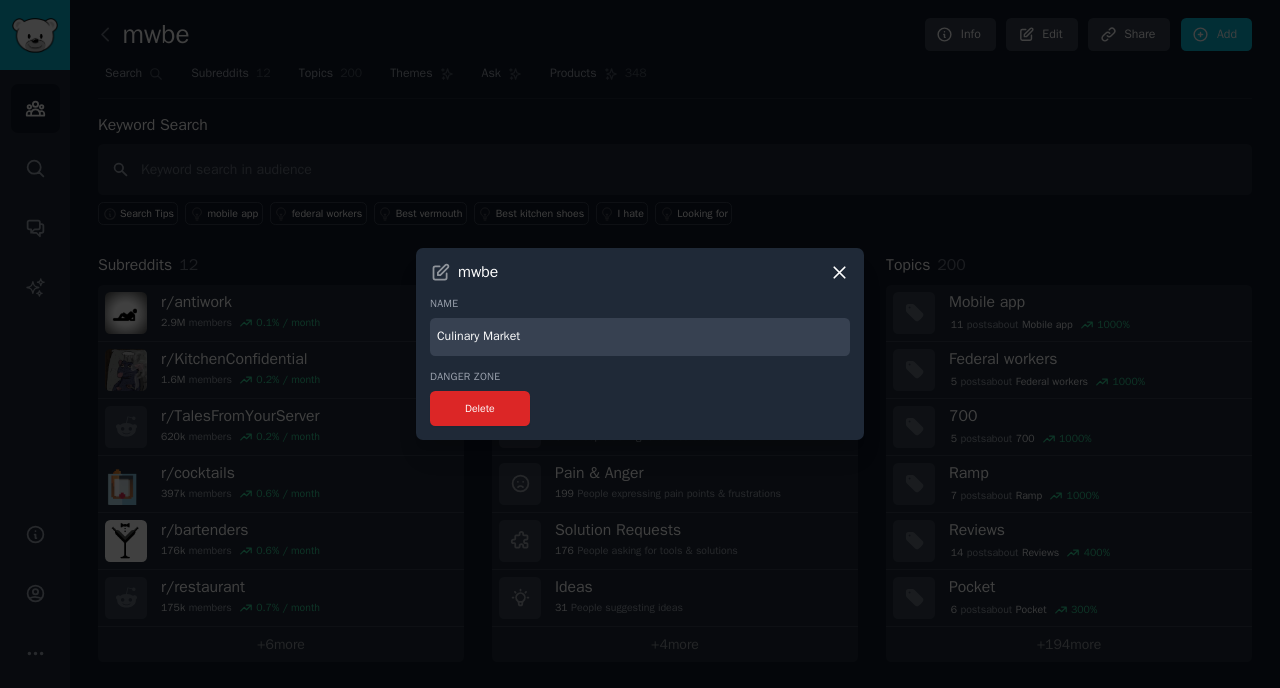 type on "Culinary Market" 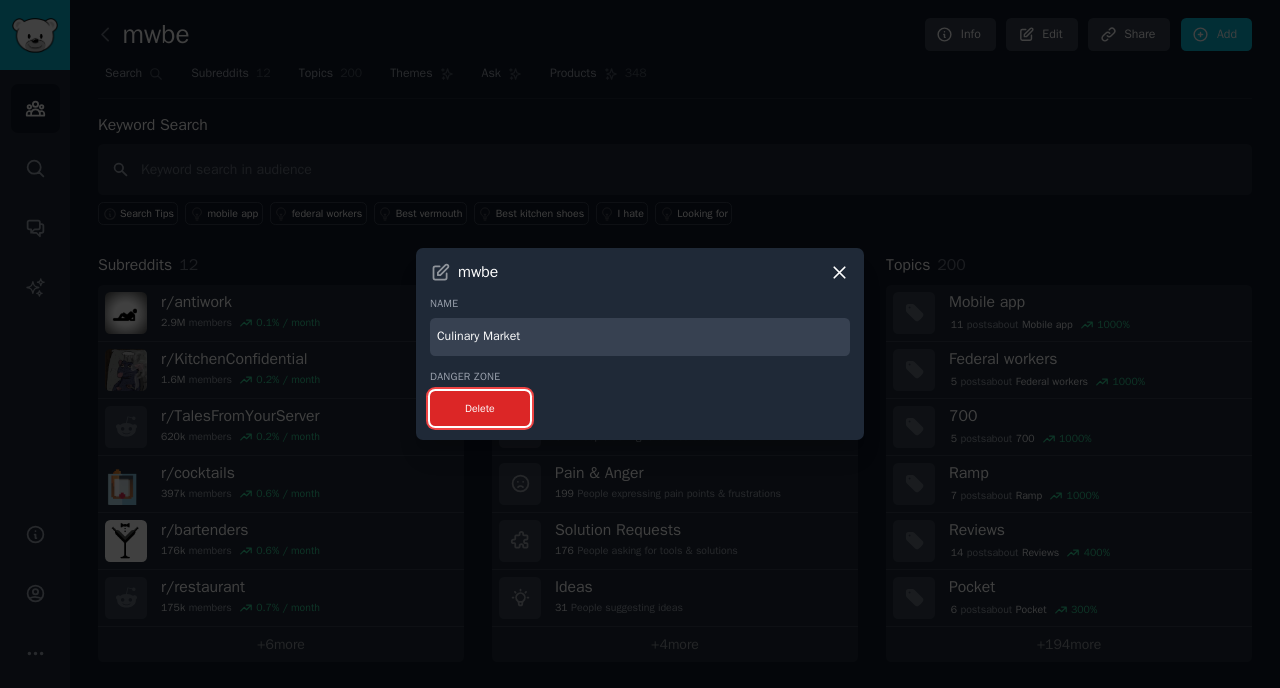 click on "Delete" at bounding box center [480, 408] 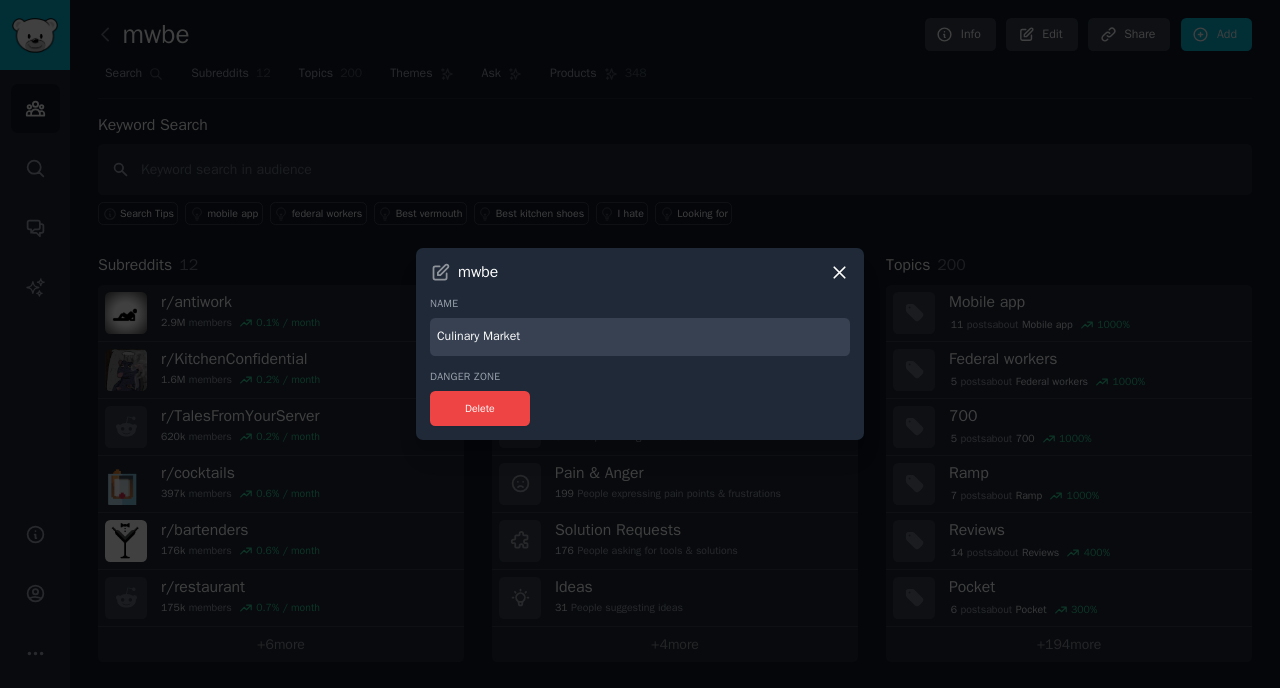 click 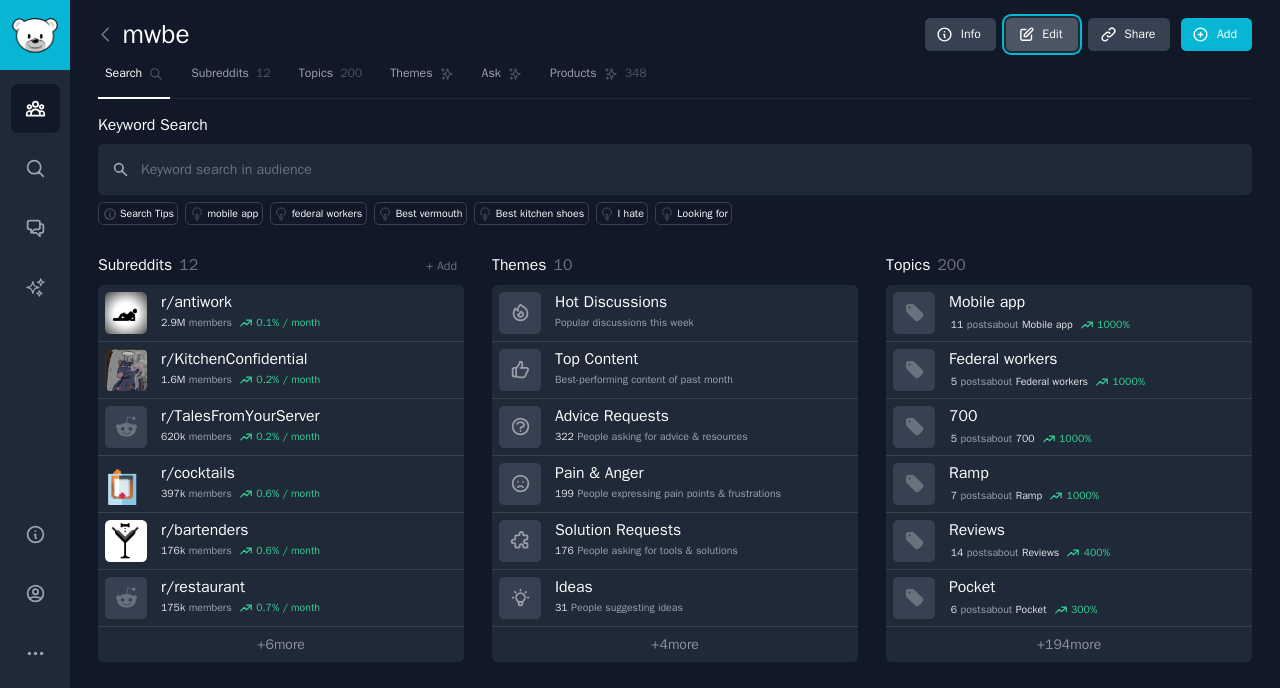 click on "Edit" at bounding box center [1041, 35] 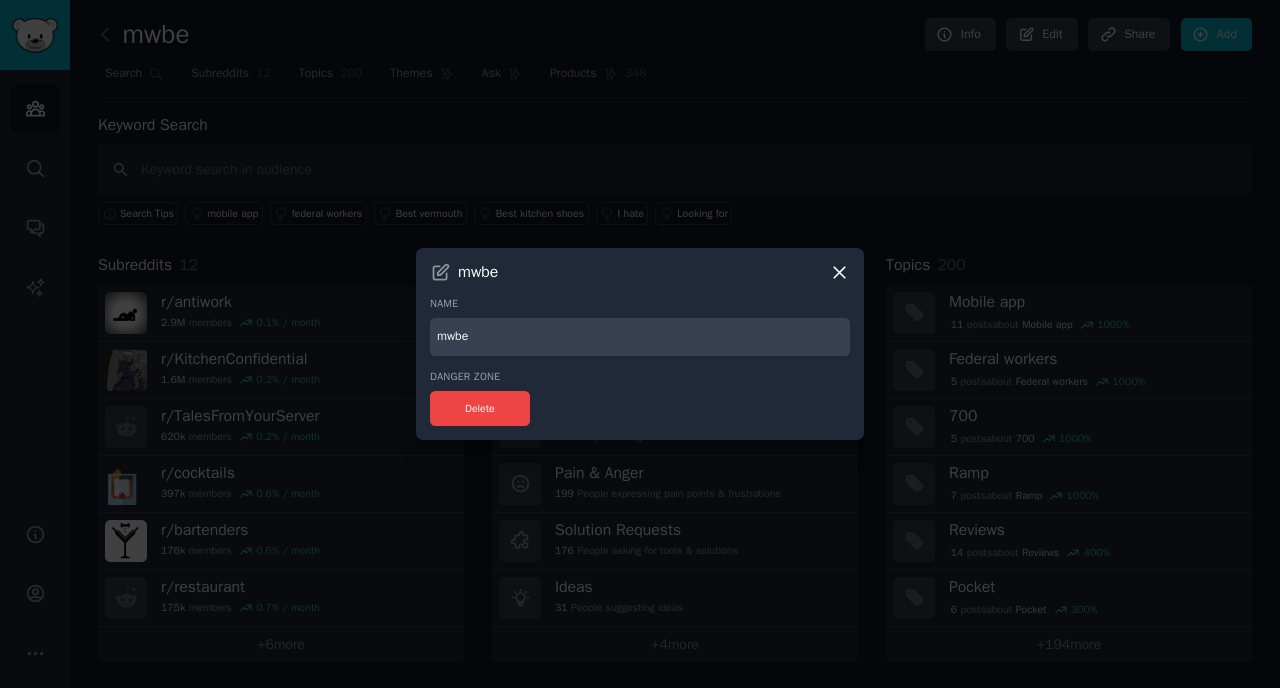 click on "mwbe" at bounding box center (640, 337) 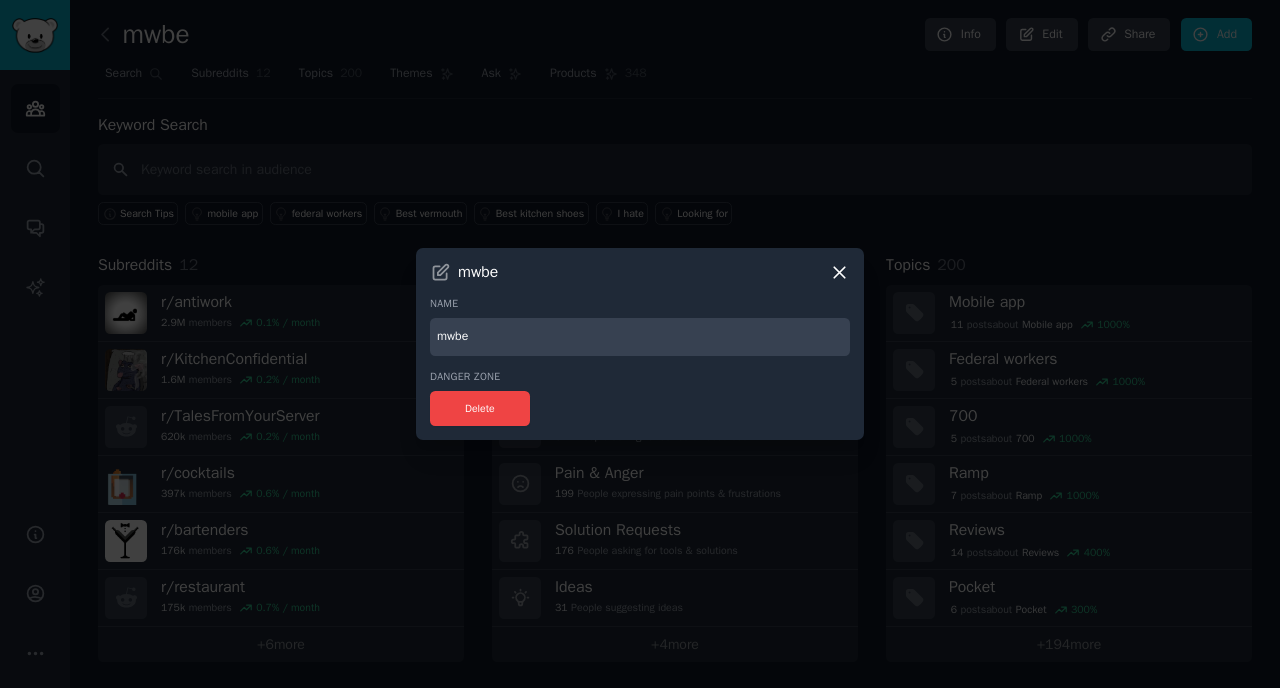 click on "mwbe" at bounding box center (640, 337) 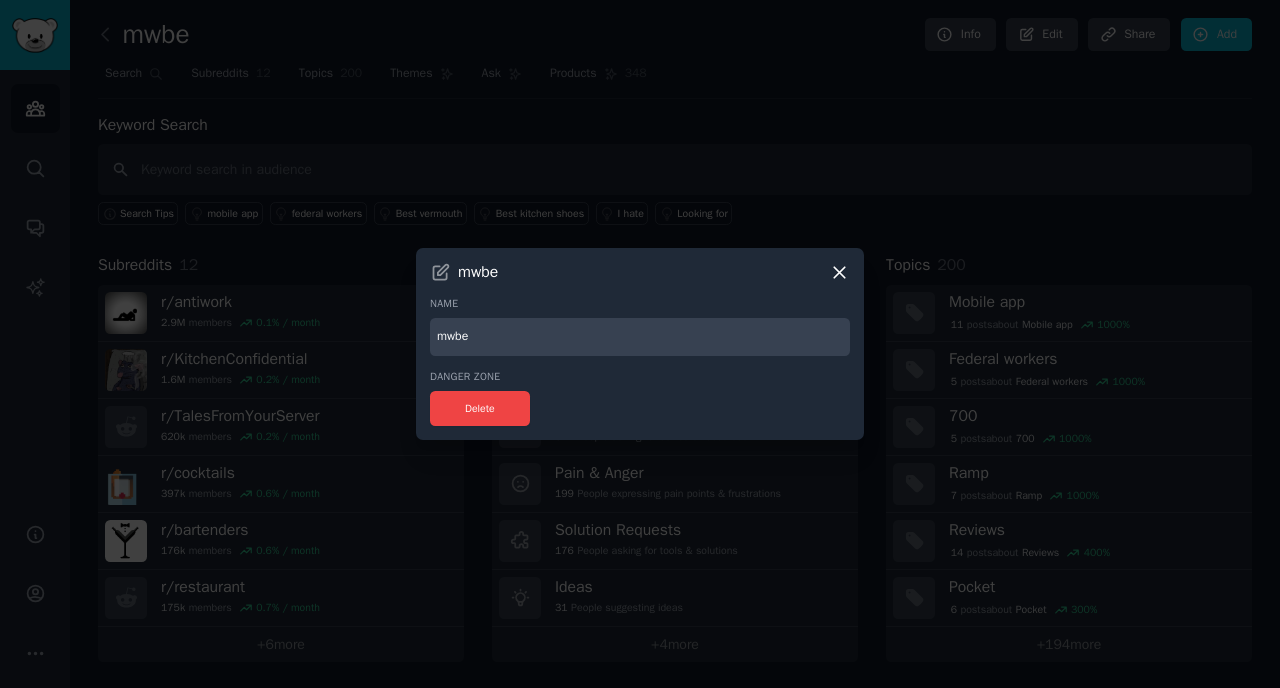 click on "mwbe" at bounding box center [640, 337] 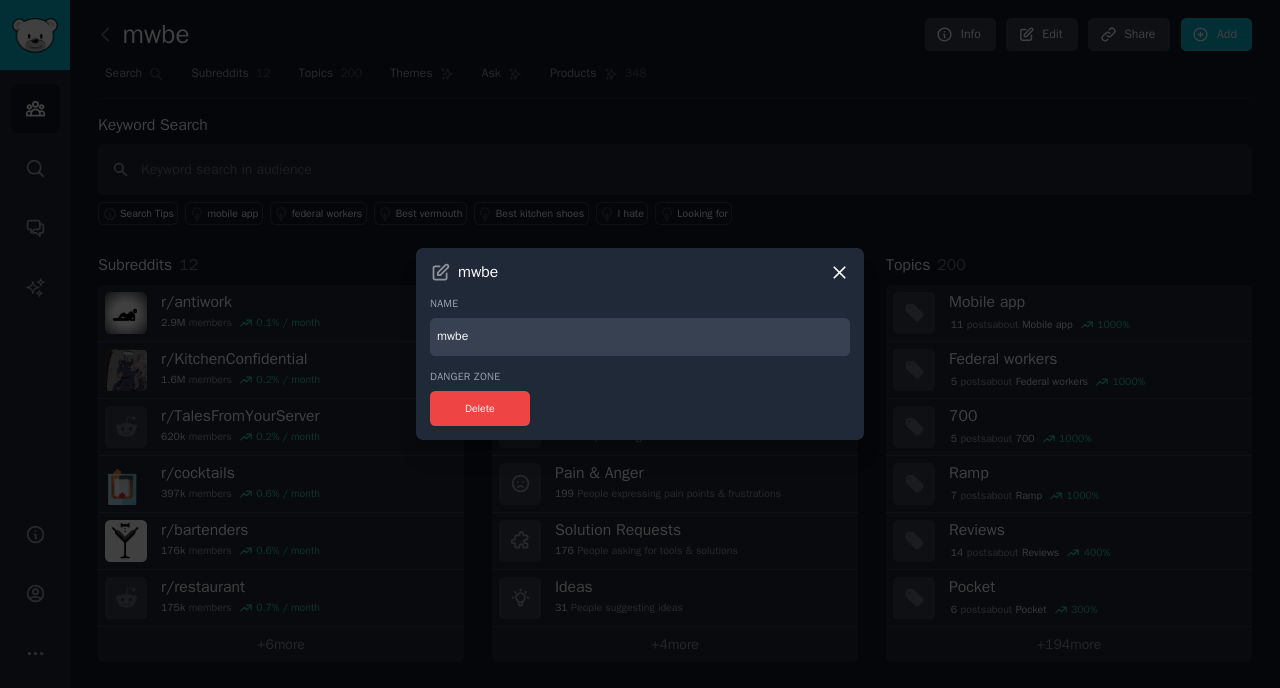 click on "mwbe" at bounding box center (640, 337) 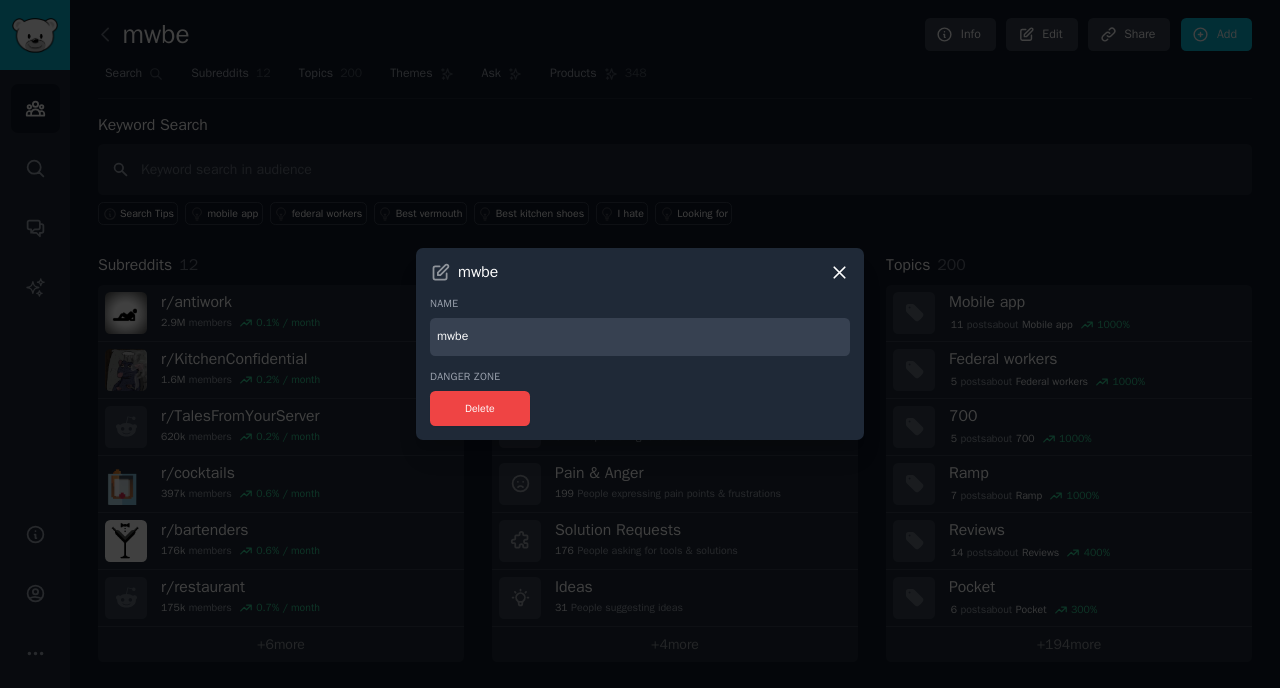 click 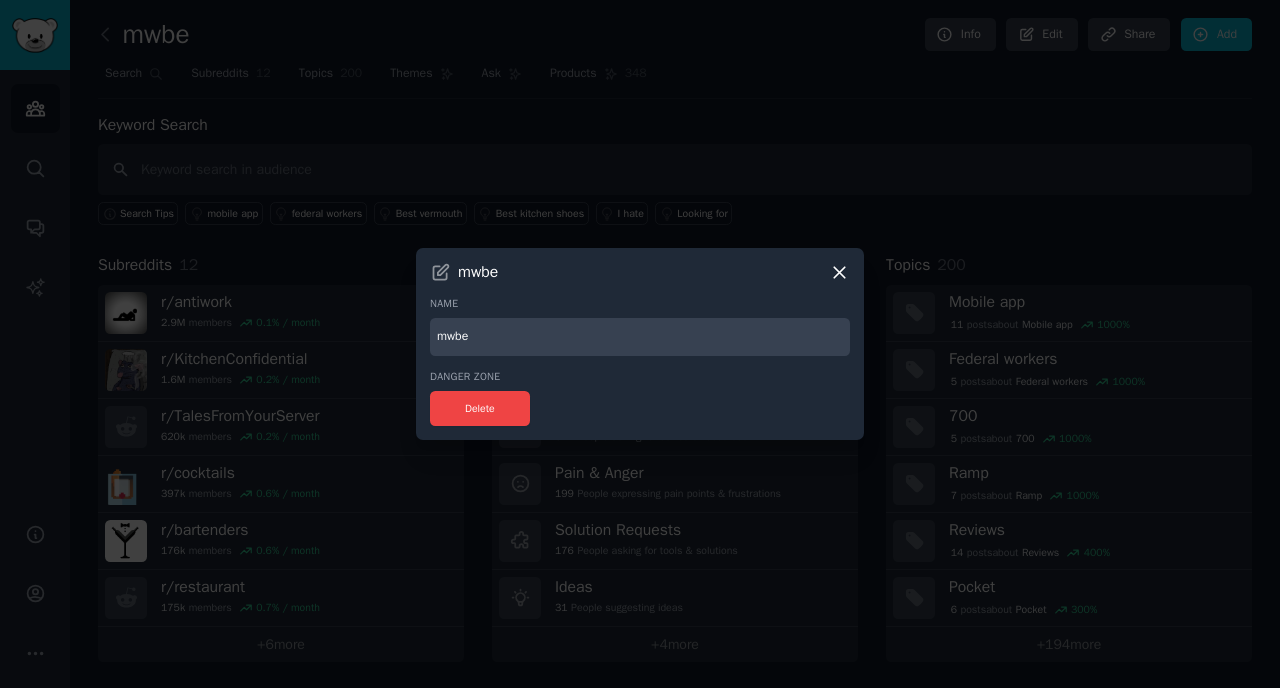 click on "mwbe" at bounding box center (640, 337) 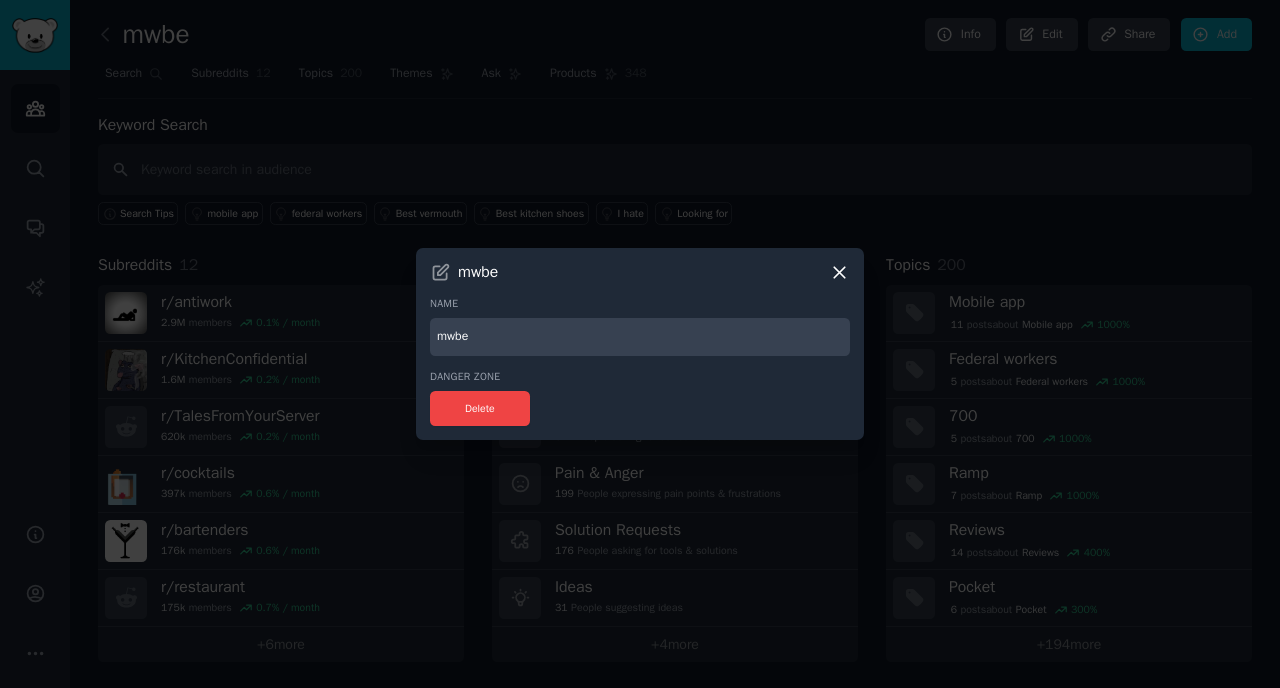 click on "mwbe" at bounding box center [640, 337] 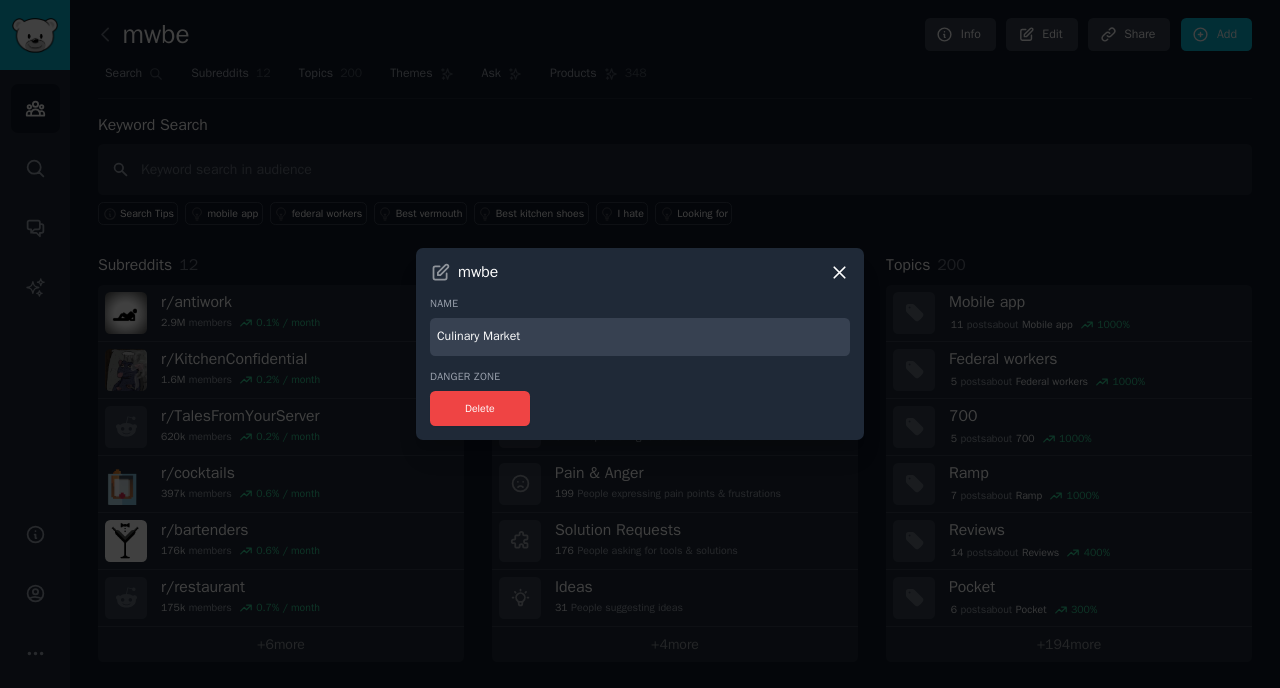 type on "Culinary Market" 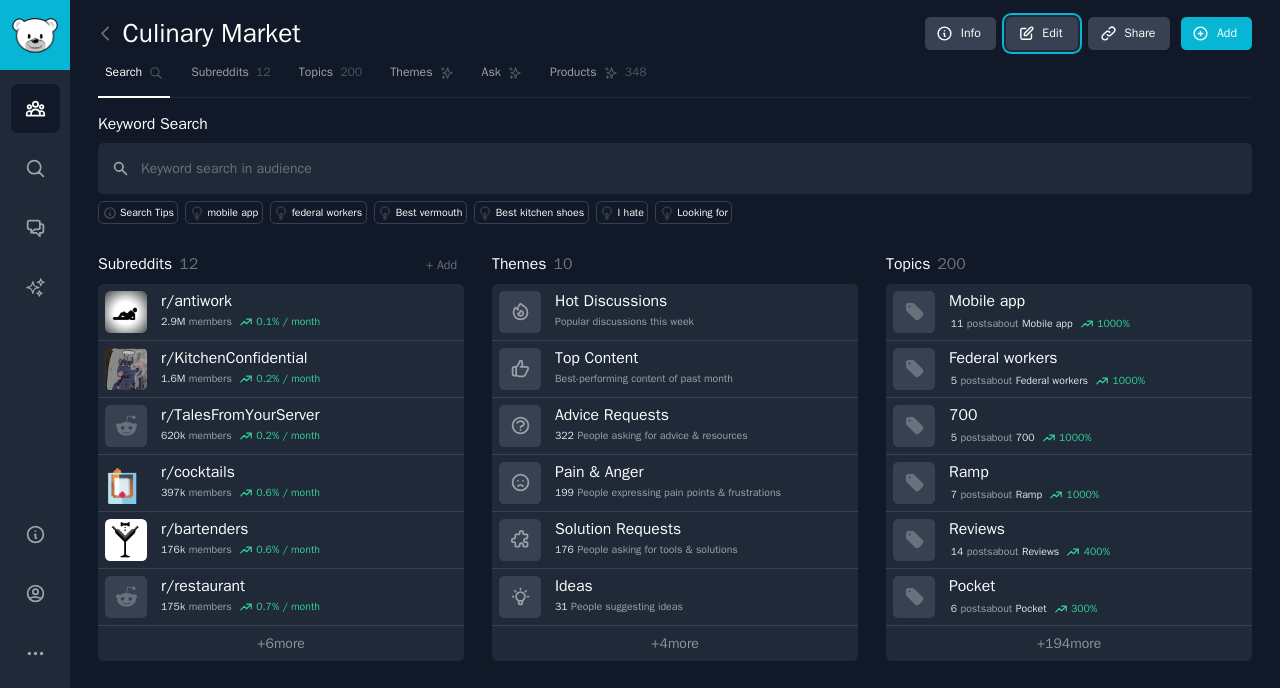 scroll, scrollTop: 0, scrollLeft: 0, axis: both 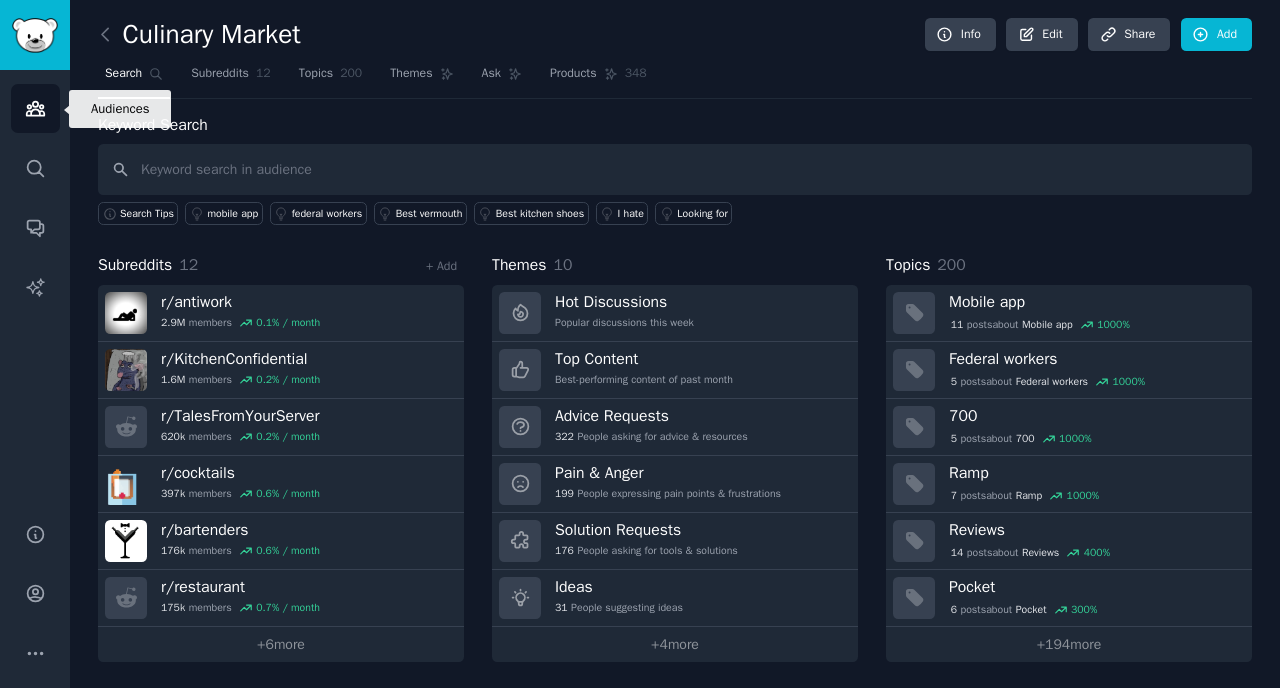 click 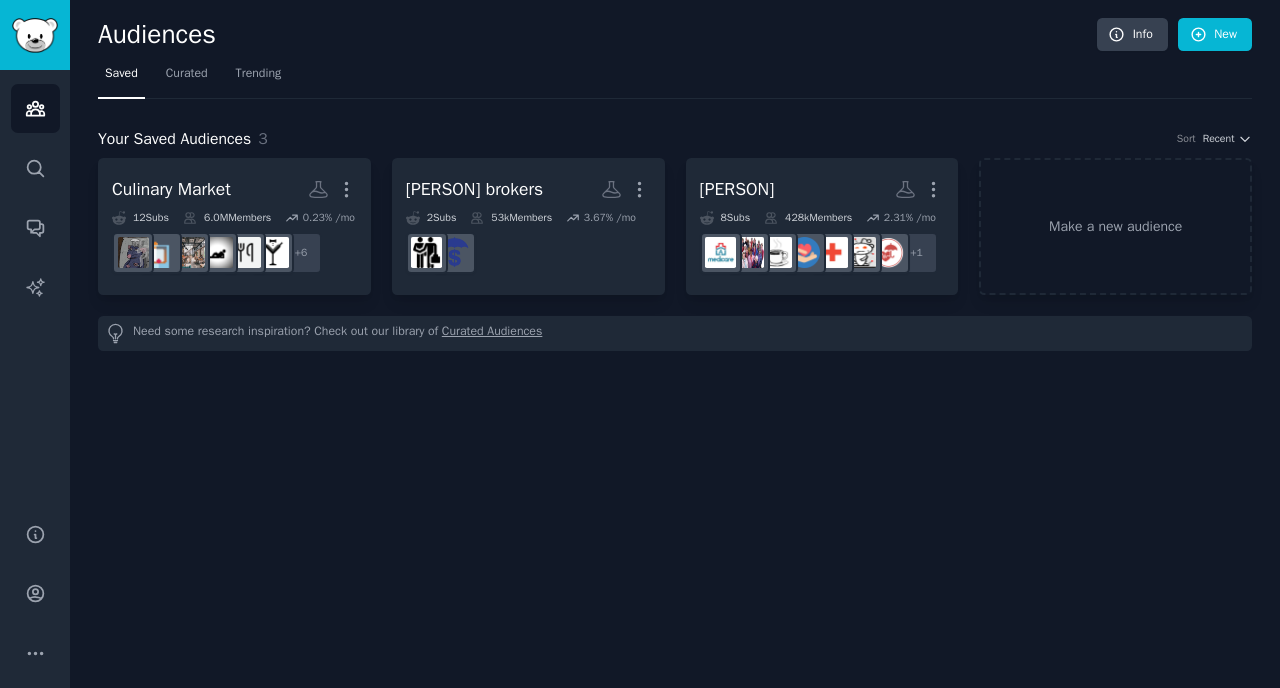 scroll, scrollTop: 0, scrollLeft: 0, axis: both 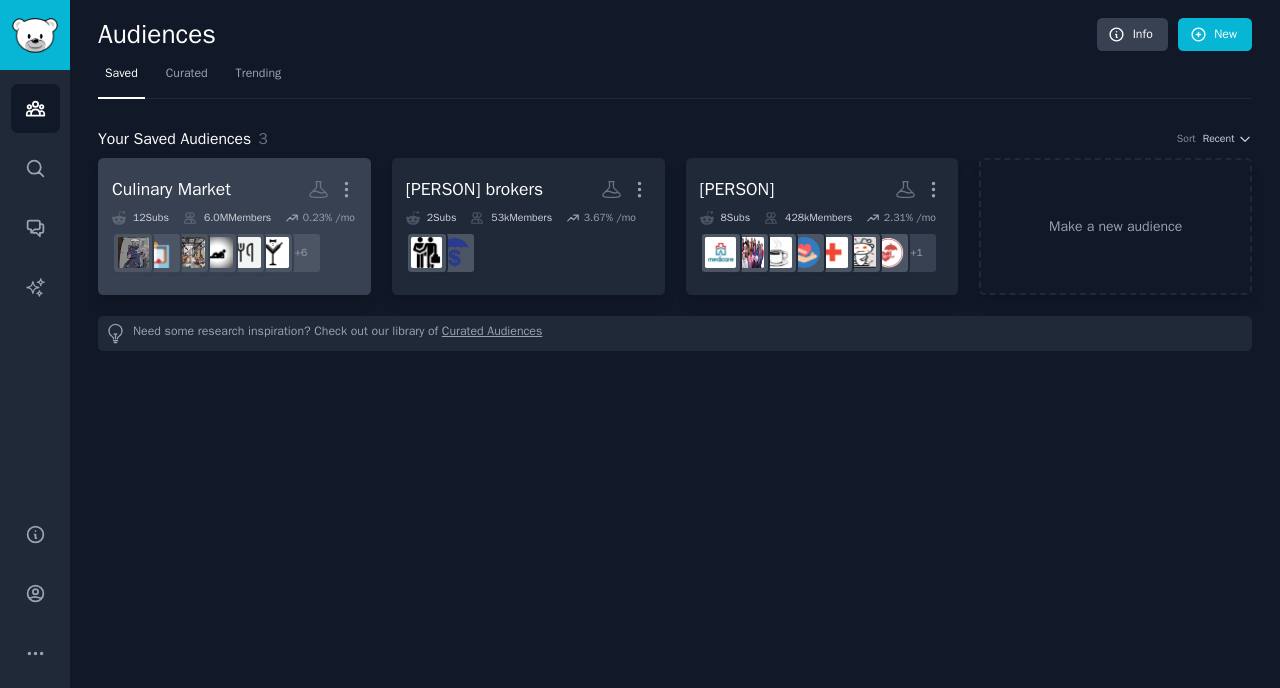 click on "Culinary Market" at bounding box center (171, 189) 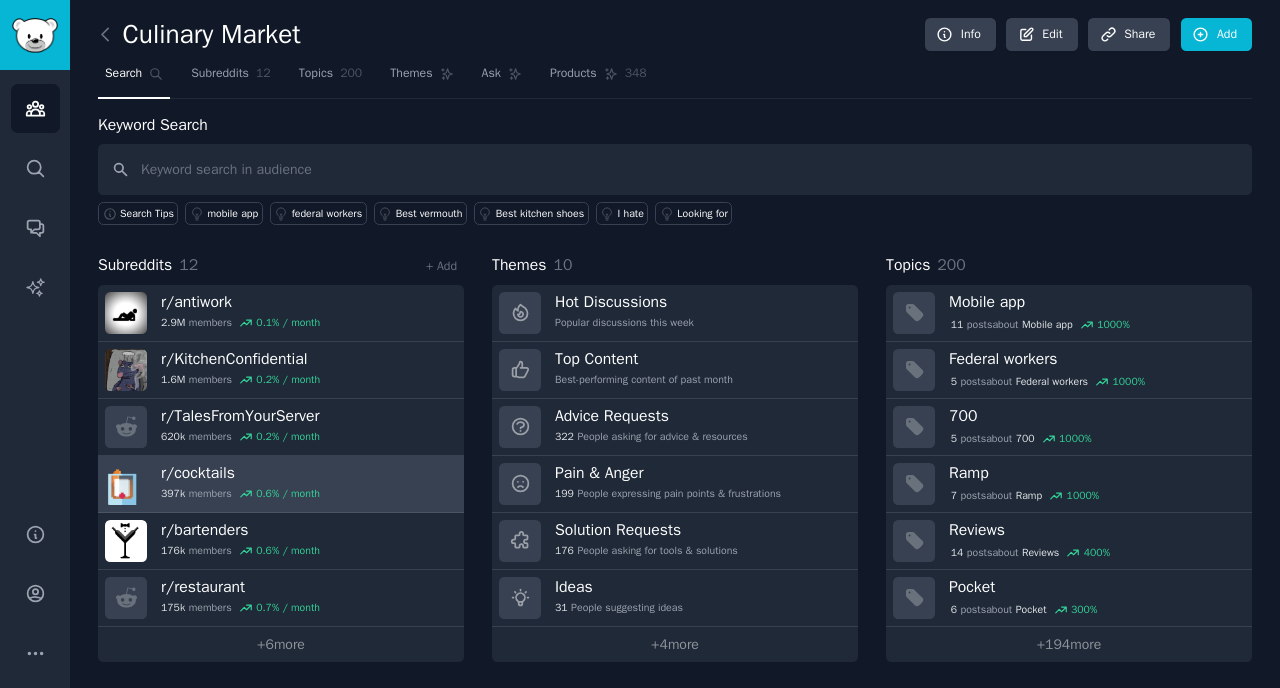 scroll, scrollTop: 1, scrollLeft: 0, axis: vertical 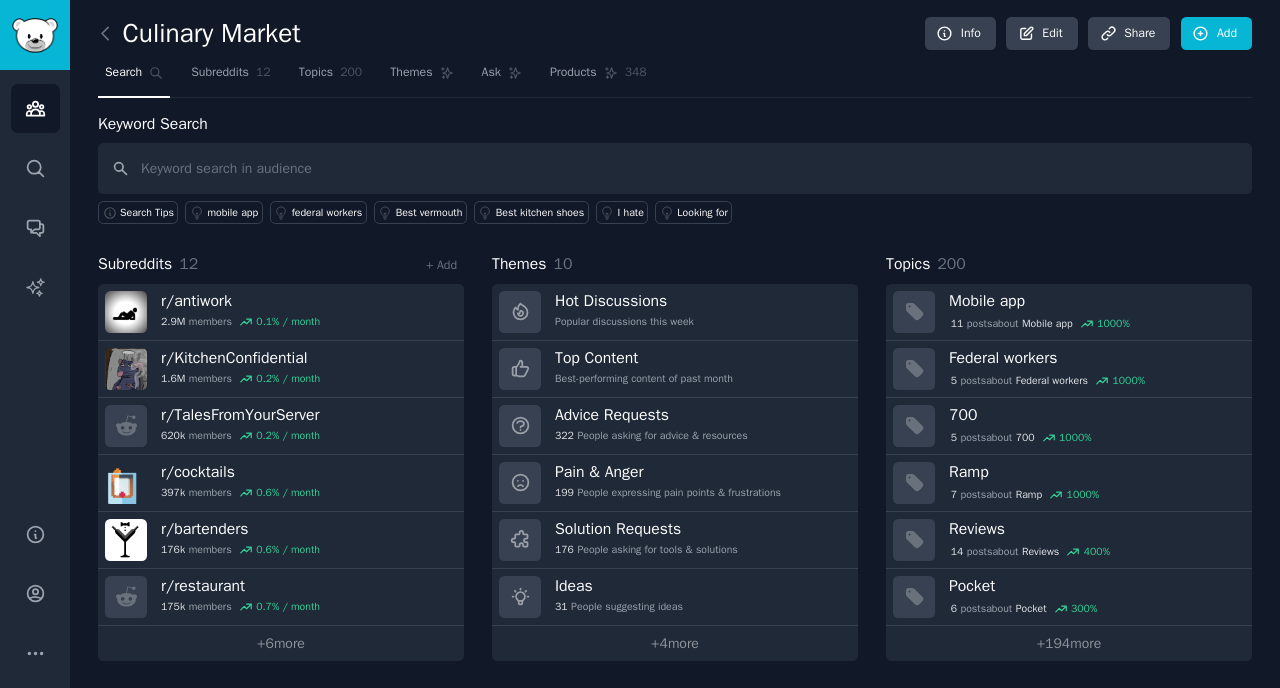 click at bounding box center (675, 168) 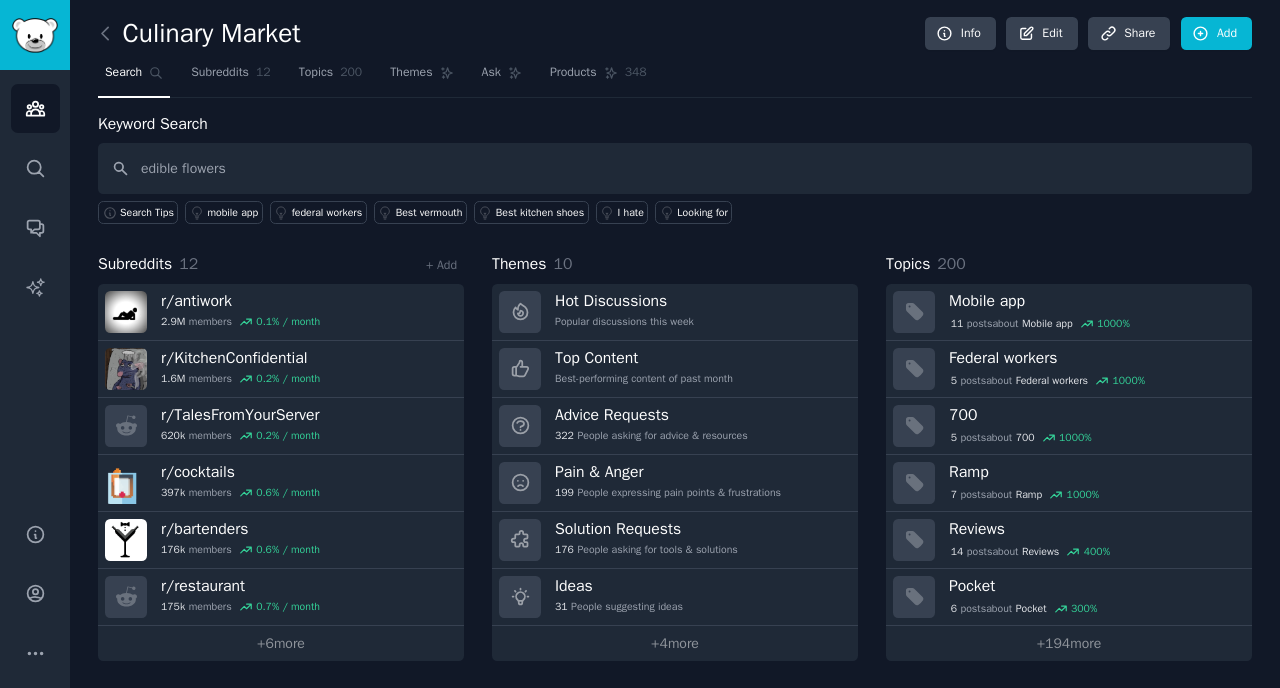 type on "edible flowers" 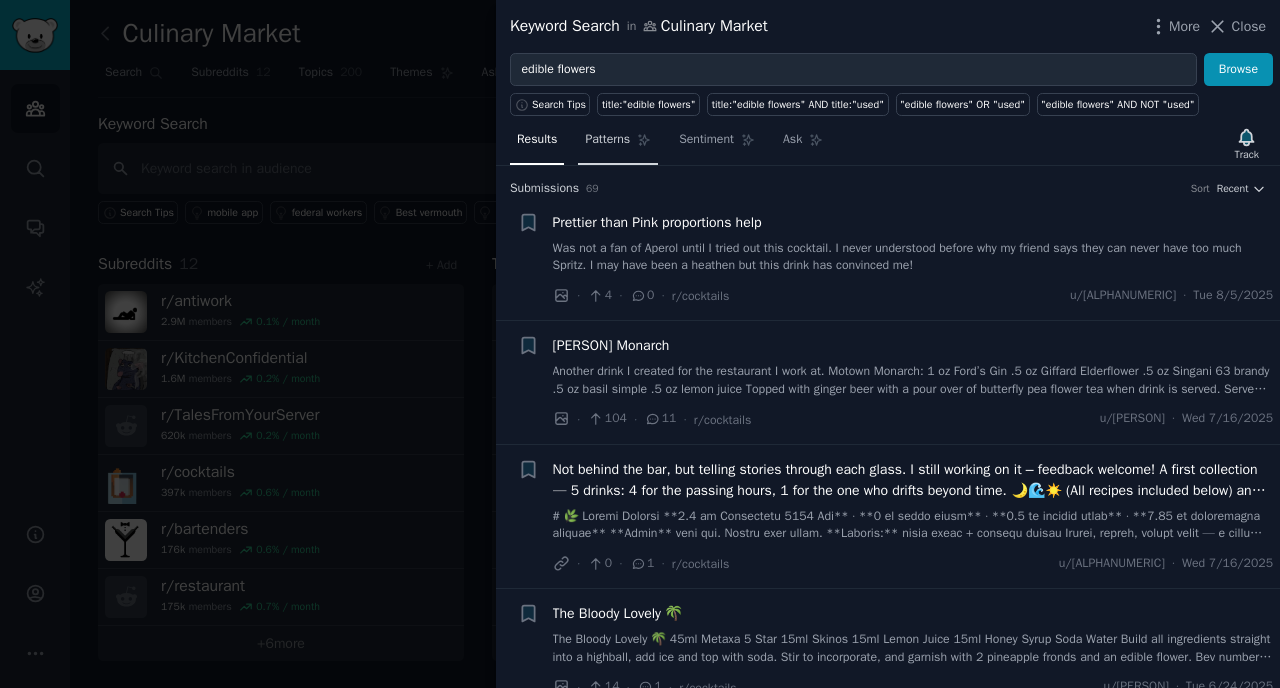 click on "Patterns" at bounding box center [607, 140] 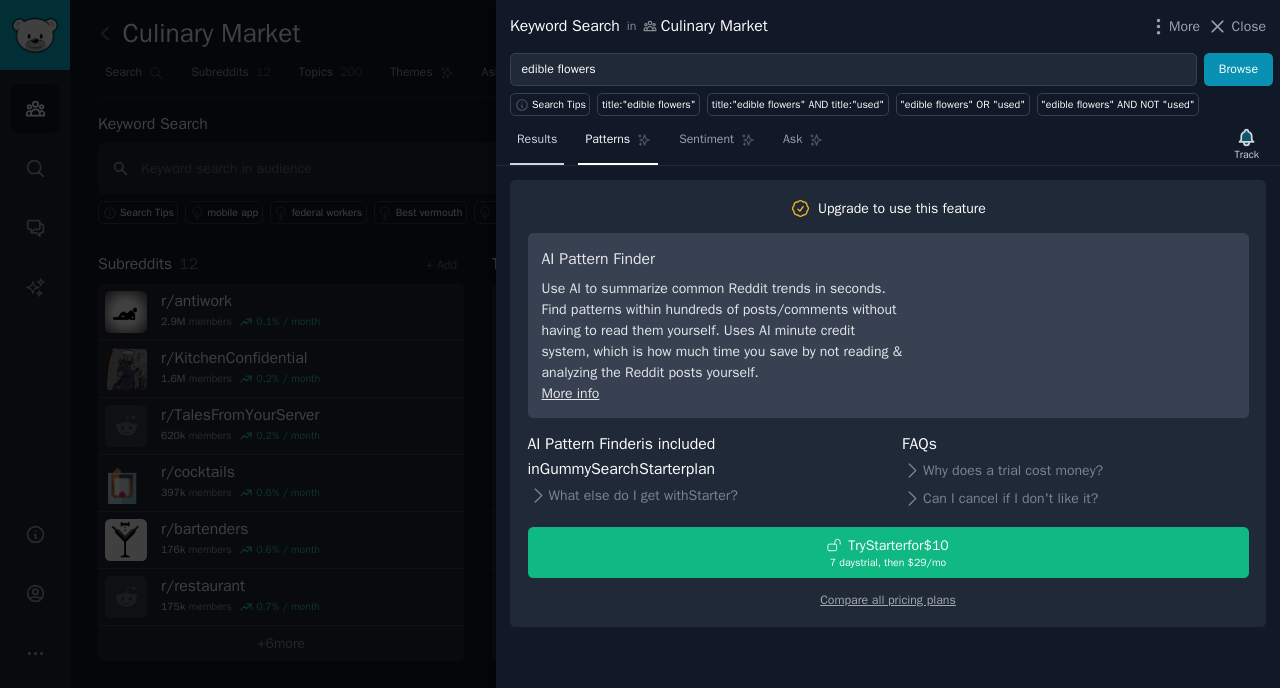 click on "Results" at bounding box center [537, 140] 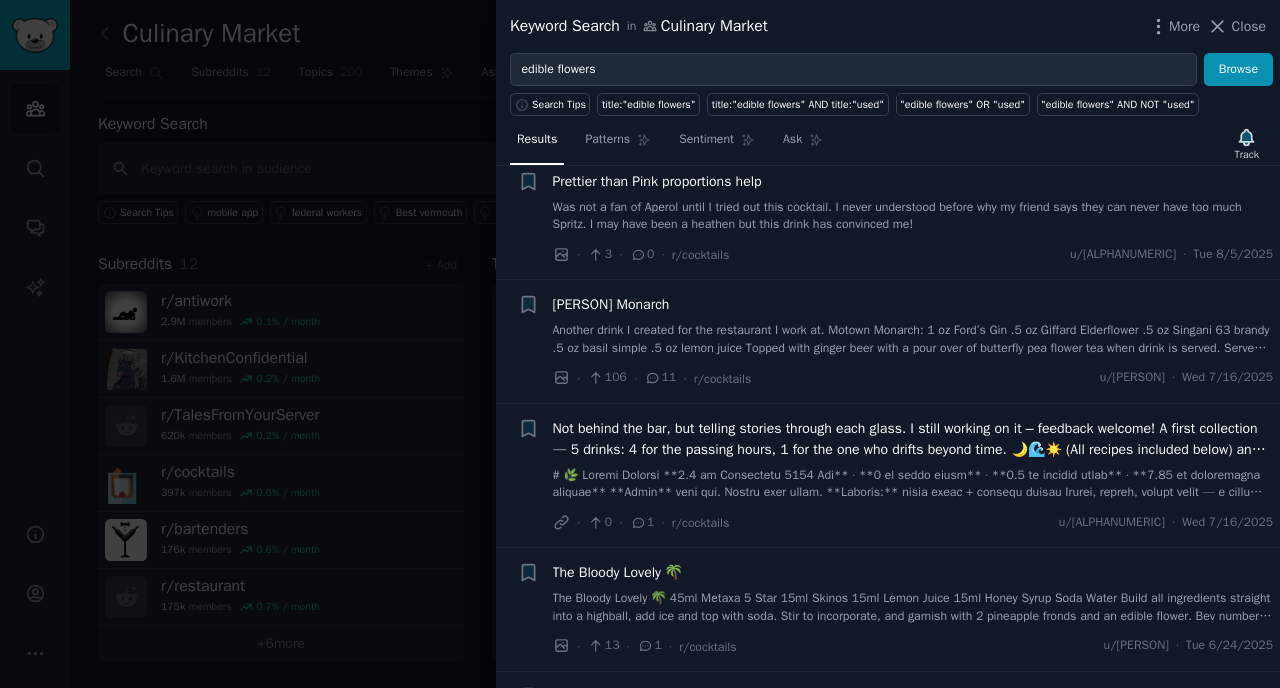 scroll, scrollTop: 22, scrollLeft: 0, axis: vertical 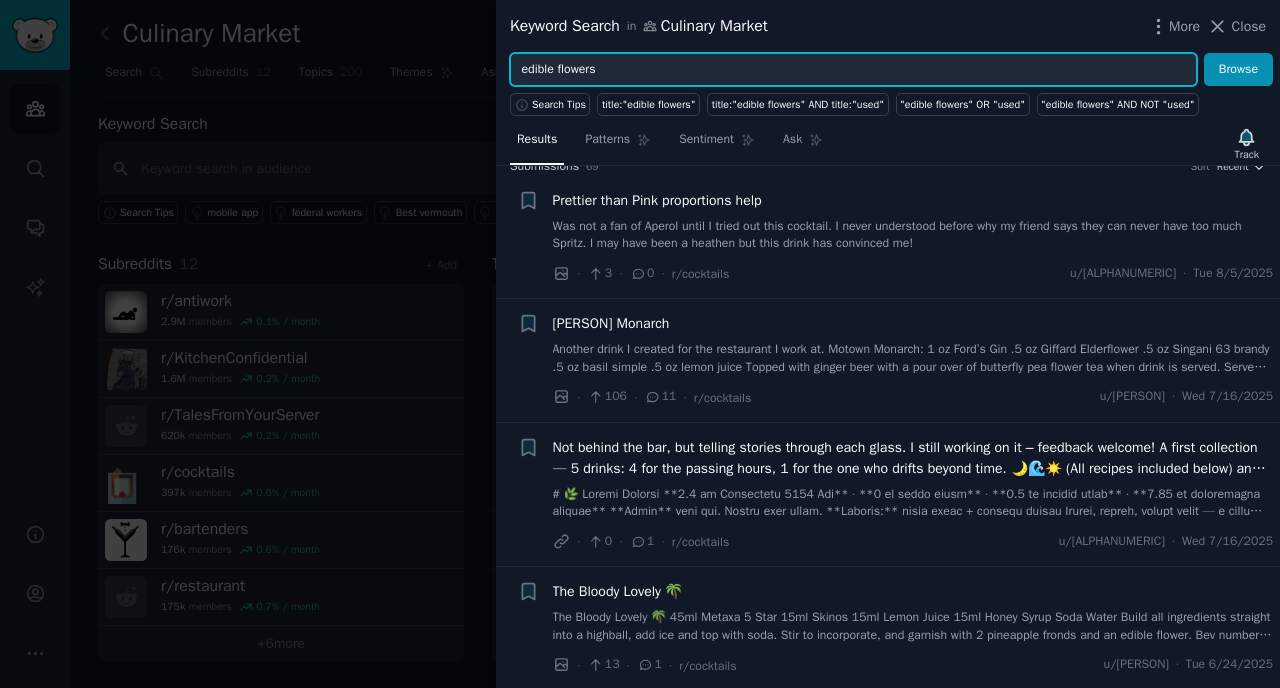 click on "edible flowers" at bounding box center (853, 70) 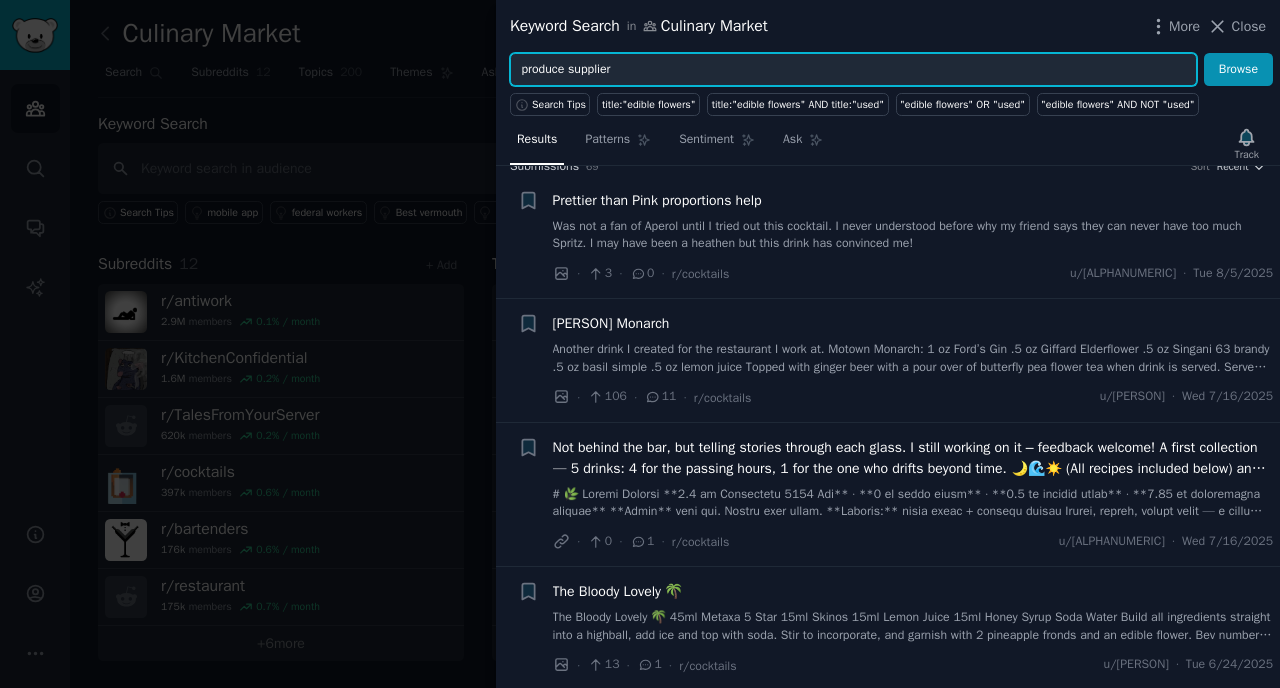 click on "Browse" at bounding box center [1238, 70] 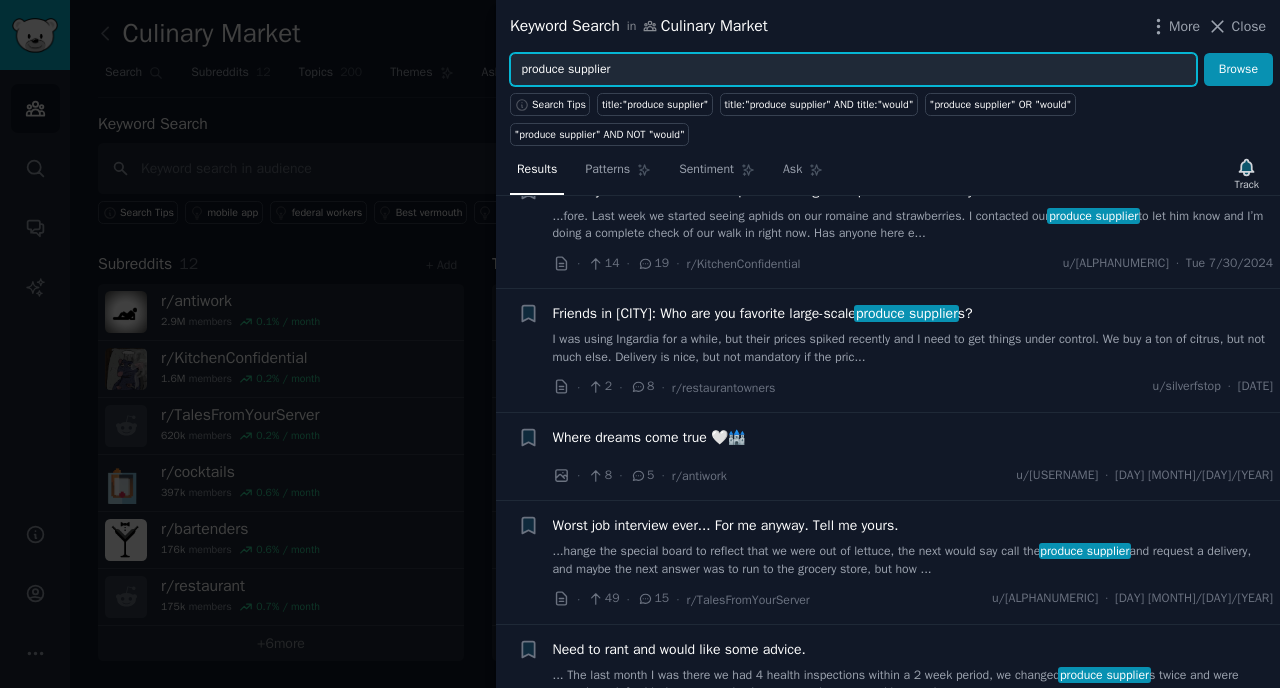 scroll, scrollTop: 0, scrollLeft: 0, axis: both 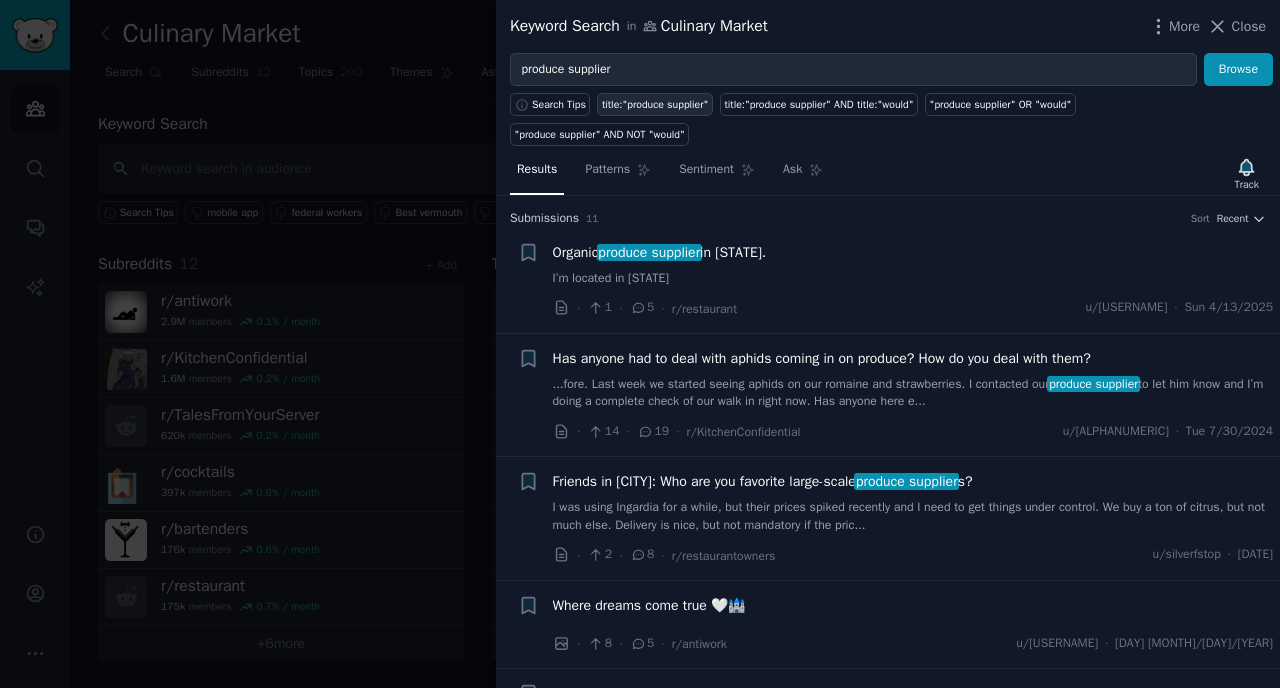 click on "title:"produce supplier"" at bounding box center [655, 105] 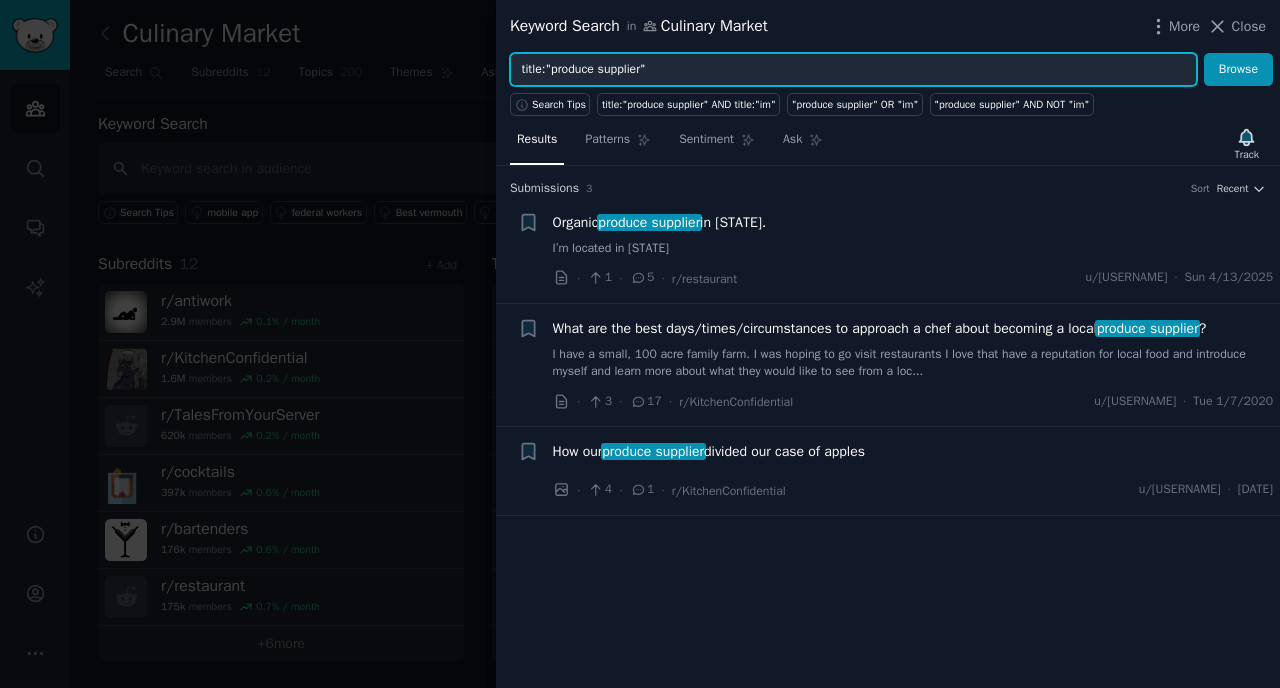 click on "title:"produce supplier"" at bounding box center [853, 70] 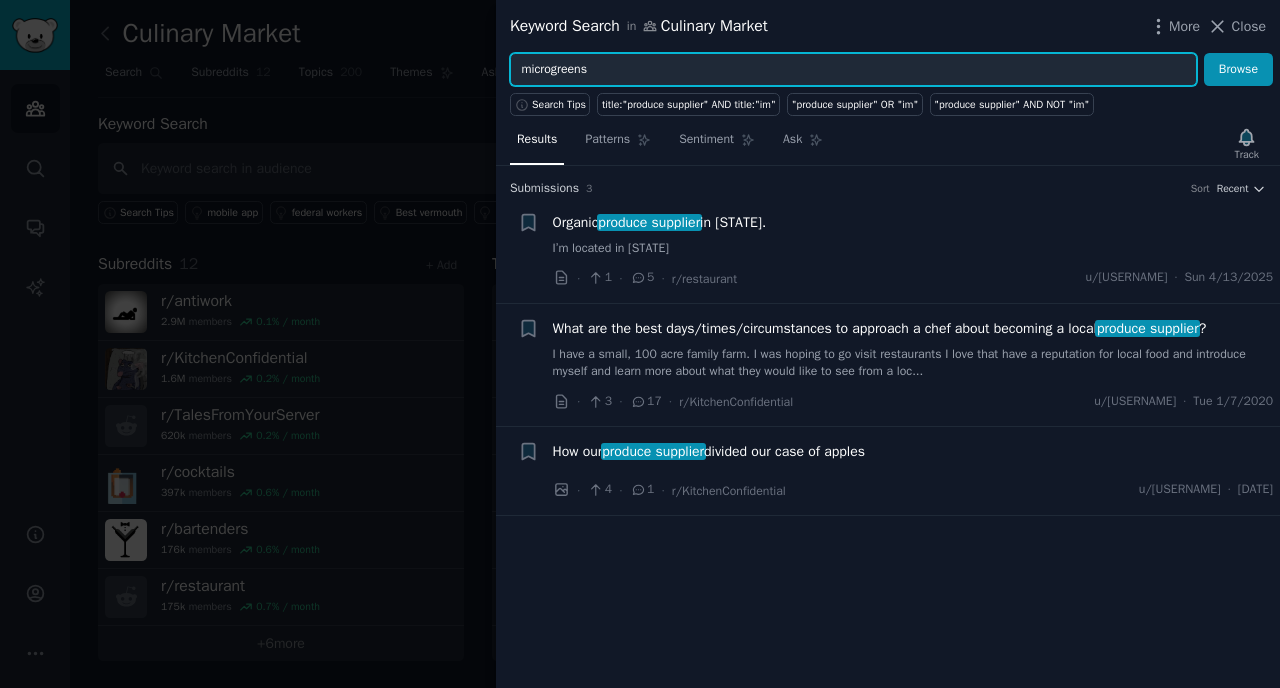 click on "Browse" at bounding box center (1238, 70) 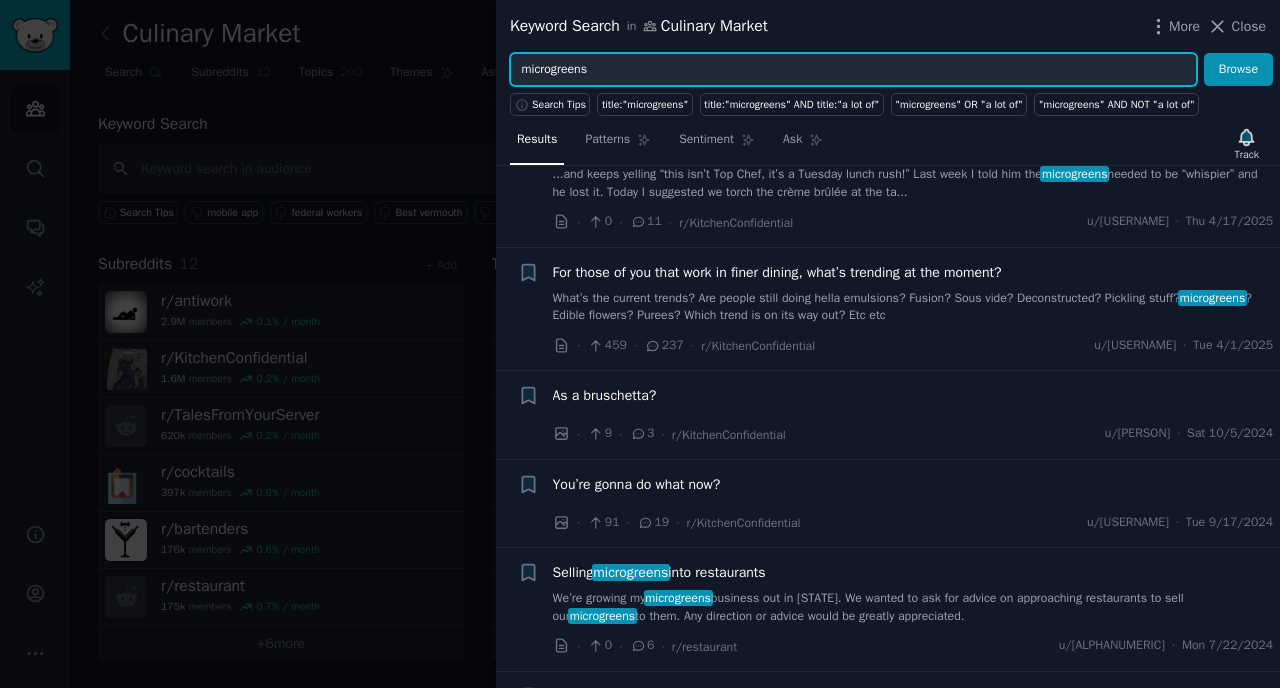 scroll, scrollTop: 468, scrollLeft: 0, axis: vertical 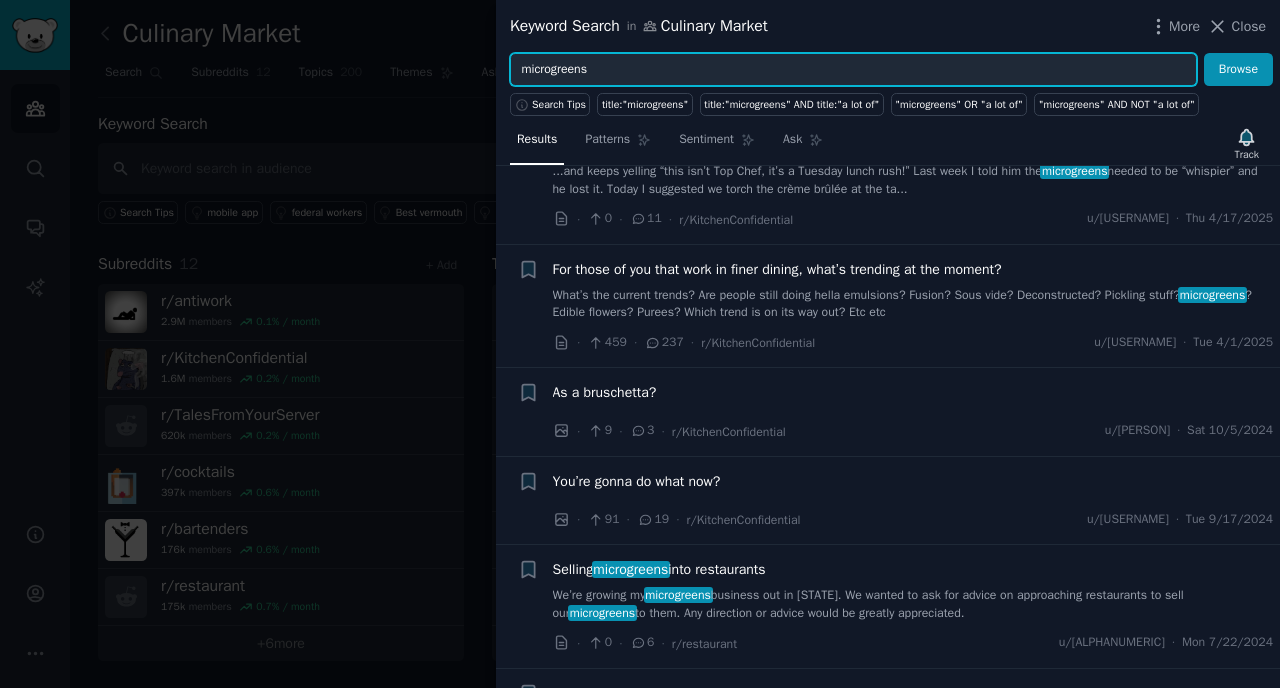 click on "microgreens" at bounding box center [853, 70] 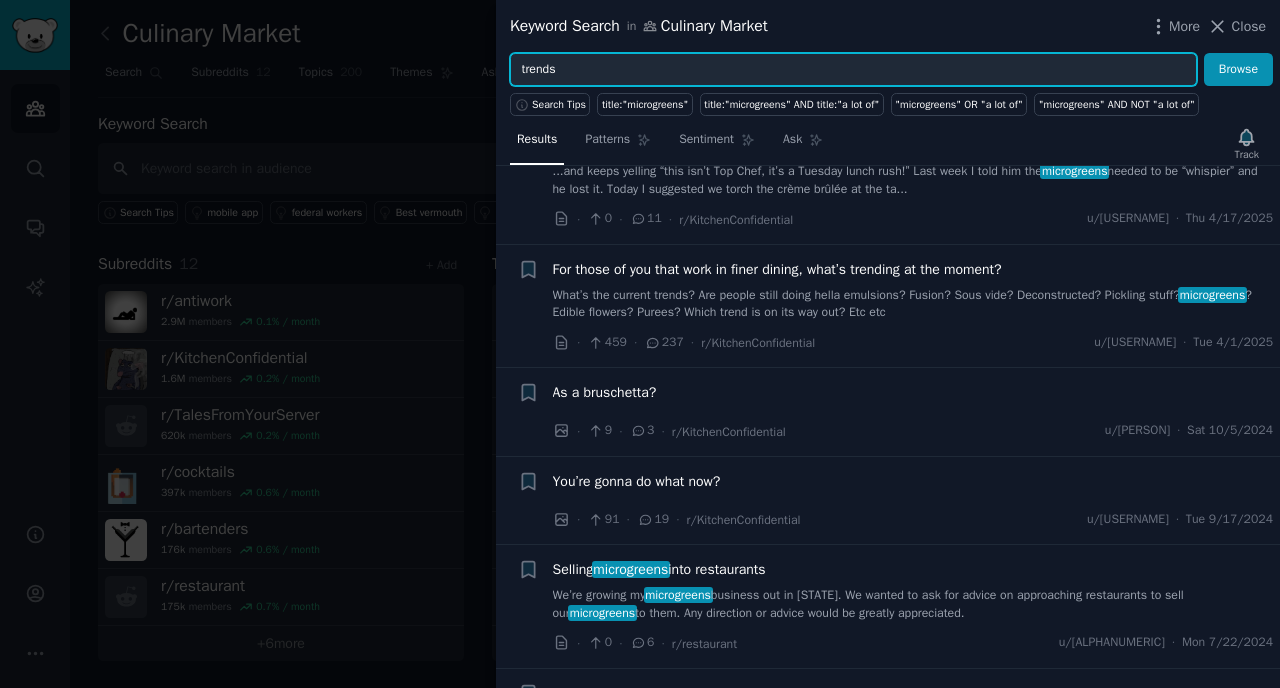 type on "trends" 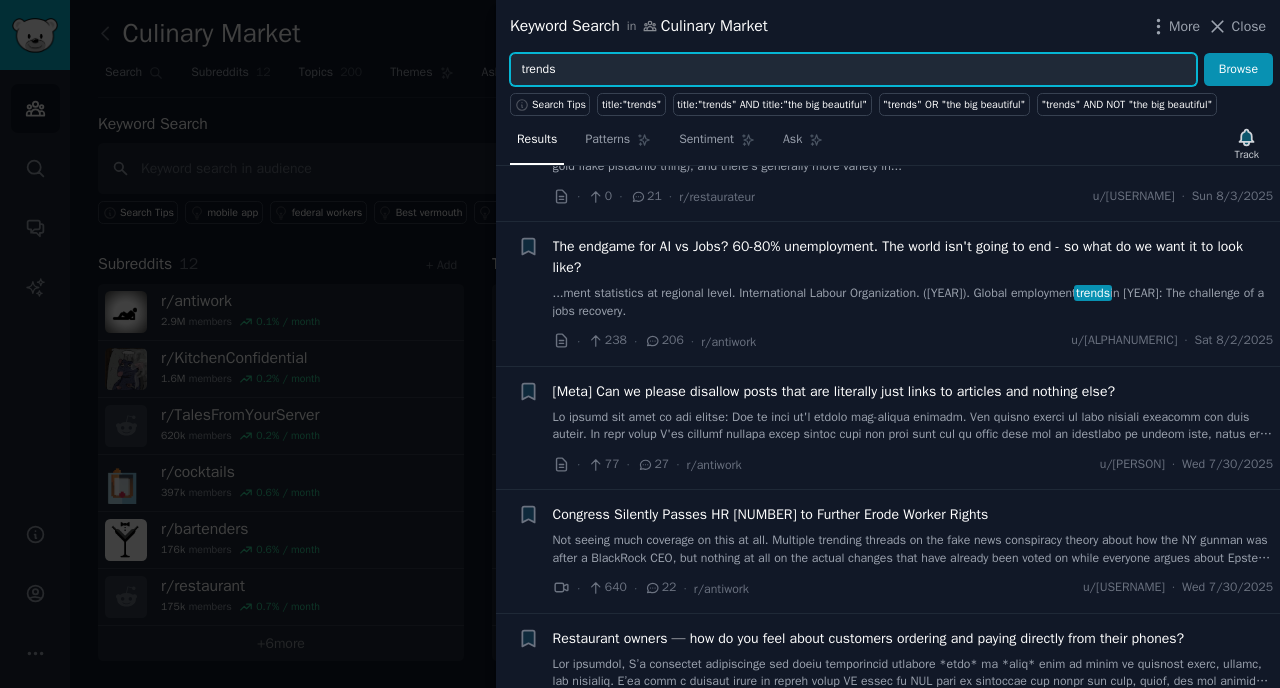 scroll, scrollTop: 0, scrollLeft: 0, axis: both 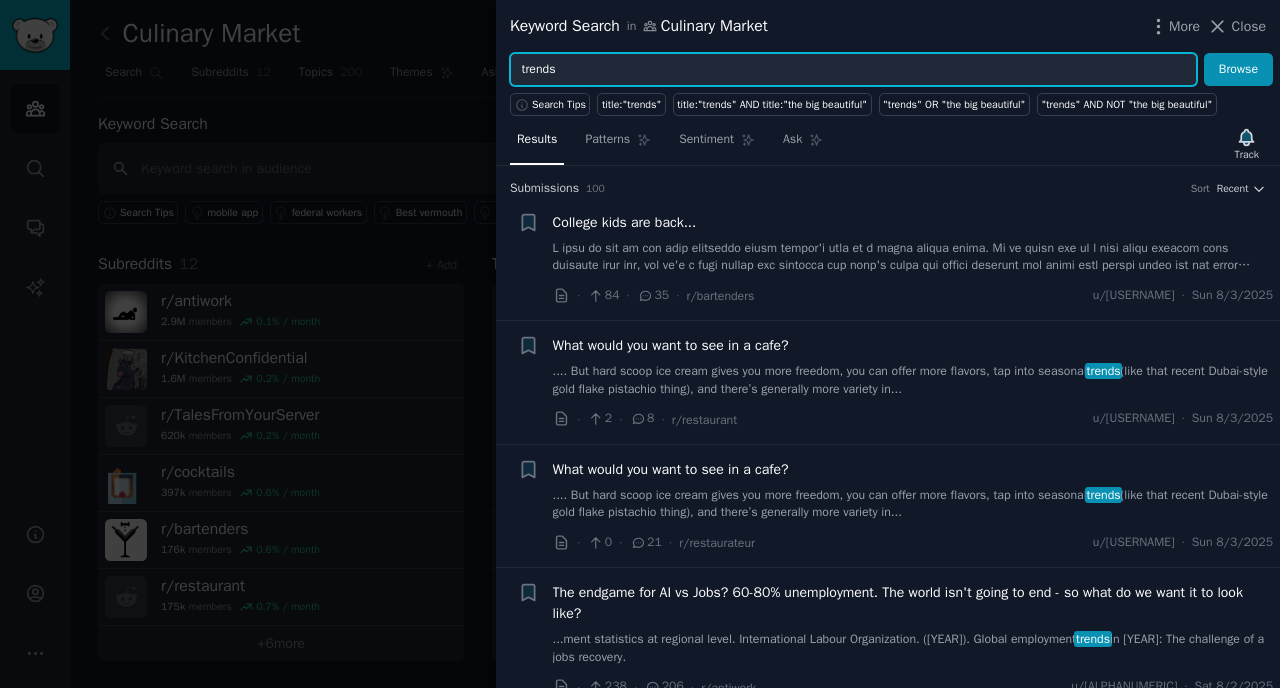 click on "trends" at bounding box center (853, 70) 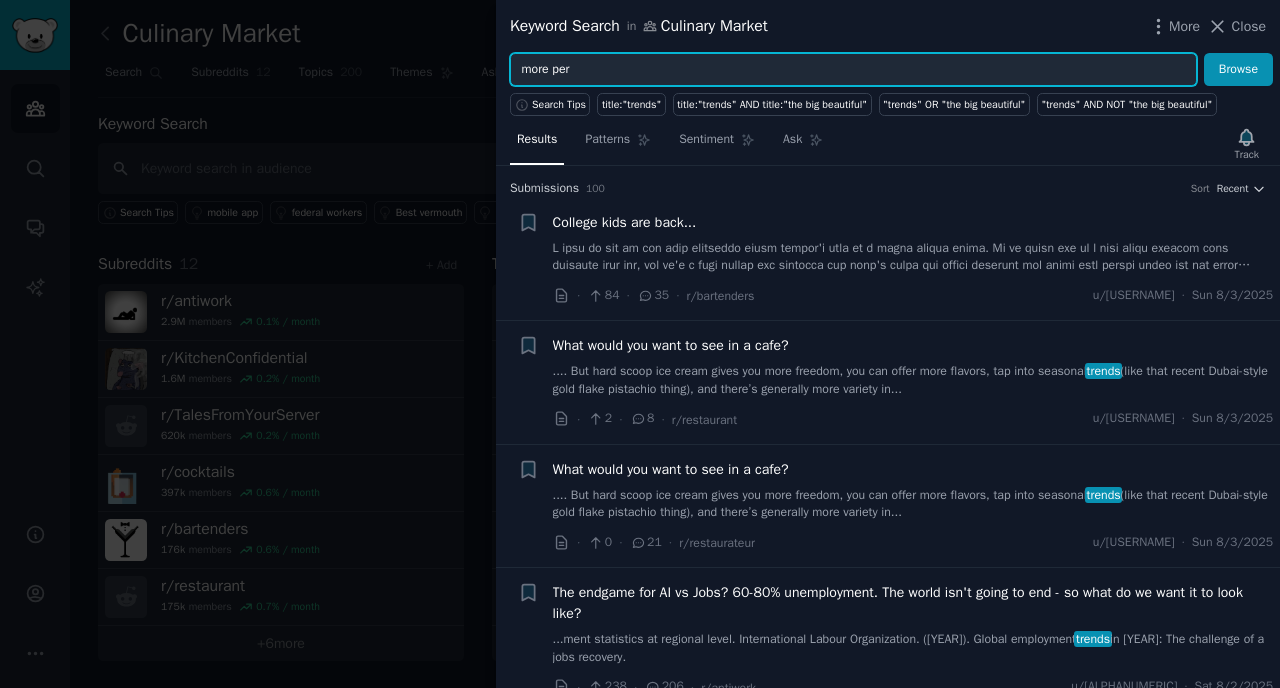 click on "more per" at bounding box center [853, 70] 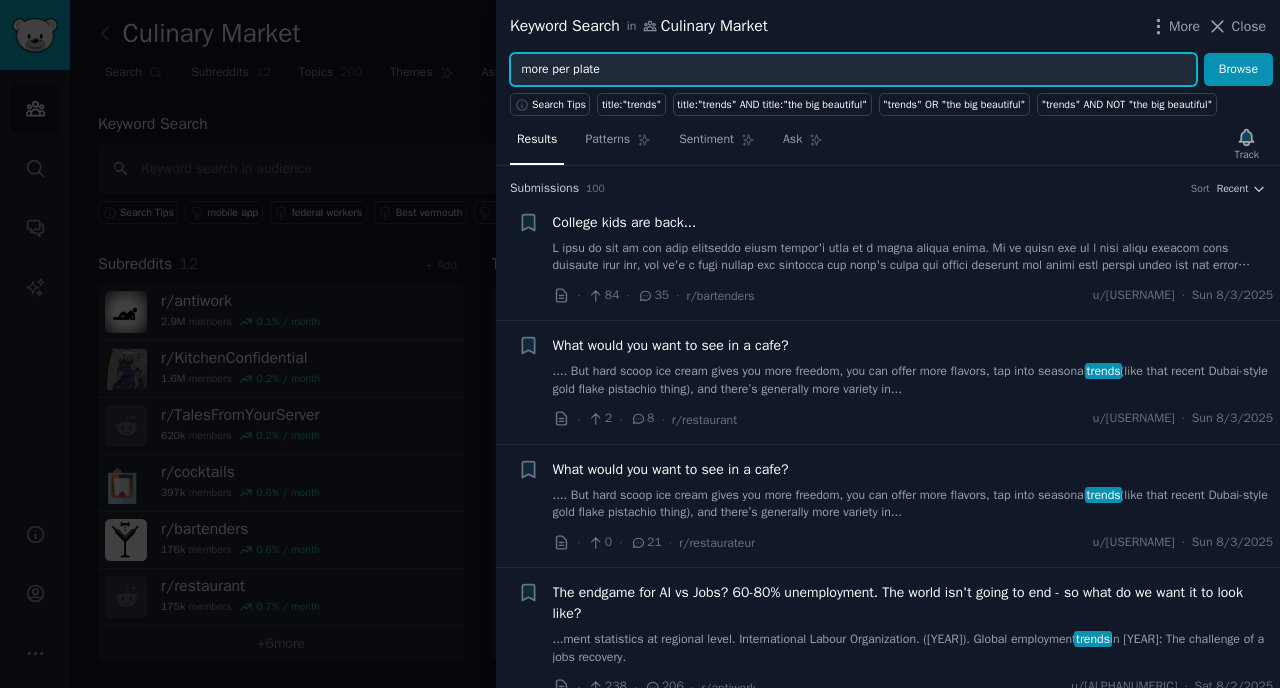 click on "Browse" at bounding box center [1238, 70] 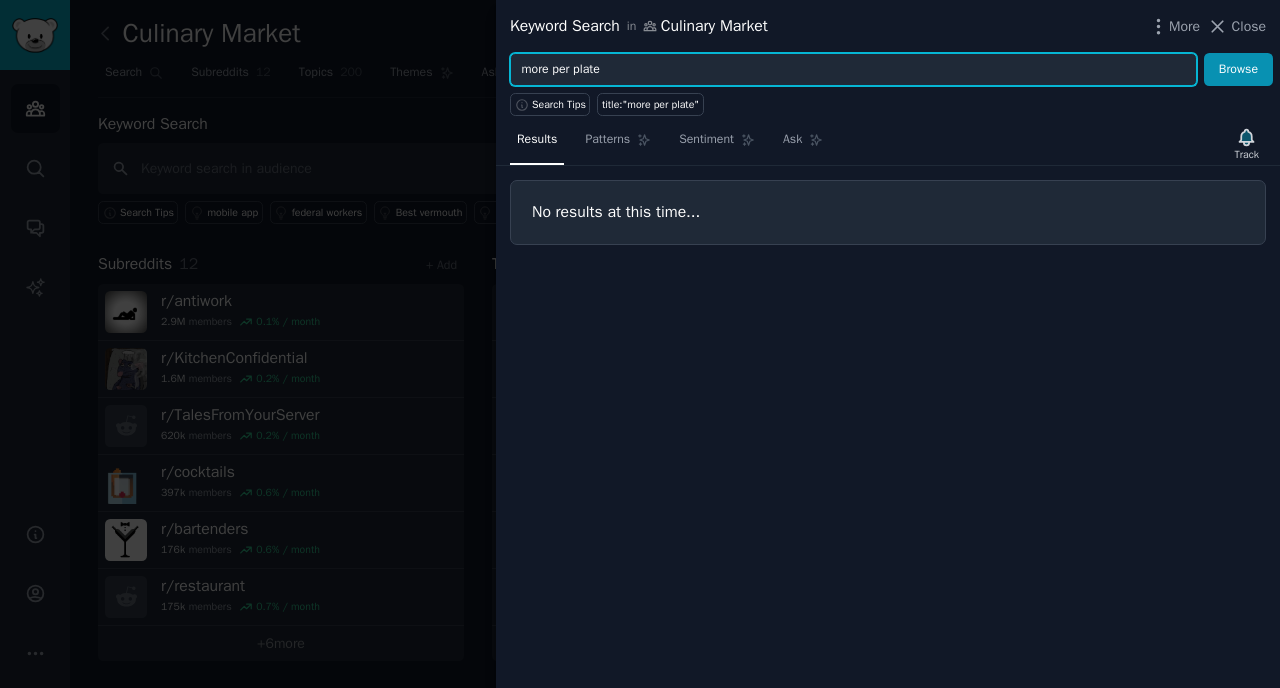 click on "more per plate" at bounding box center (853, 70) 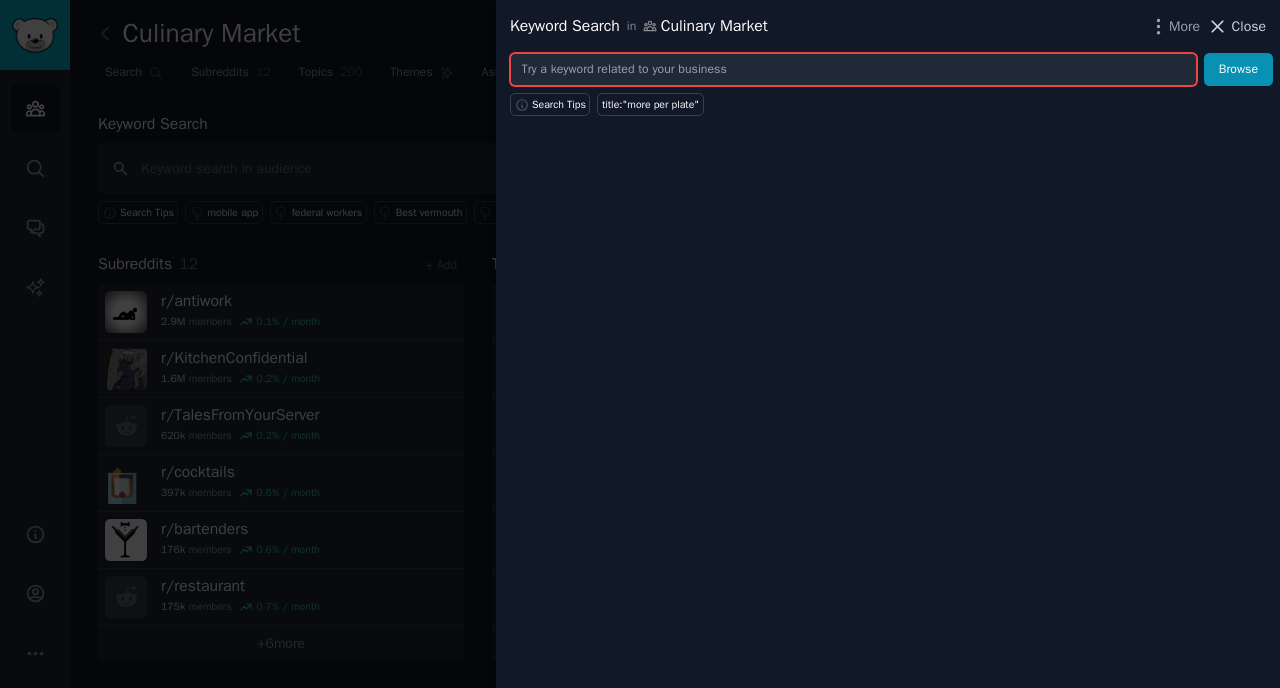 type 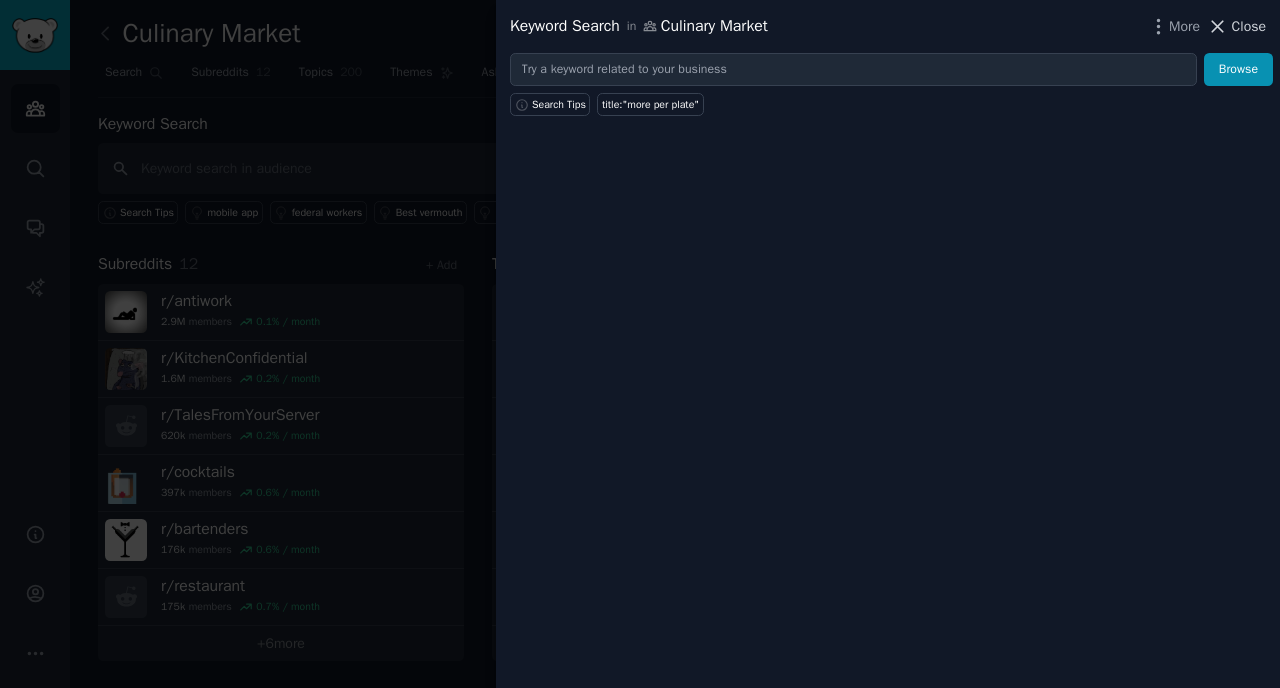 click 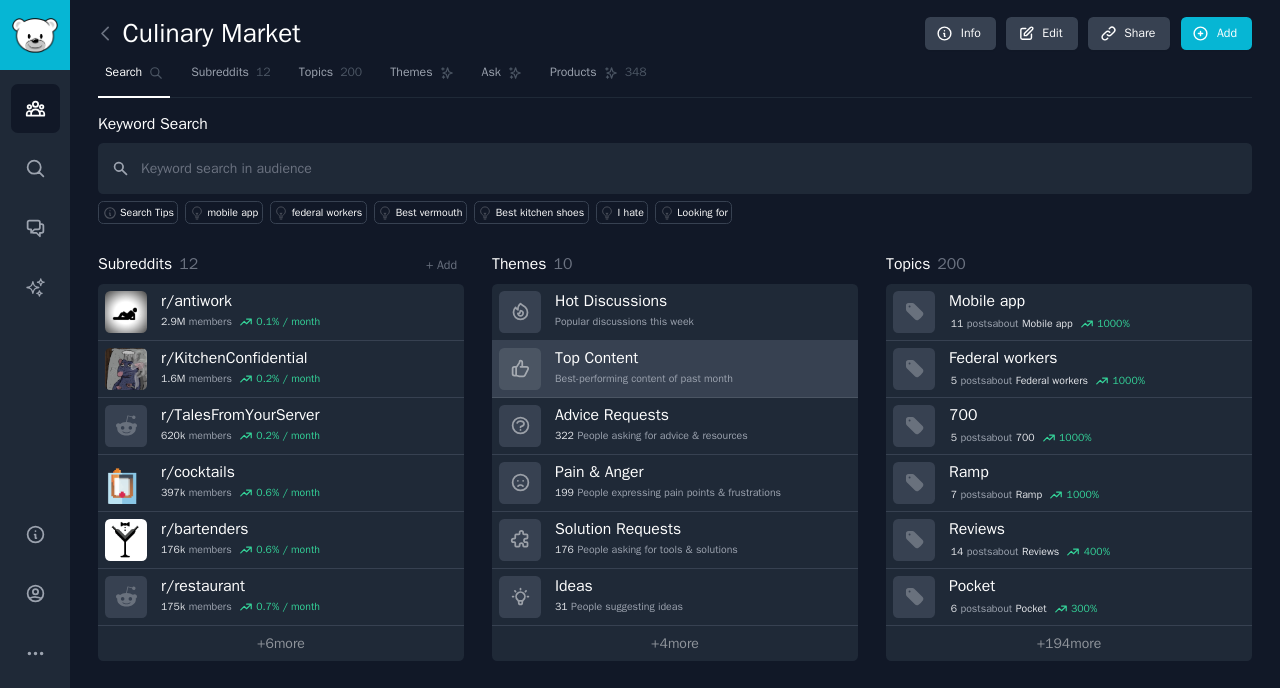 click on "Top Content Best-performing content of past month" at bounding box center [675, 369] 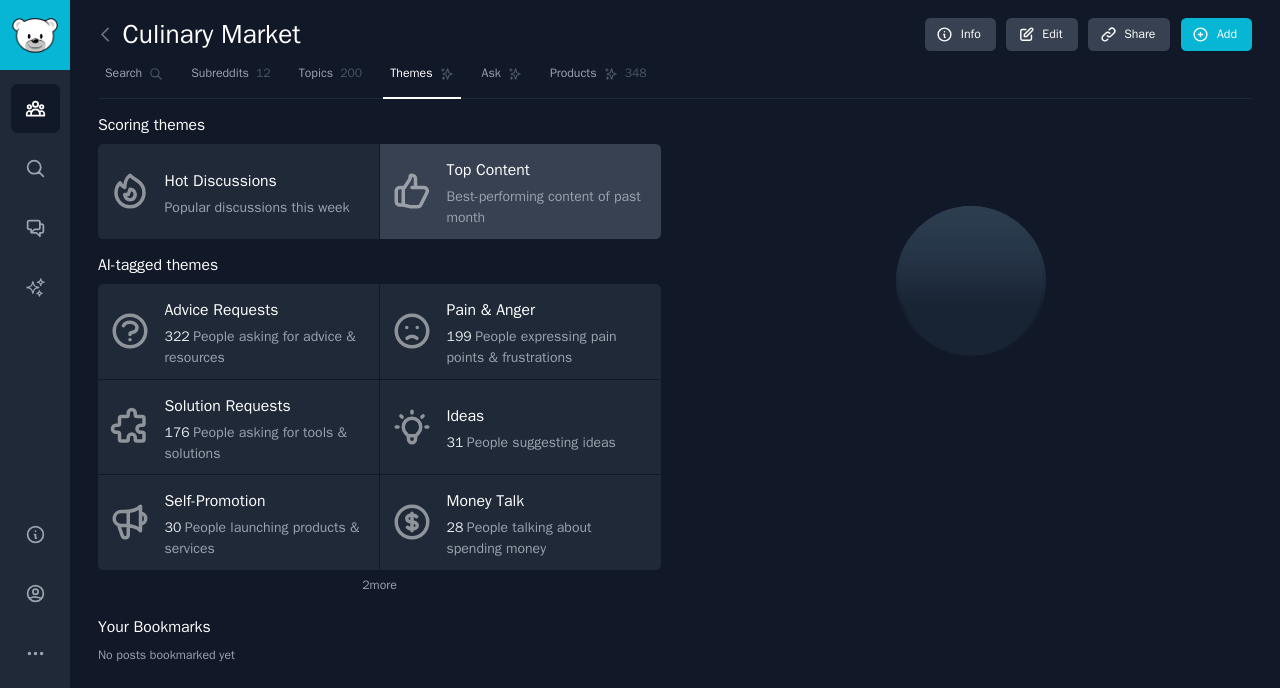 scroll, scrollTop: 1, scrollLeft: 0, axis: vertical 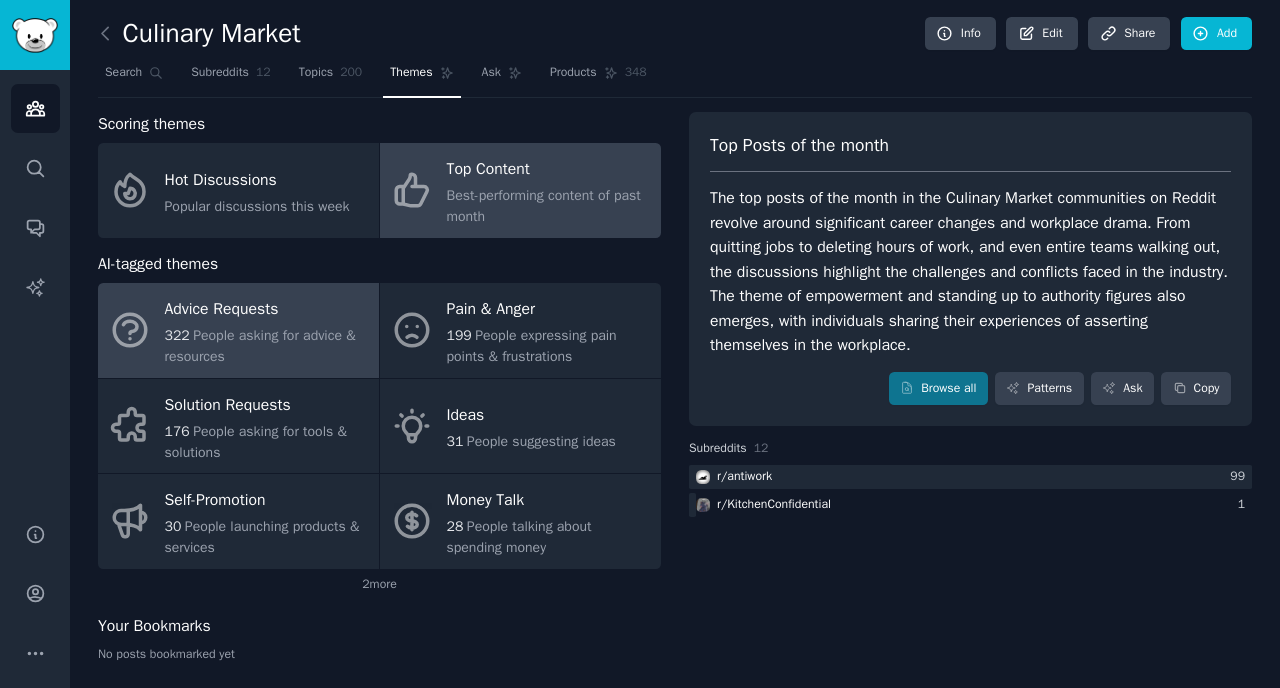 click on "[NUMBER] People asking for advice & resources" at bounding box center (267, 346) 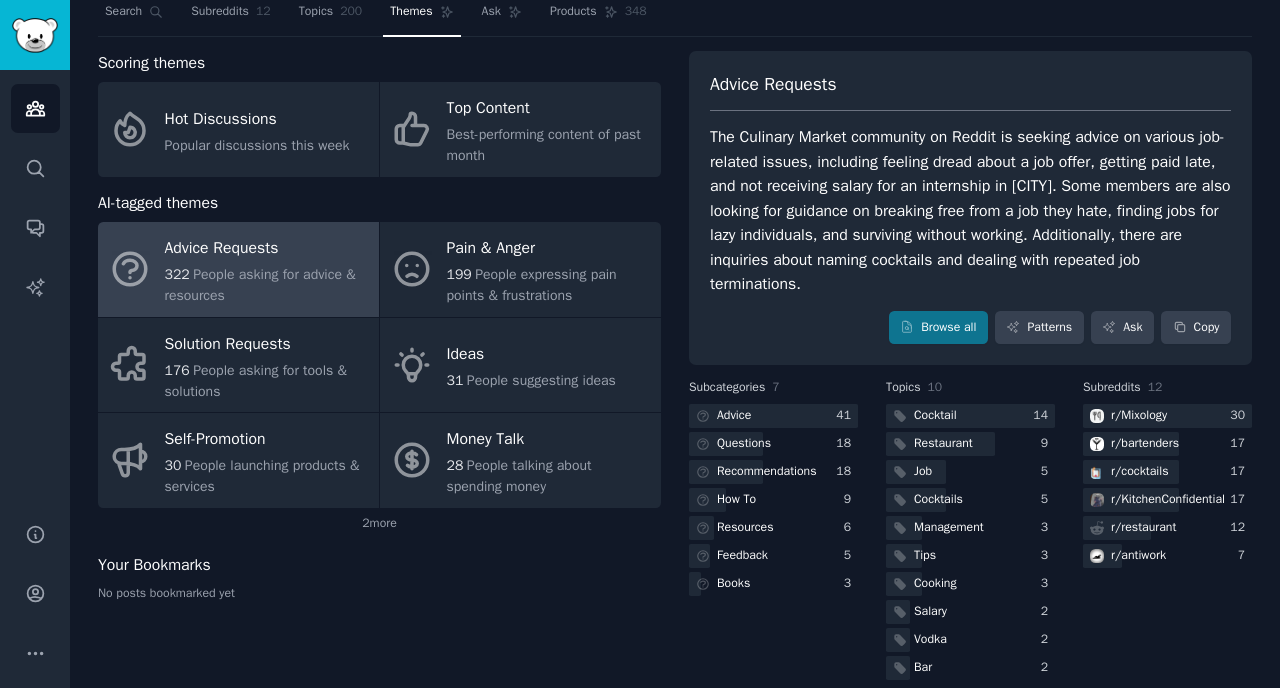 scroll, scrollTop: 85, scrollLeft: 0, axis: vertical 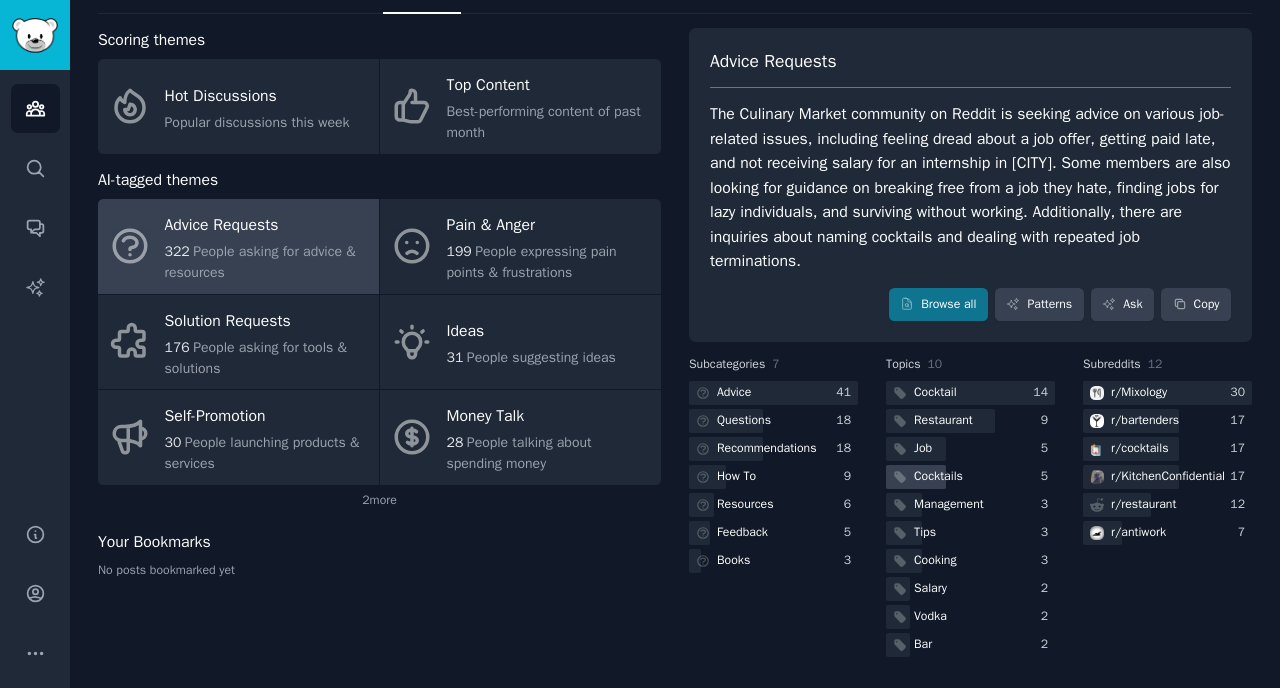 click on "Cocktails" at bounding box center [970, 477] 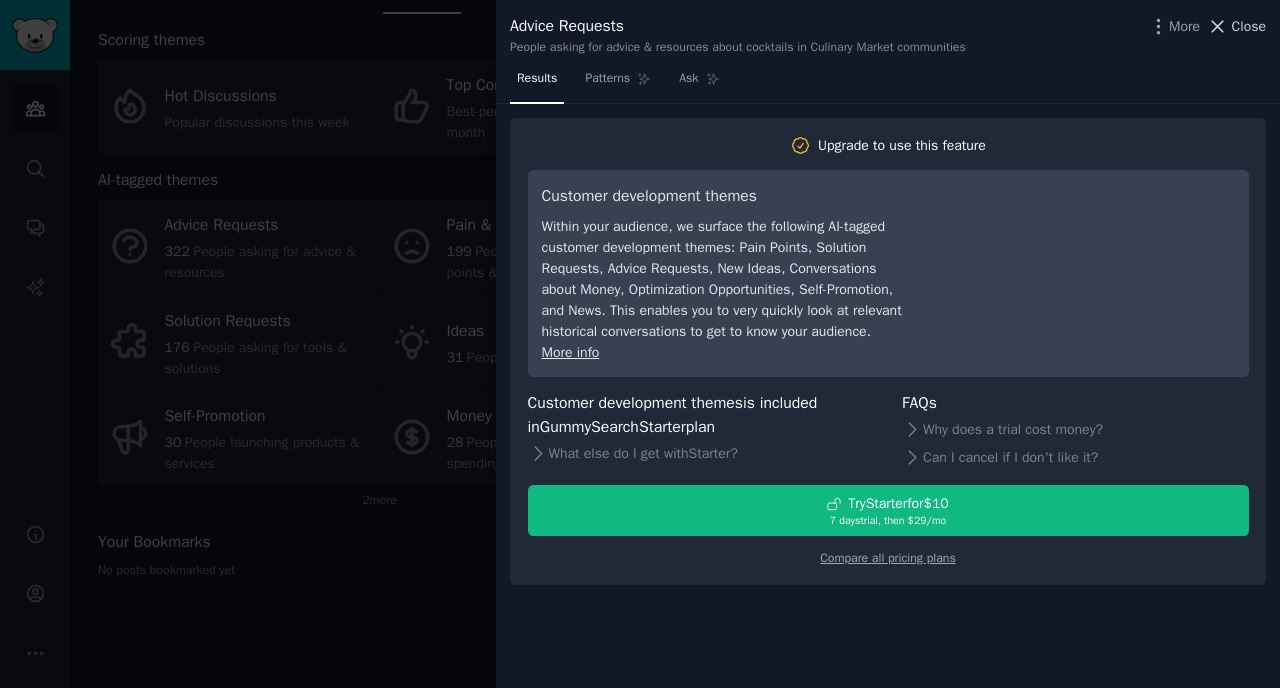 click on "Close" at bounding box center [1236, 26] 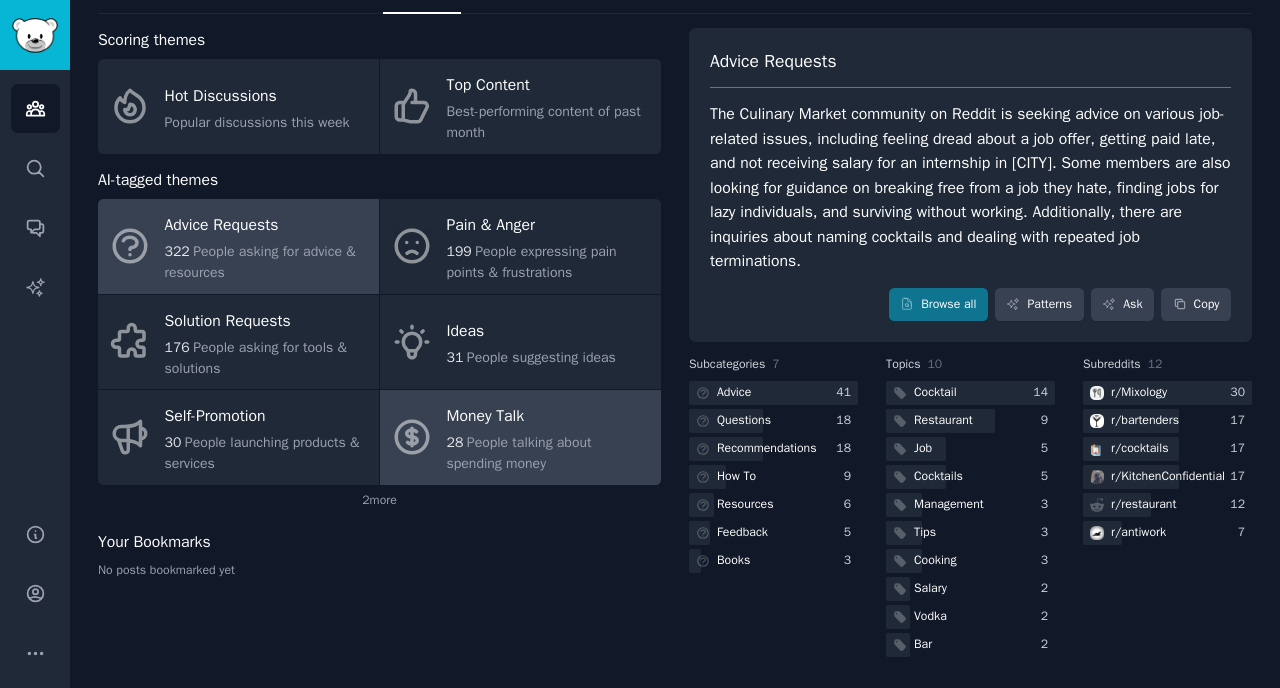 click on "People talking about spending money" at bounding box center (519, 453) 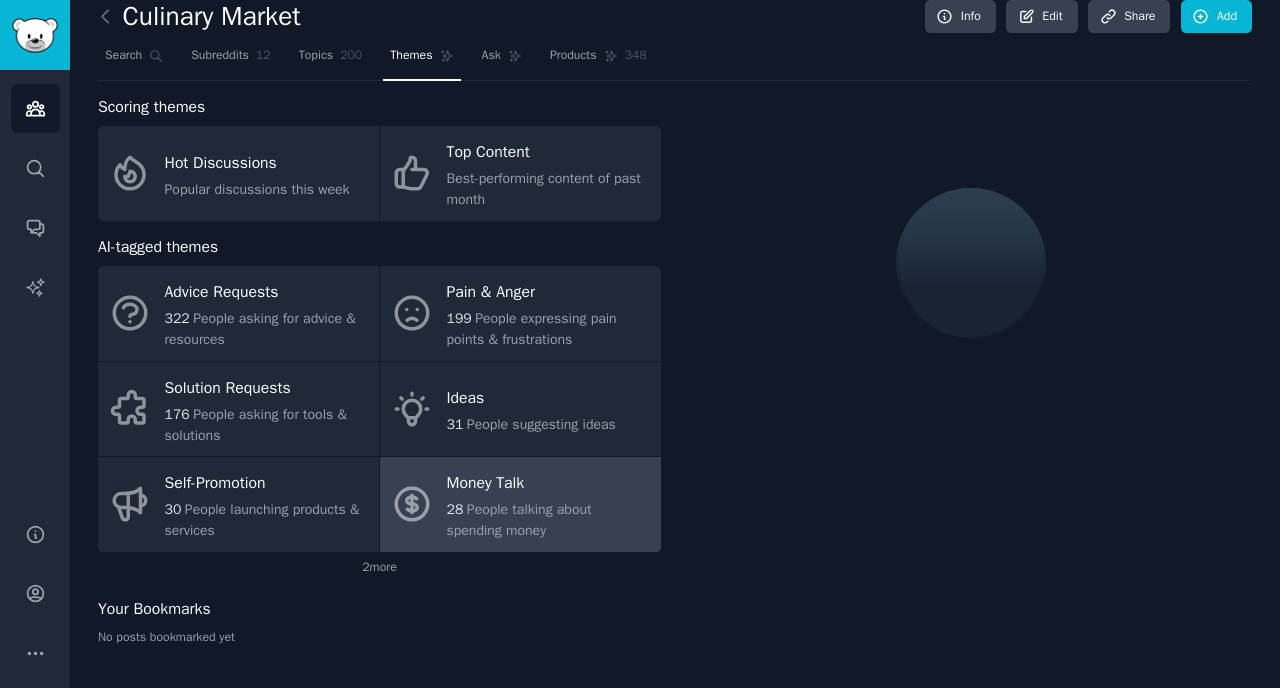 scroll, scrollTop: 85, scrollLeft: 0, axis: vertical 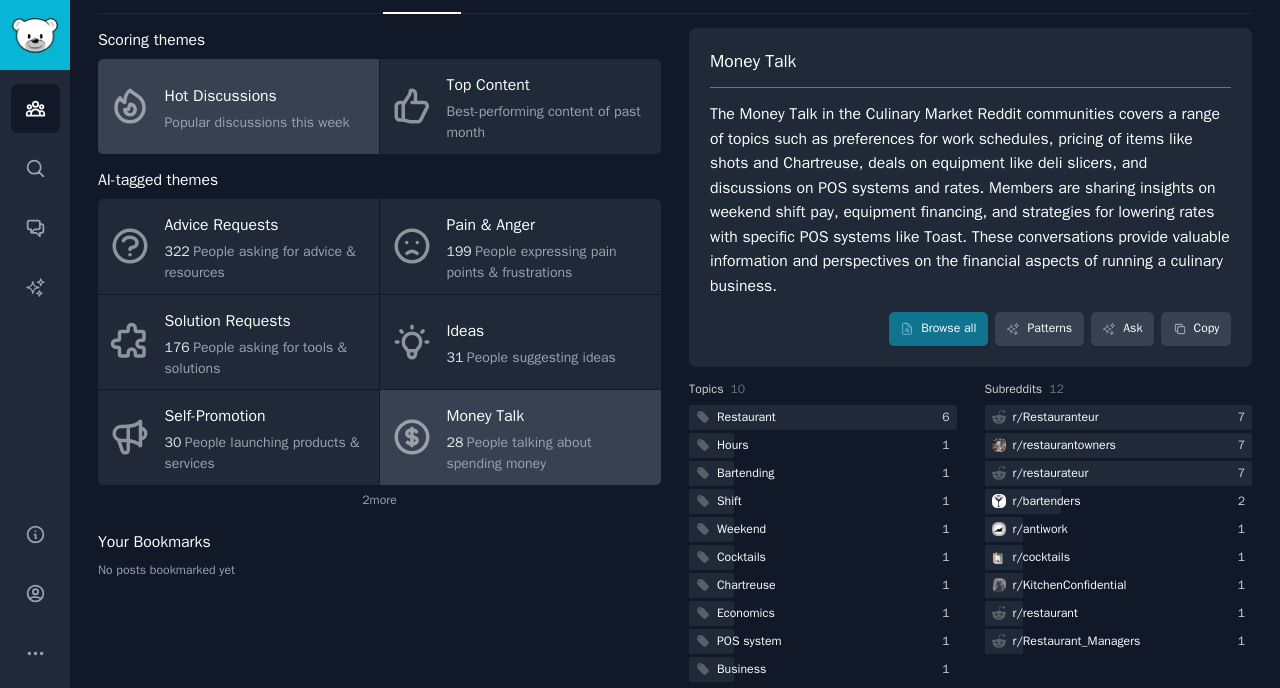 click on "Popular discussions this week" at bounding box center [257, 122] 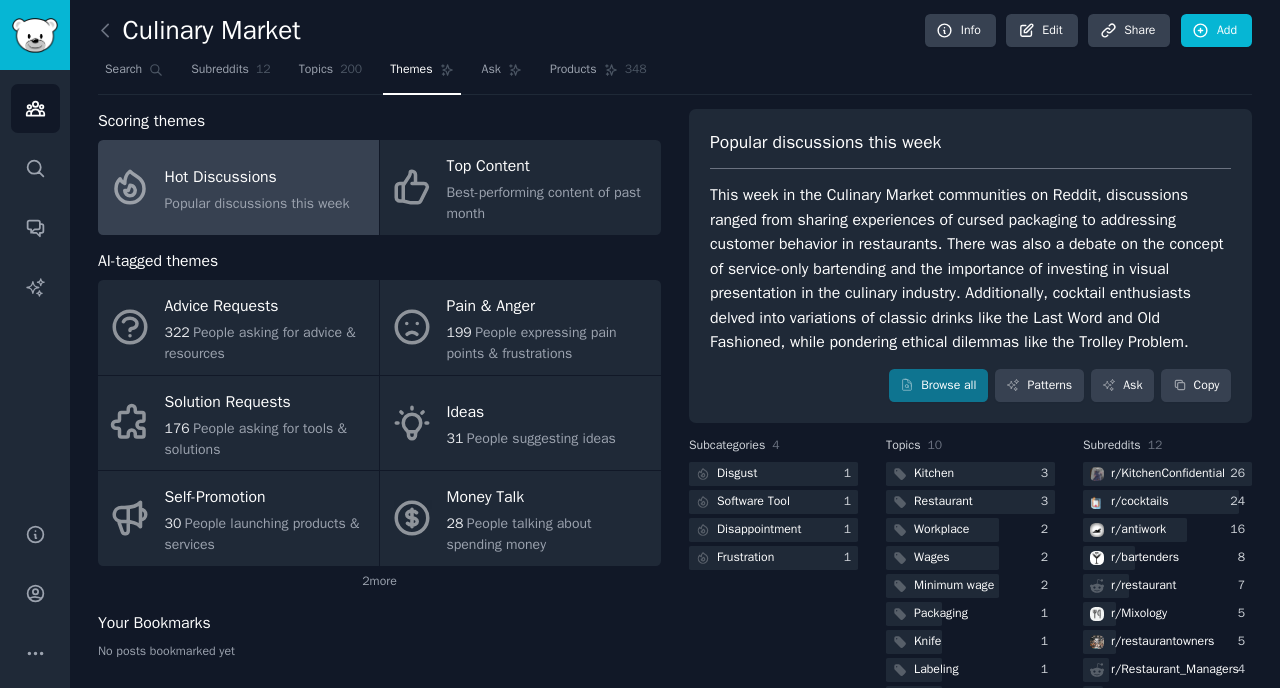scroll, scrollTop: 0, scrollLeft: 0, axis: both 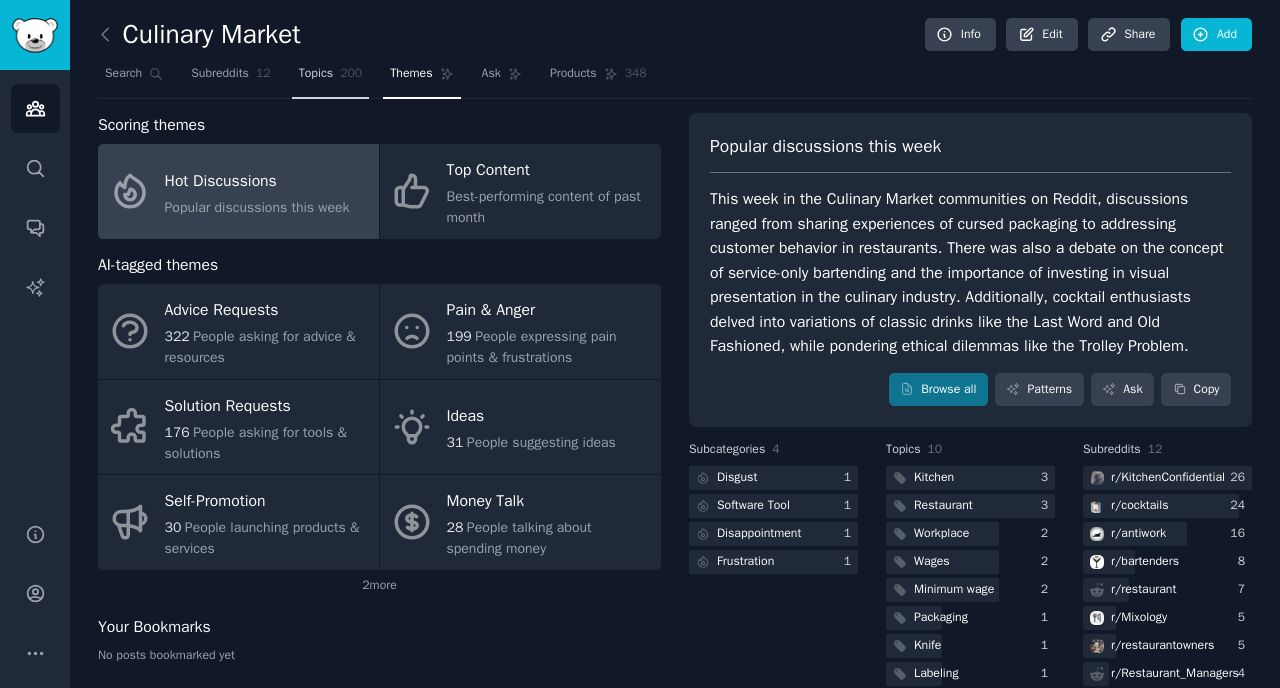 click on "Topics 200" at bounding box center (331, 78) 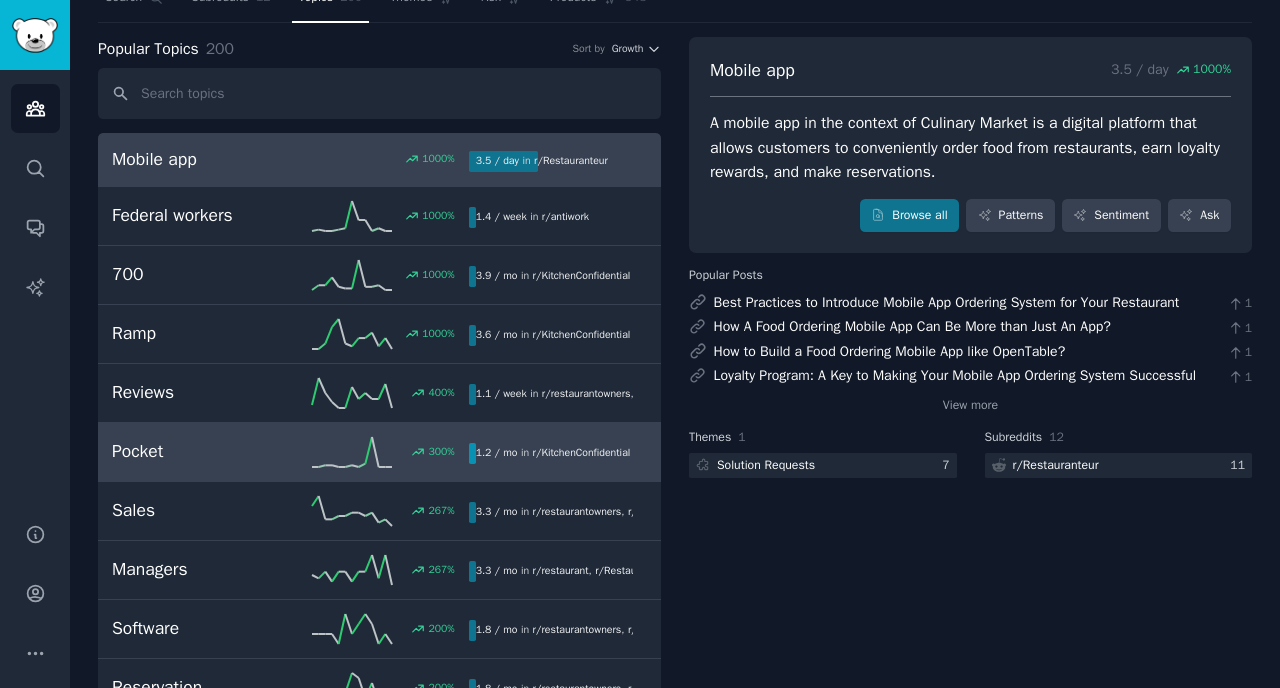 scroll, scrollTop: 84, scrollLeft: 0, axis: vertical 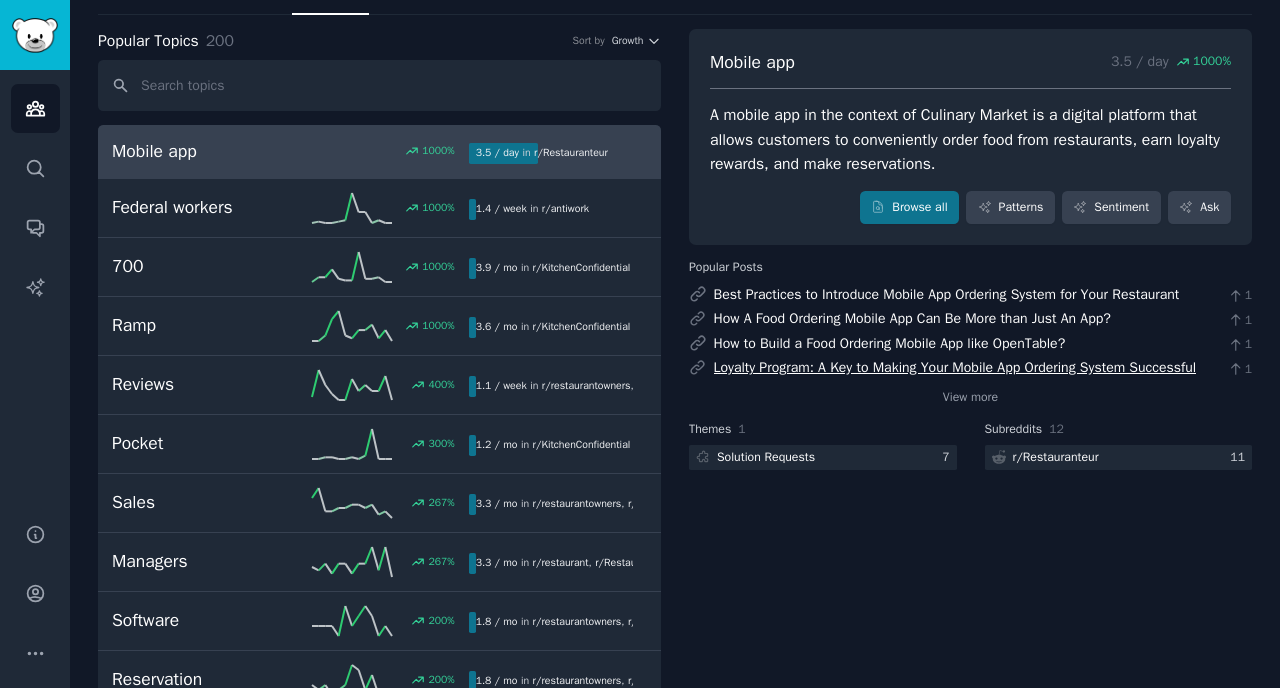 click on "Loyalty Program: A Key to Making Your Mobile App Ordering System Successful" at bounding box center (955, 367) 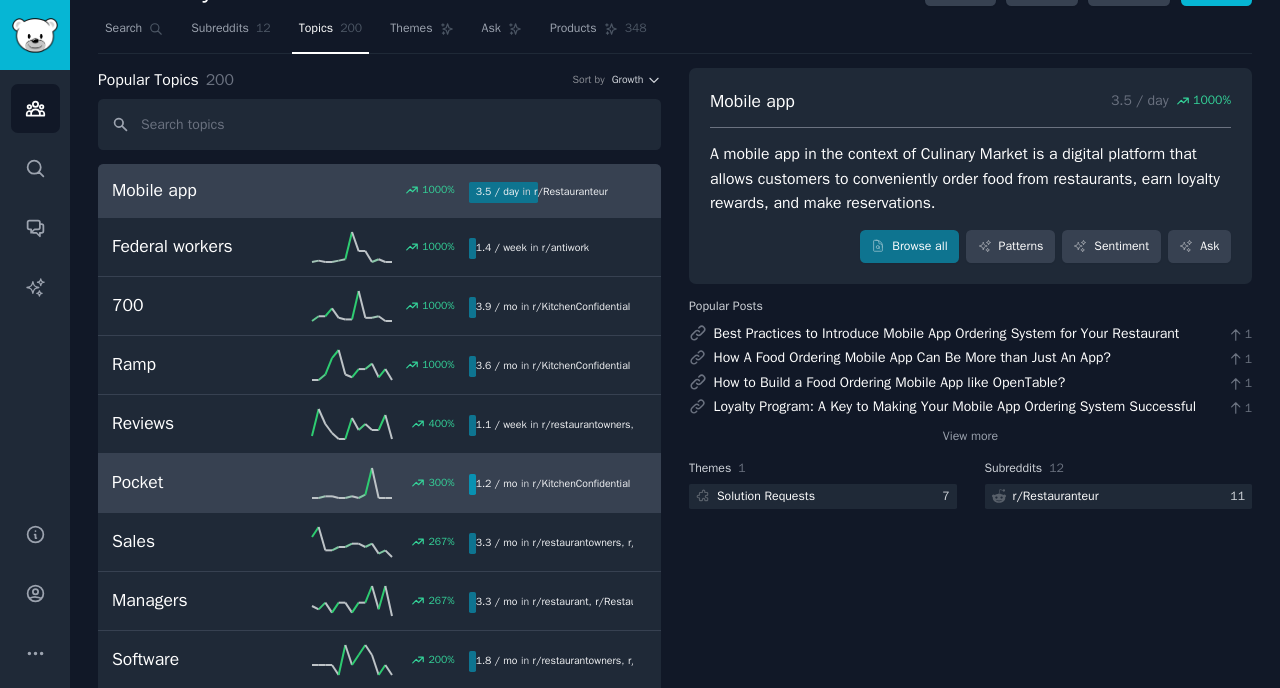 scroll, scrollTop: 0, scrollLeft: 0, axis: both 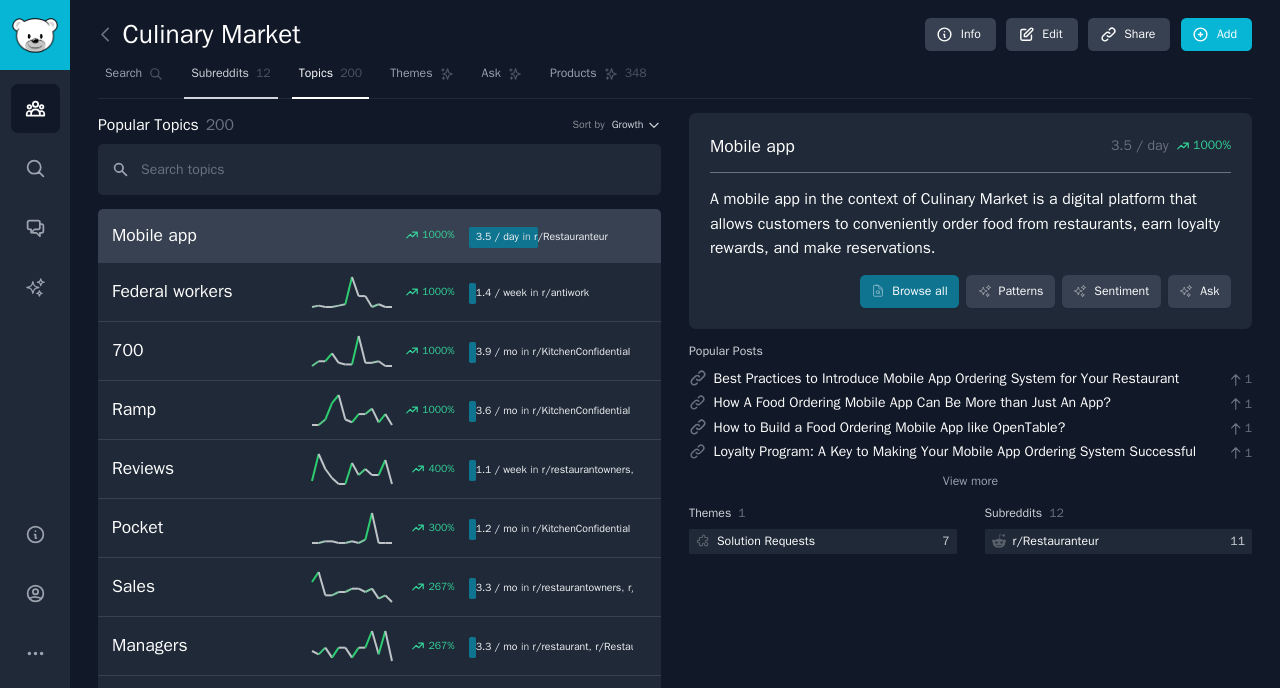 click on "Subreddits" at bounding box center [220, 74] 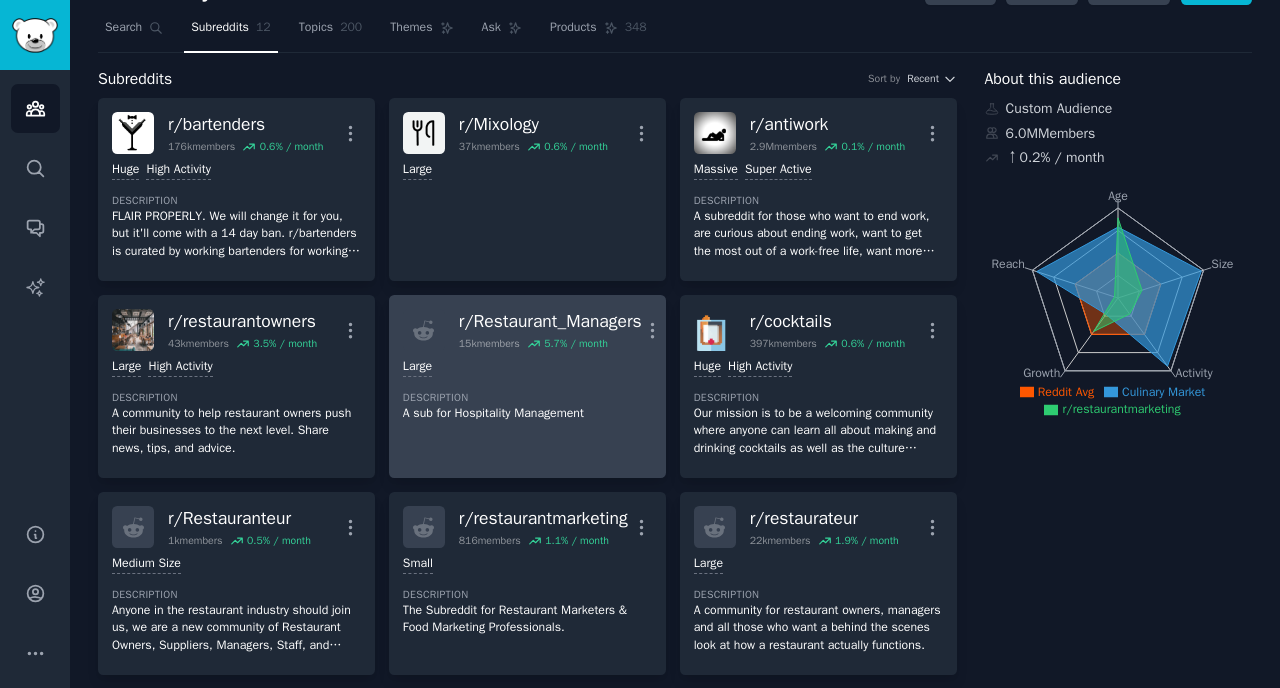 scroll, scrollTop: 45, scrollLeft: 0, axis: vertical 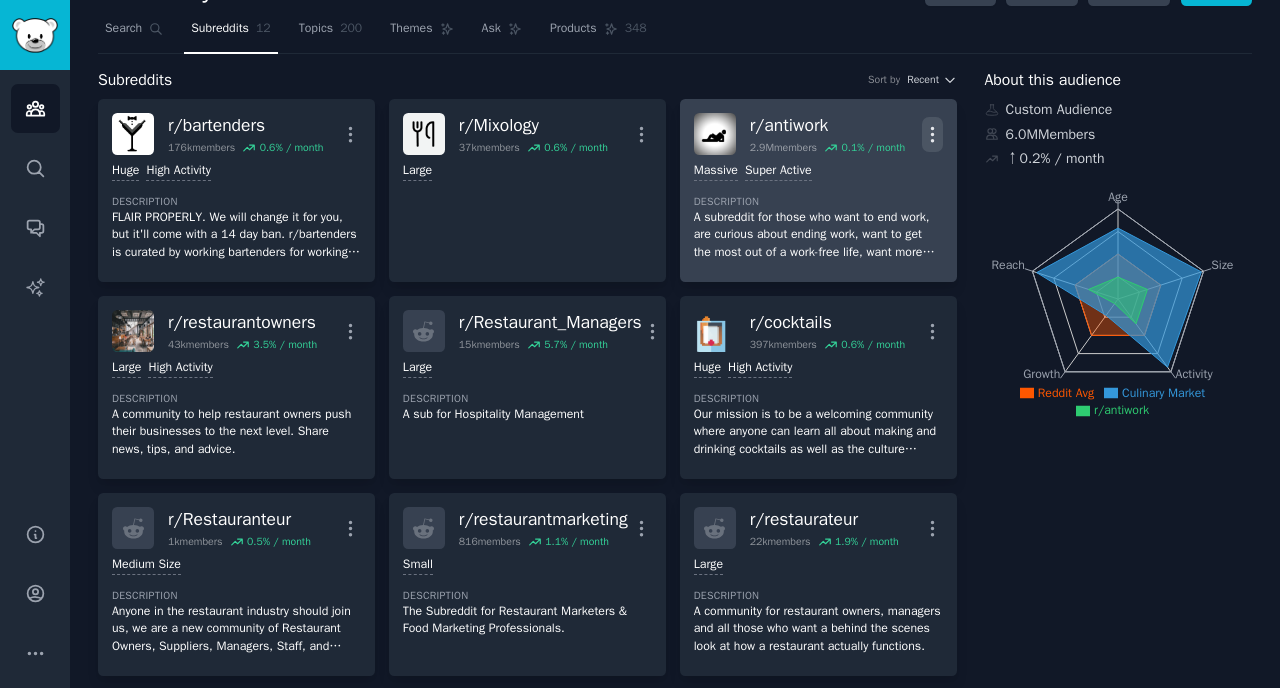 click 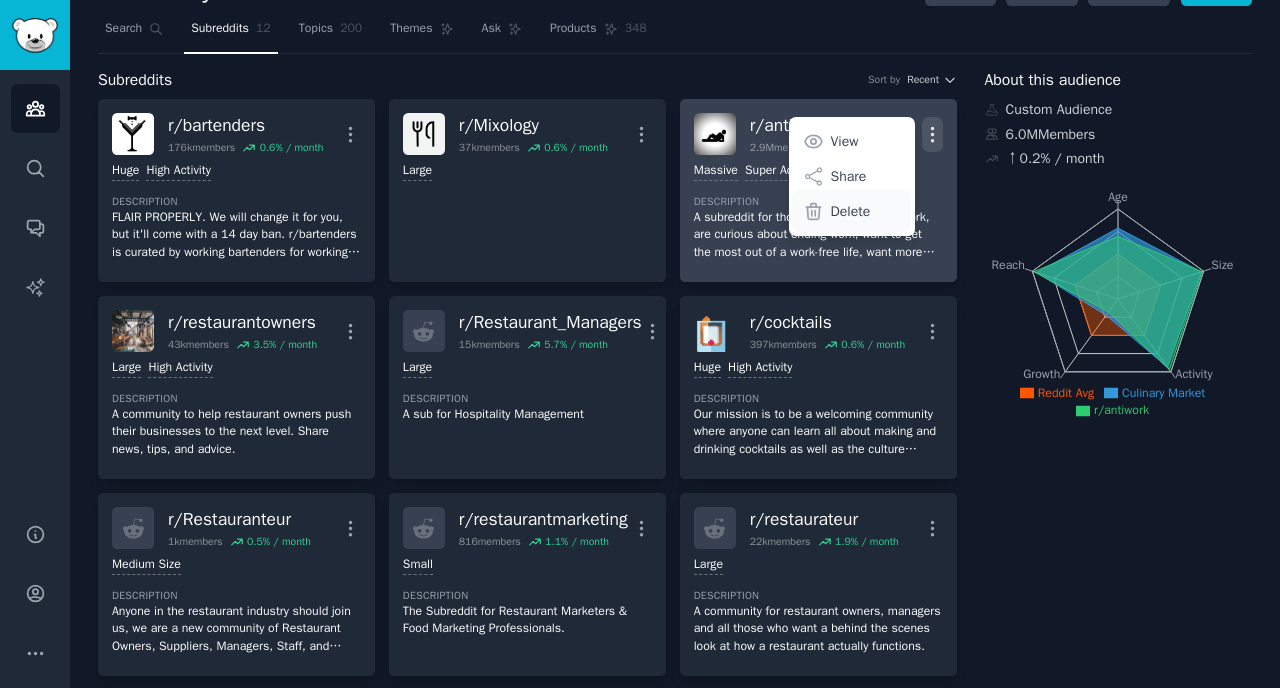 click on "Delete" at bounding box center (851, 211) 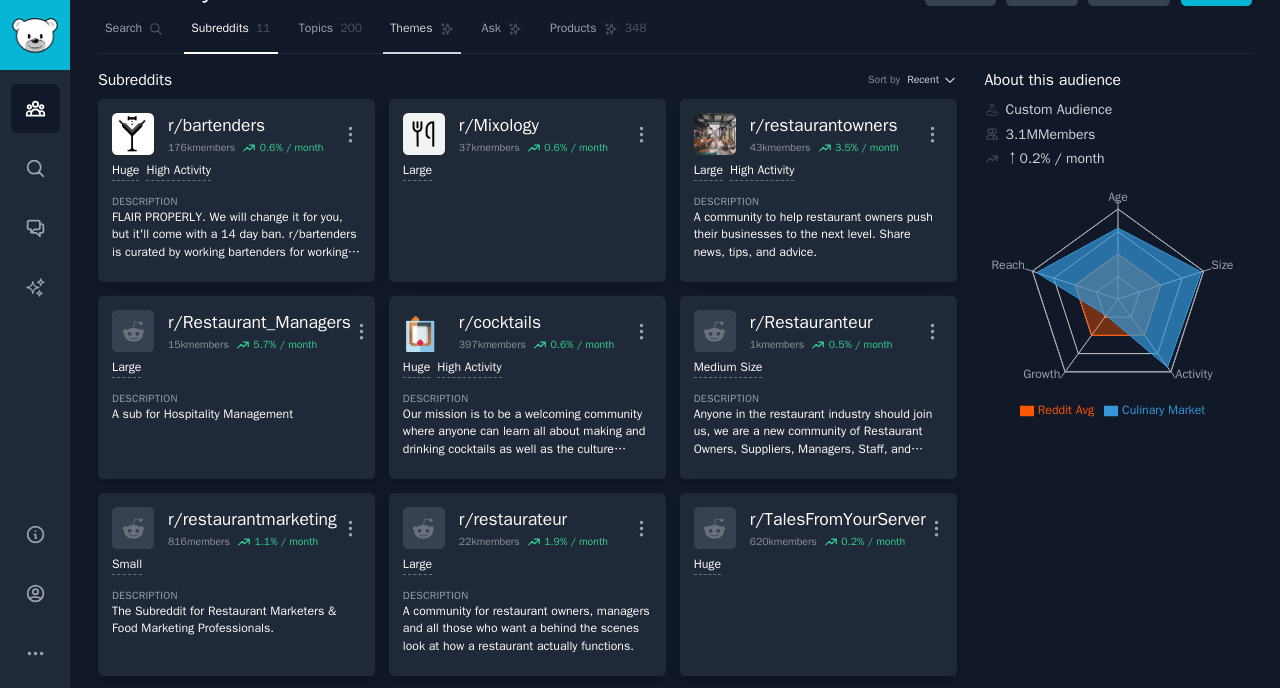 click on "Themes" at bounding box center (411, 29) 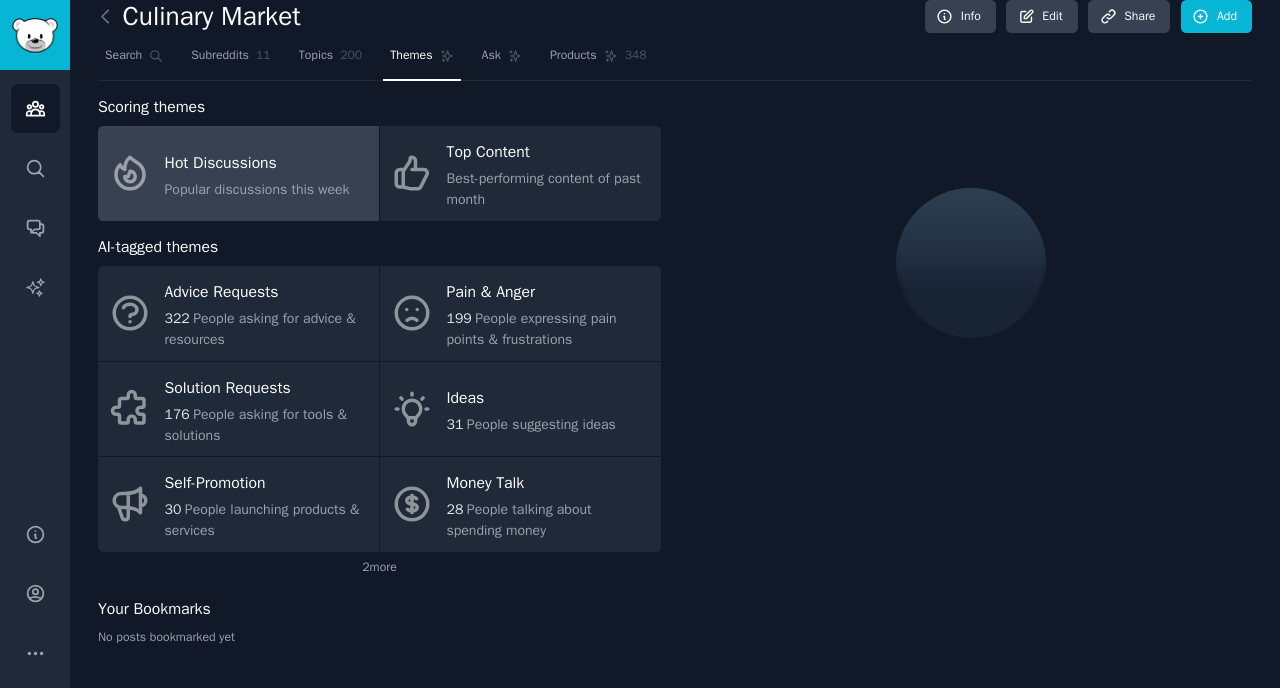 scroll, scrollTop: 45, scrollLeft: 0, axis: vertical 